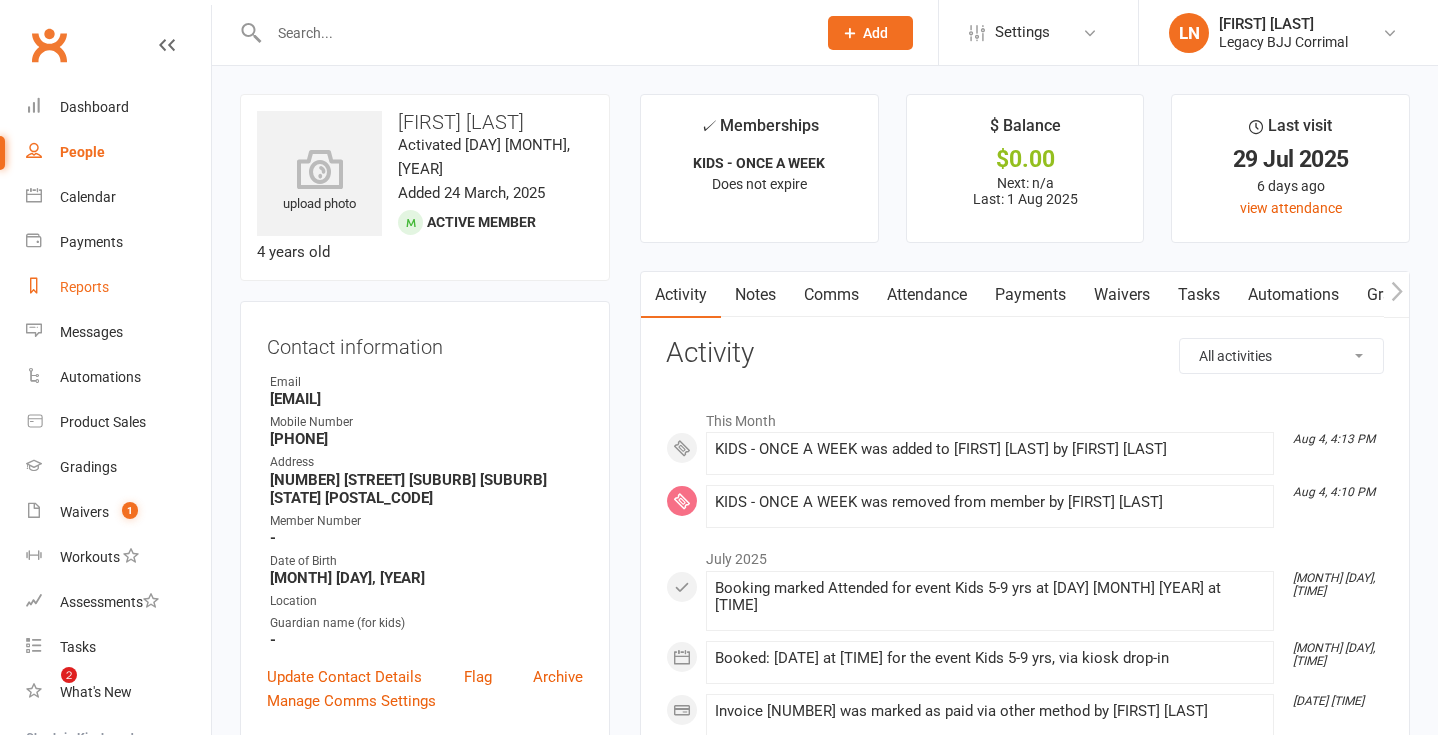 scroll, scrollTop: 0, scrollLeft: 0, axis: both 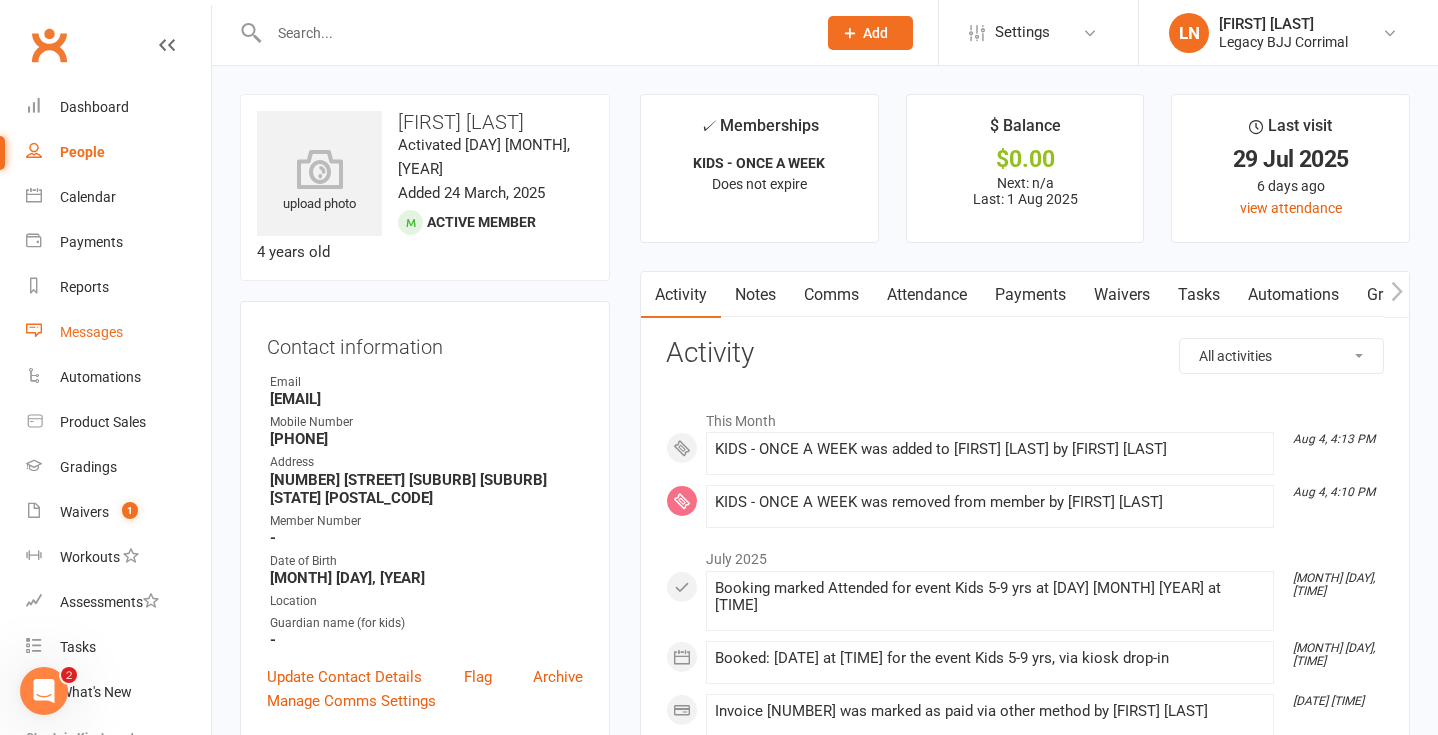 click on "Messages" at bounding box center [91, 332] 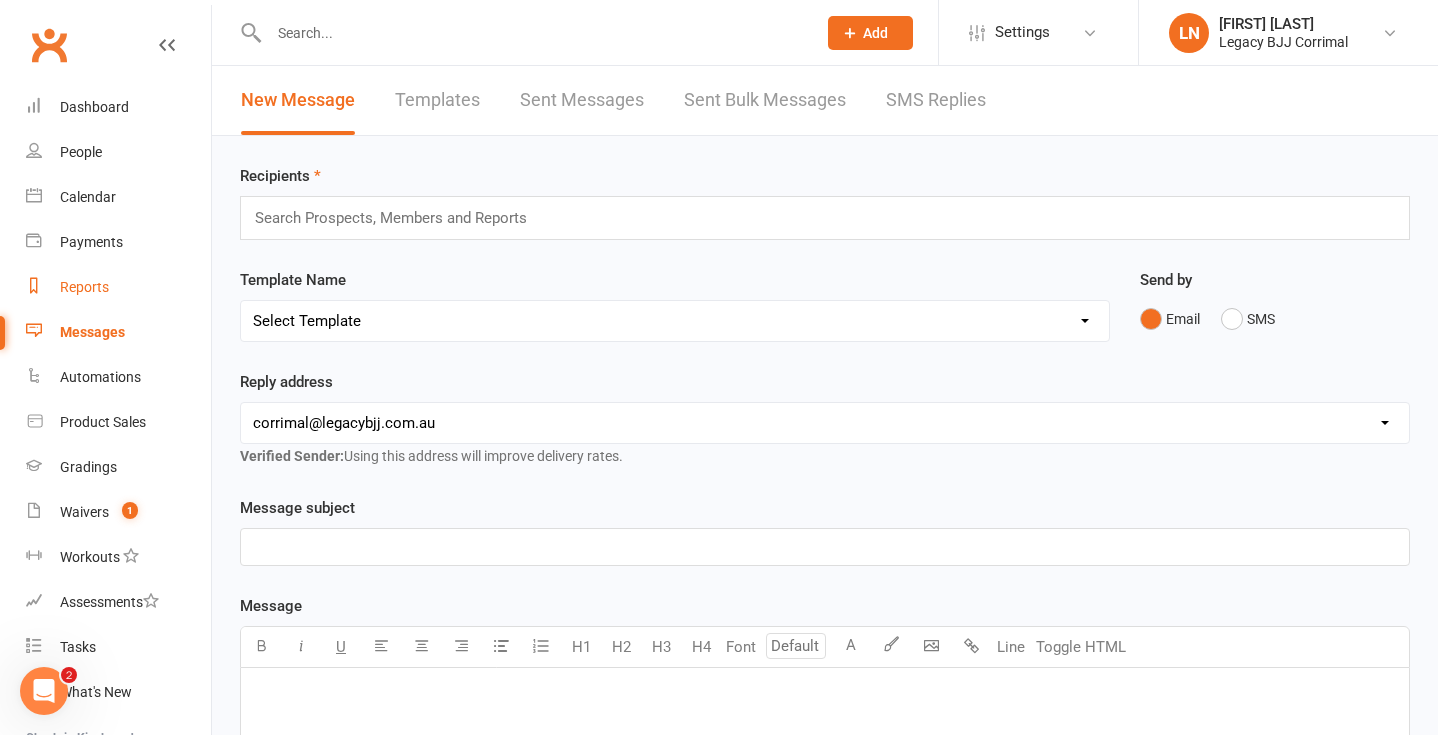 click on "Reports" at bounding box center [118, 287] 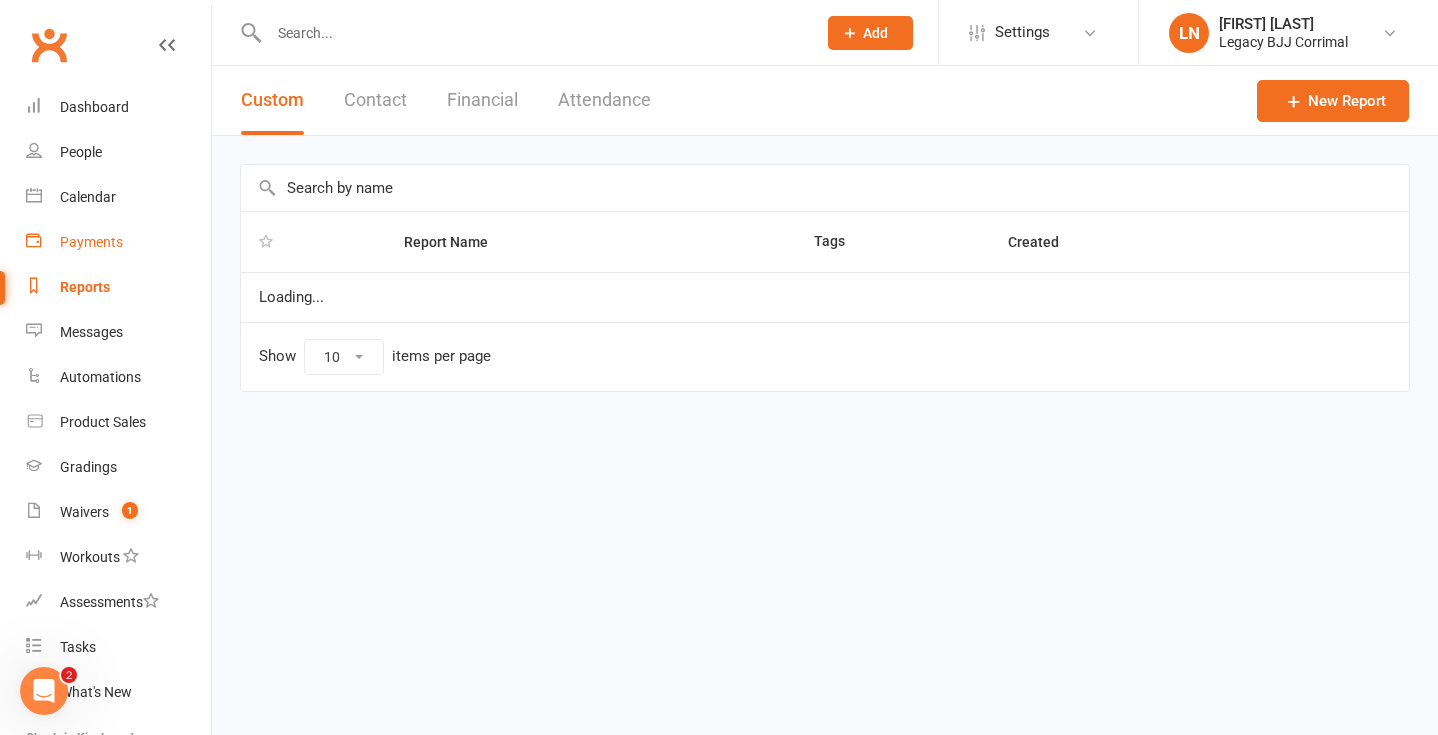 click on "Payments" at bounding box center [91, 242] 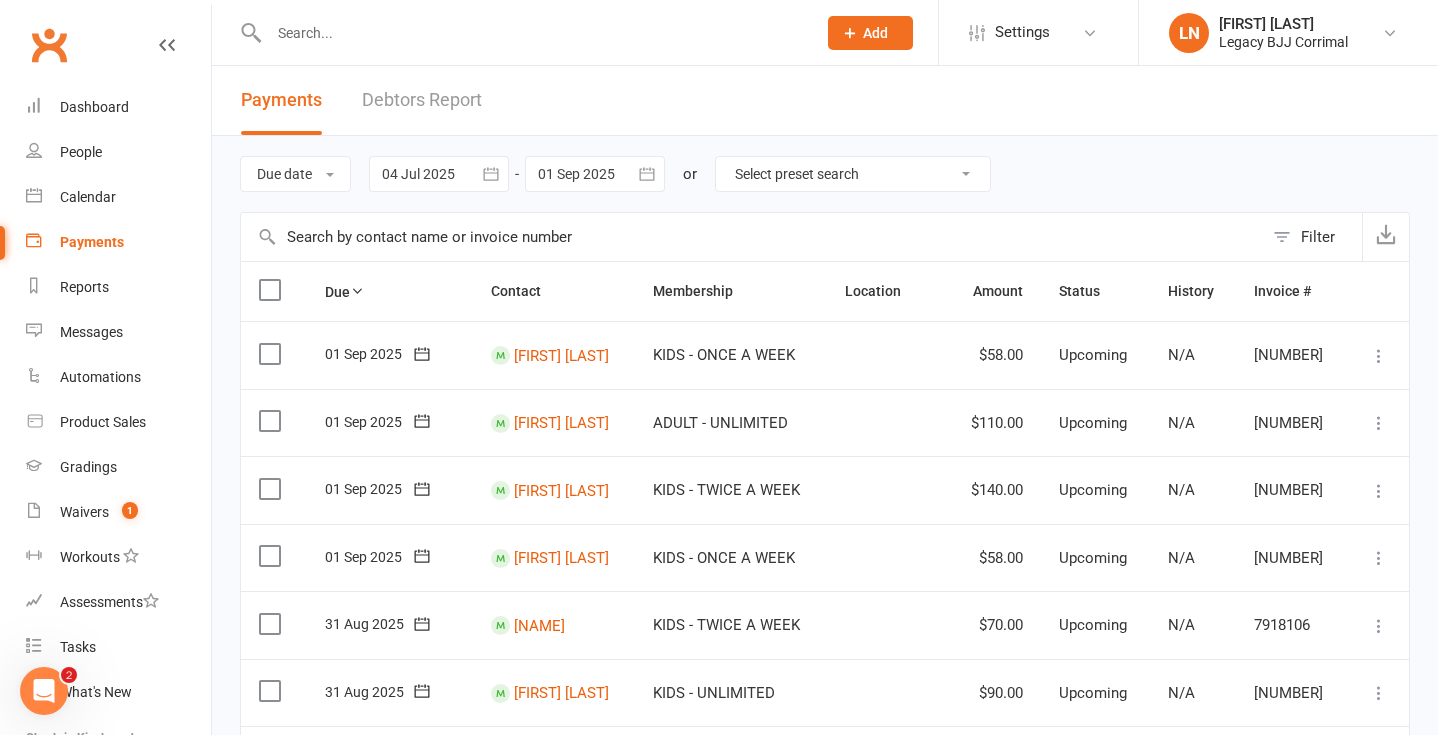 click on "Debtors Report" at bounding box center (422, 100) 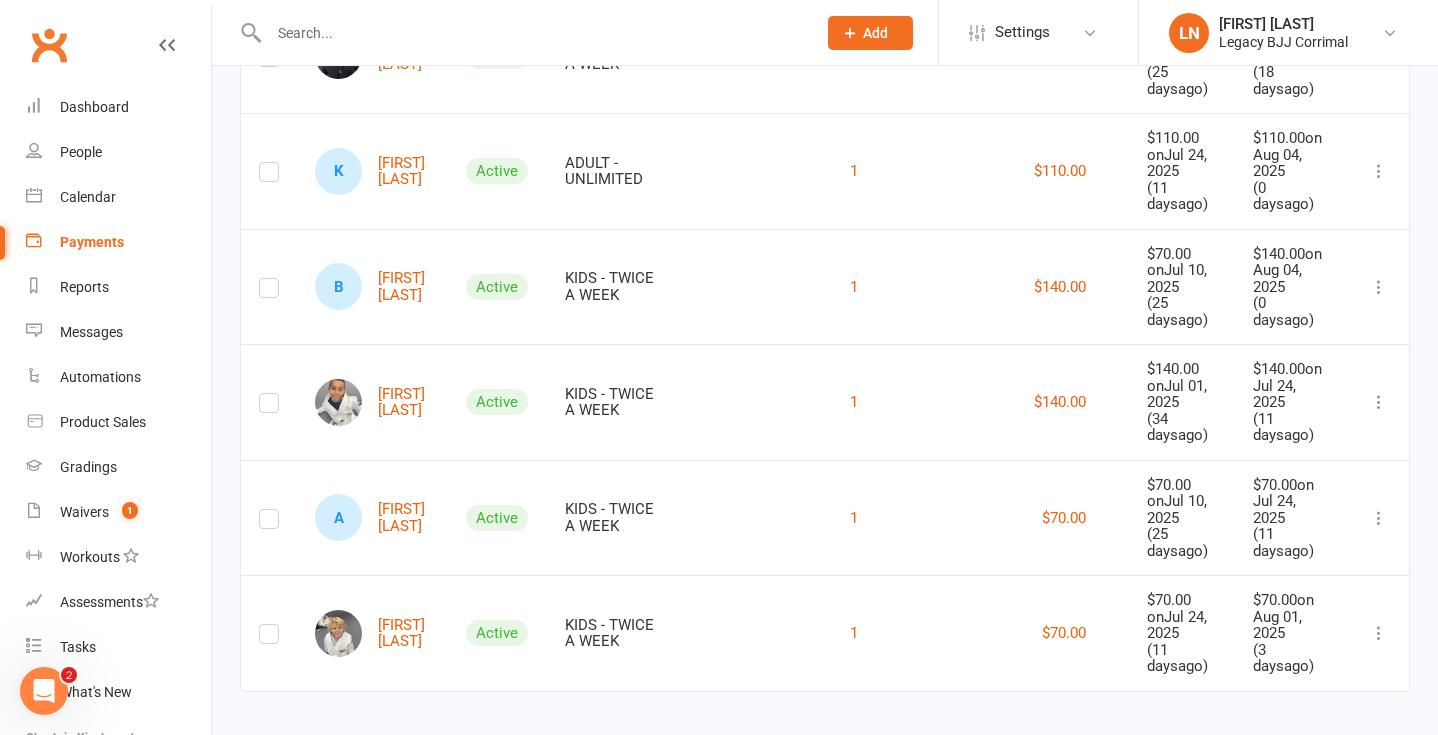 scroll, scrollTop: 475, scrollLeft: 0, axis: vertical 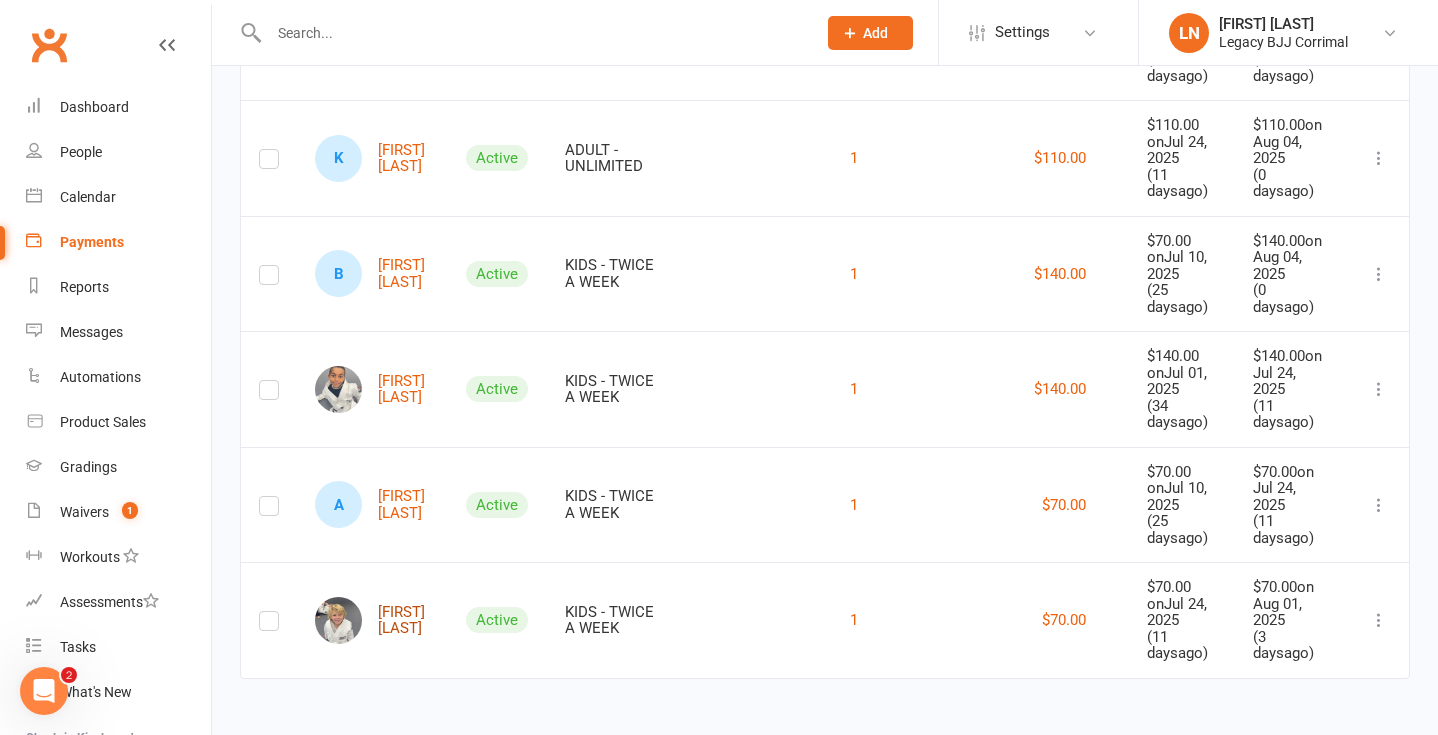 click on "[FIRST] [LAST]" at bounding box center [372, 620] 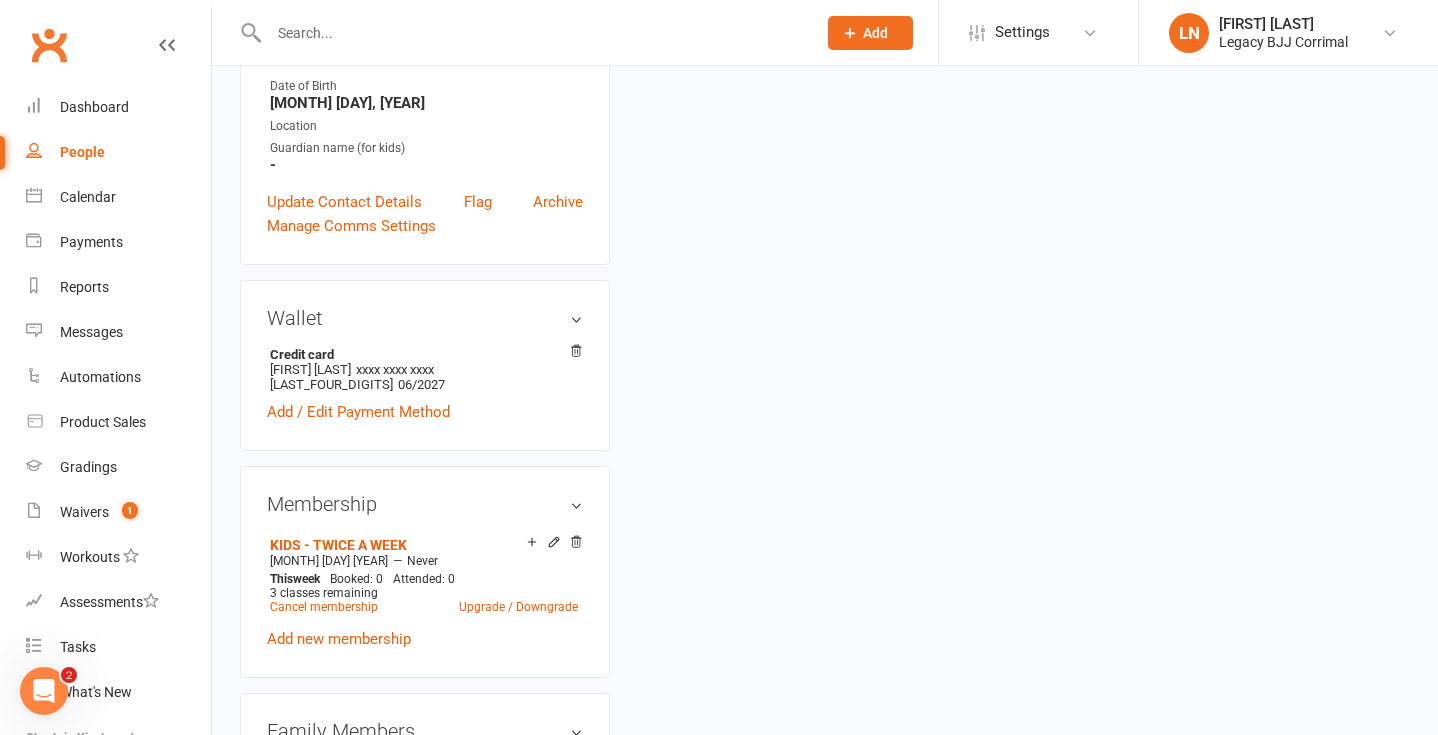 scroll, scrollTop: 0, scrollLeft: 0, axis: both 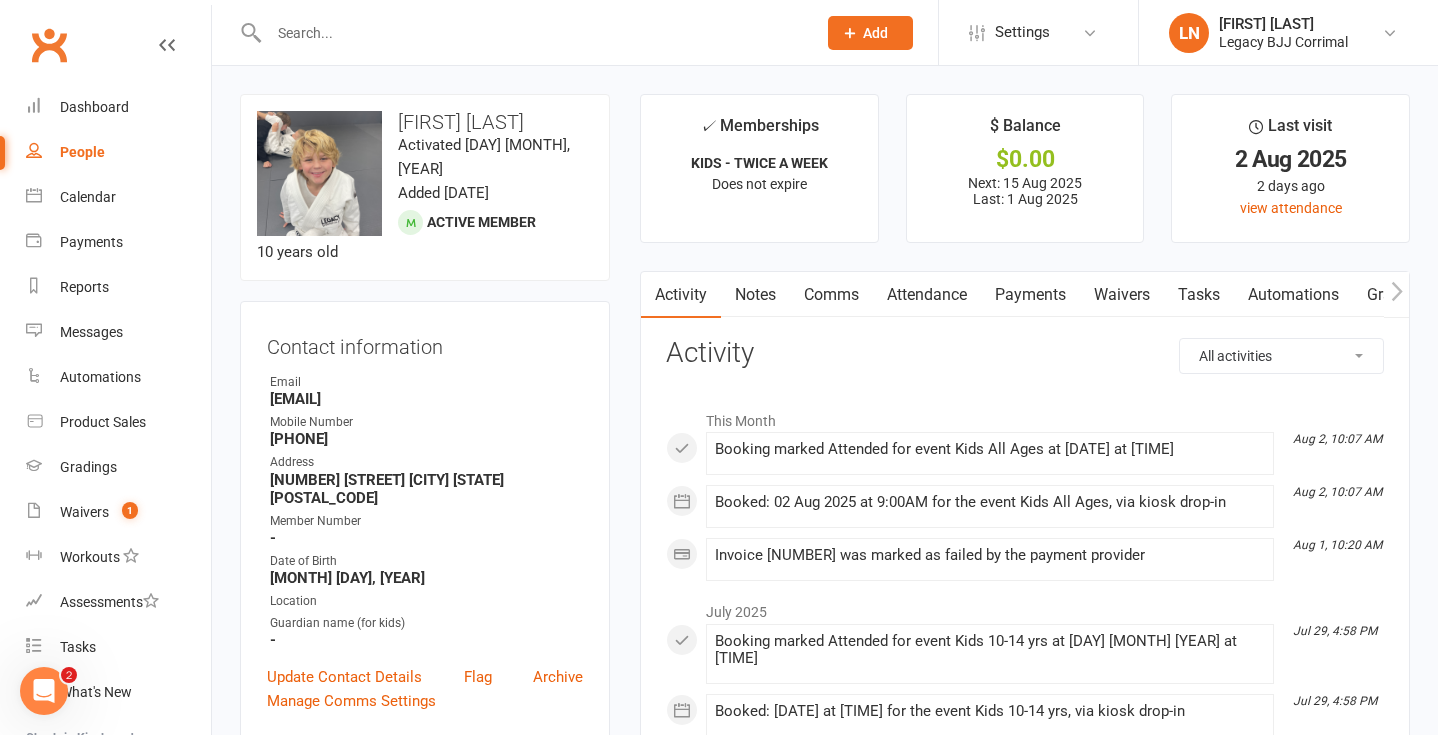 click on "Attendance" at bounding box center (927, 295) 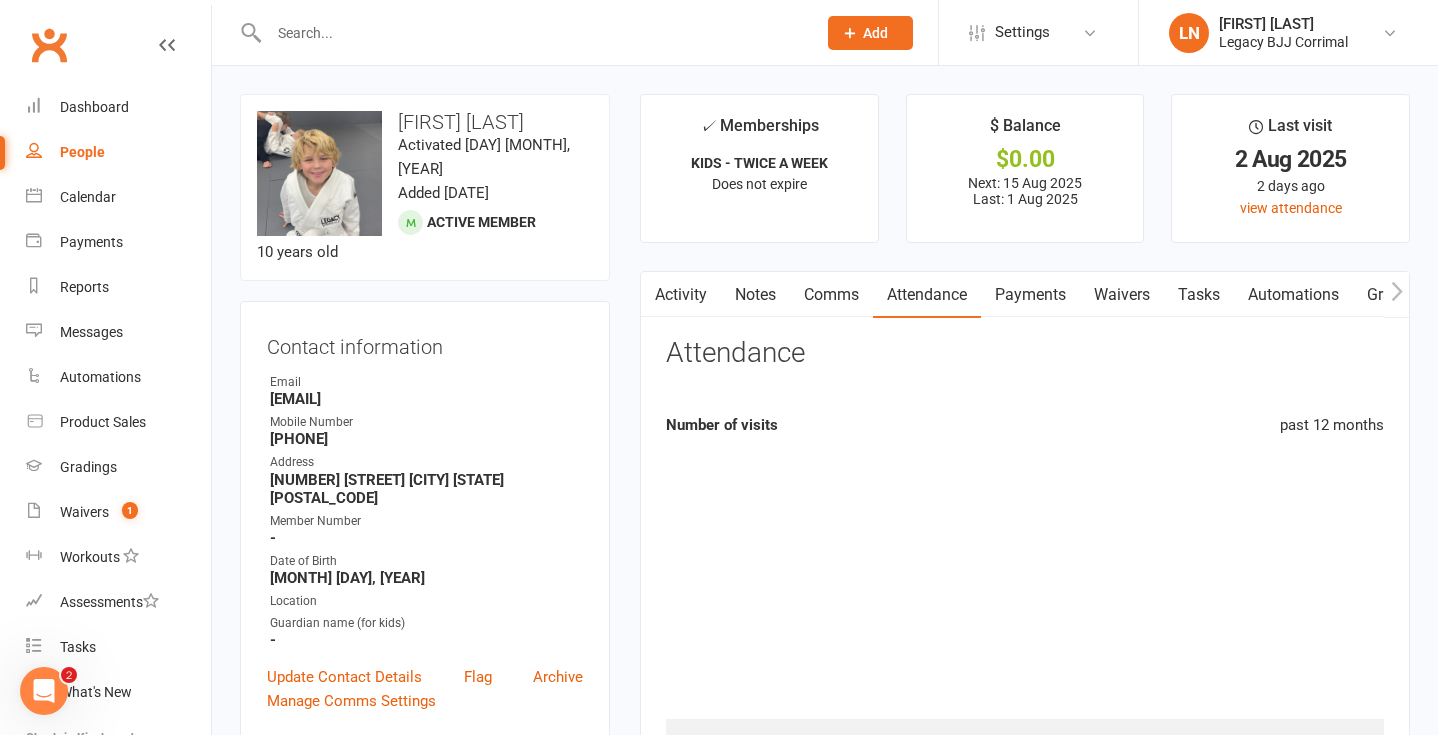 click on "Payments" at bounding box center (1030, 295) 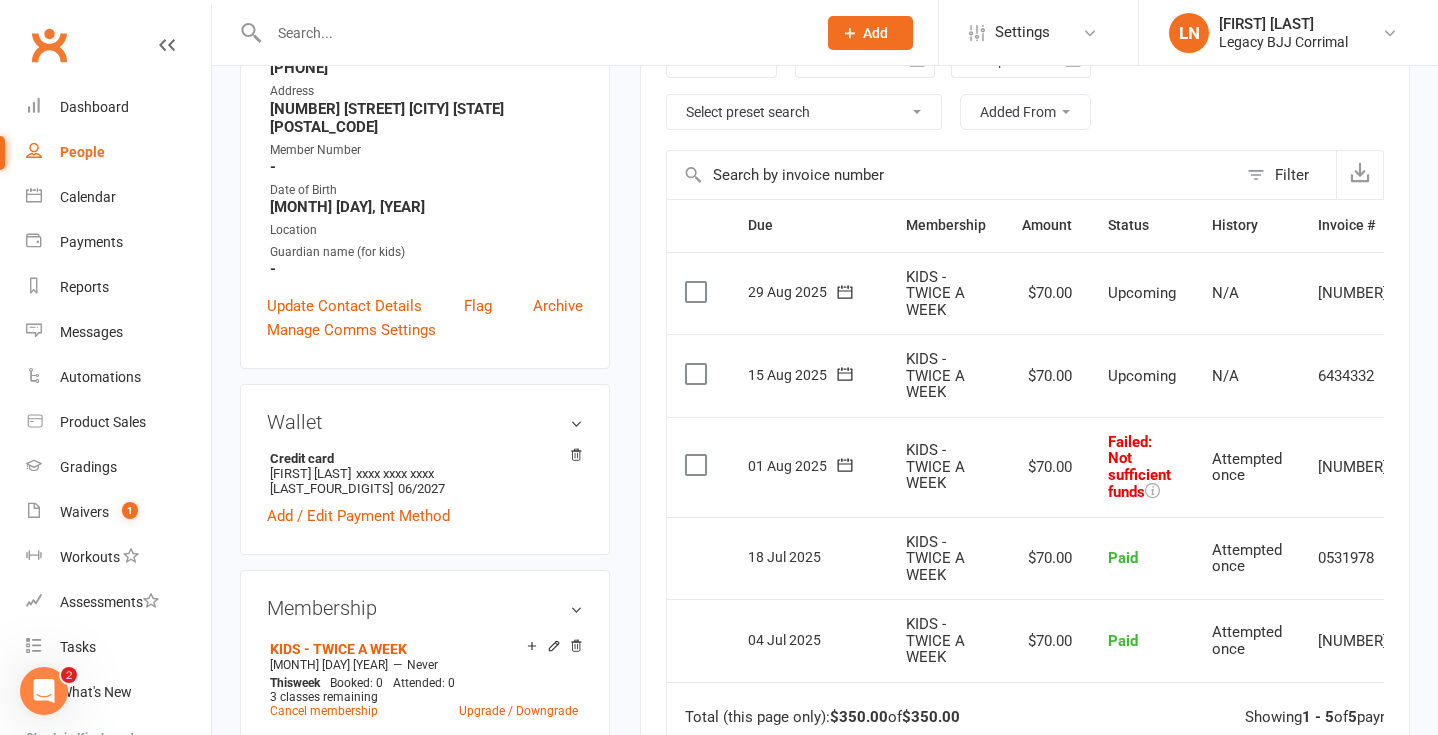 scroll, scrollTop: 423, scrollLeft: 0, axis: vertical 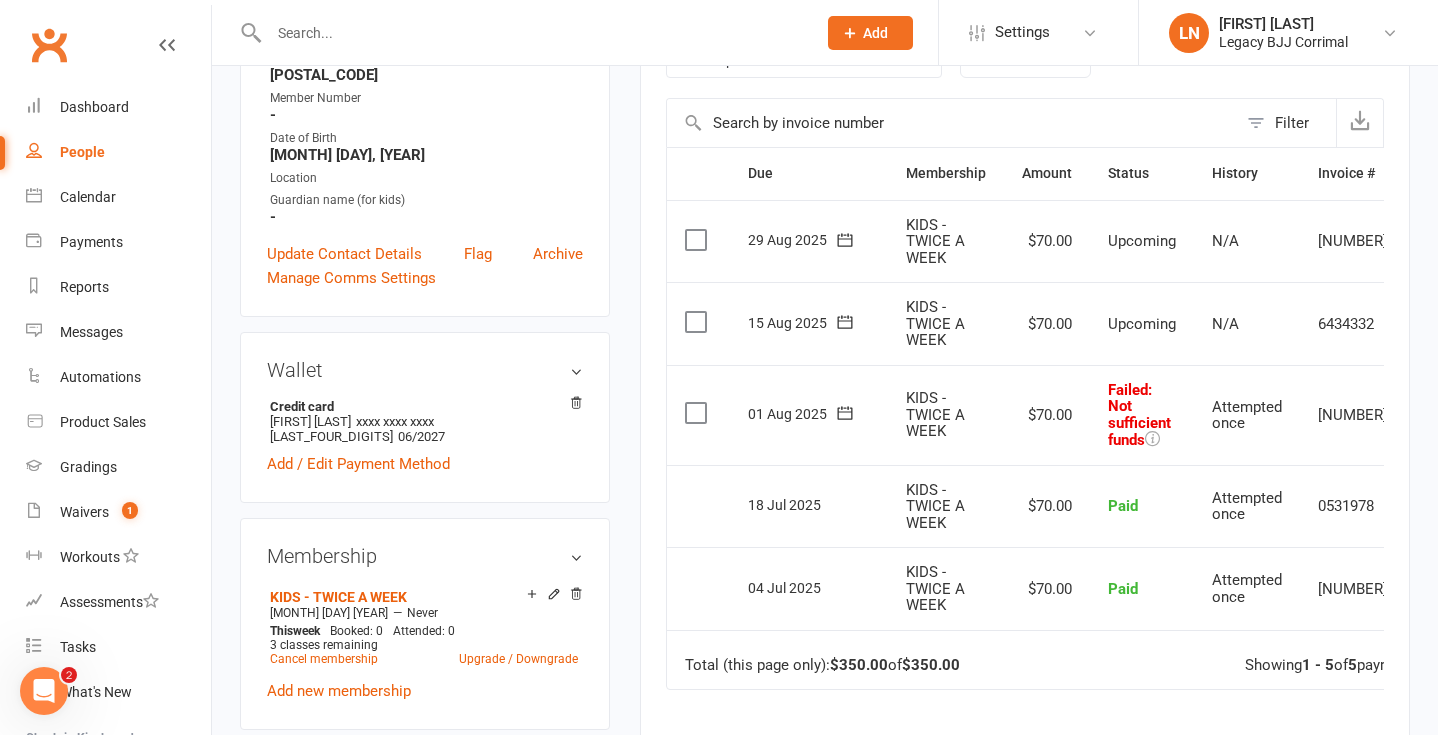 click 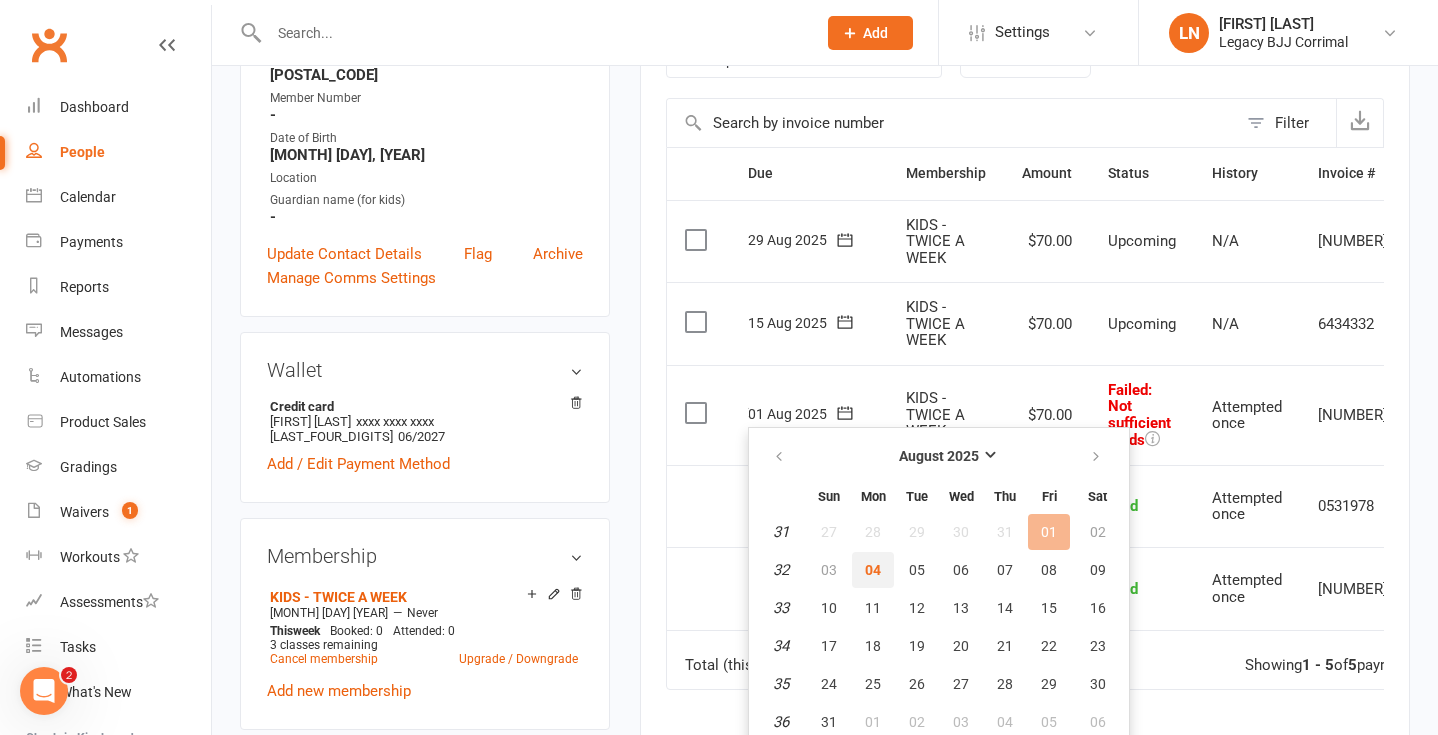 click on "04" at bounding box center (873, 570) 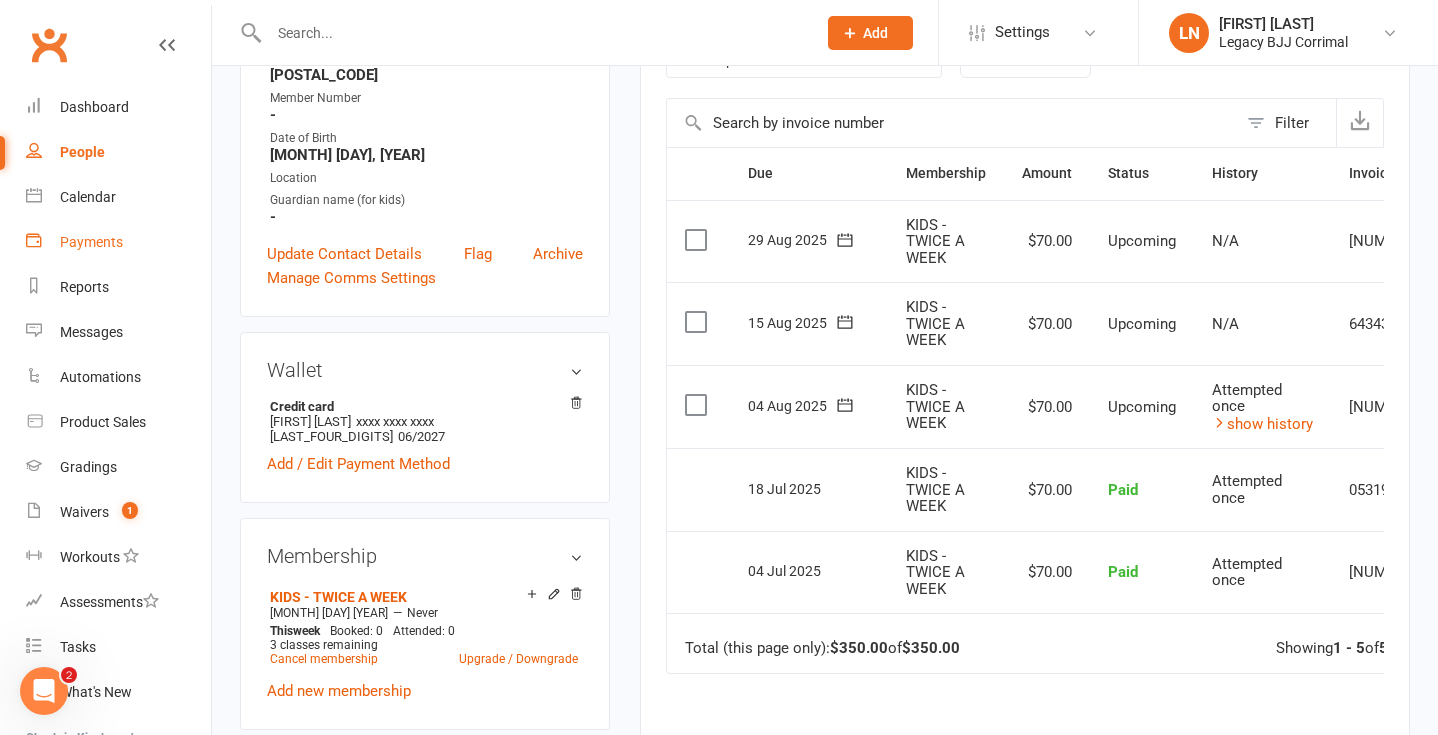 click on "Payments" at bounding box center (91, 242) 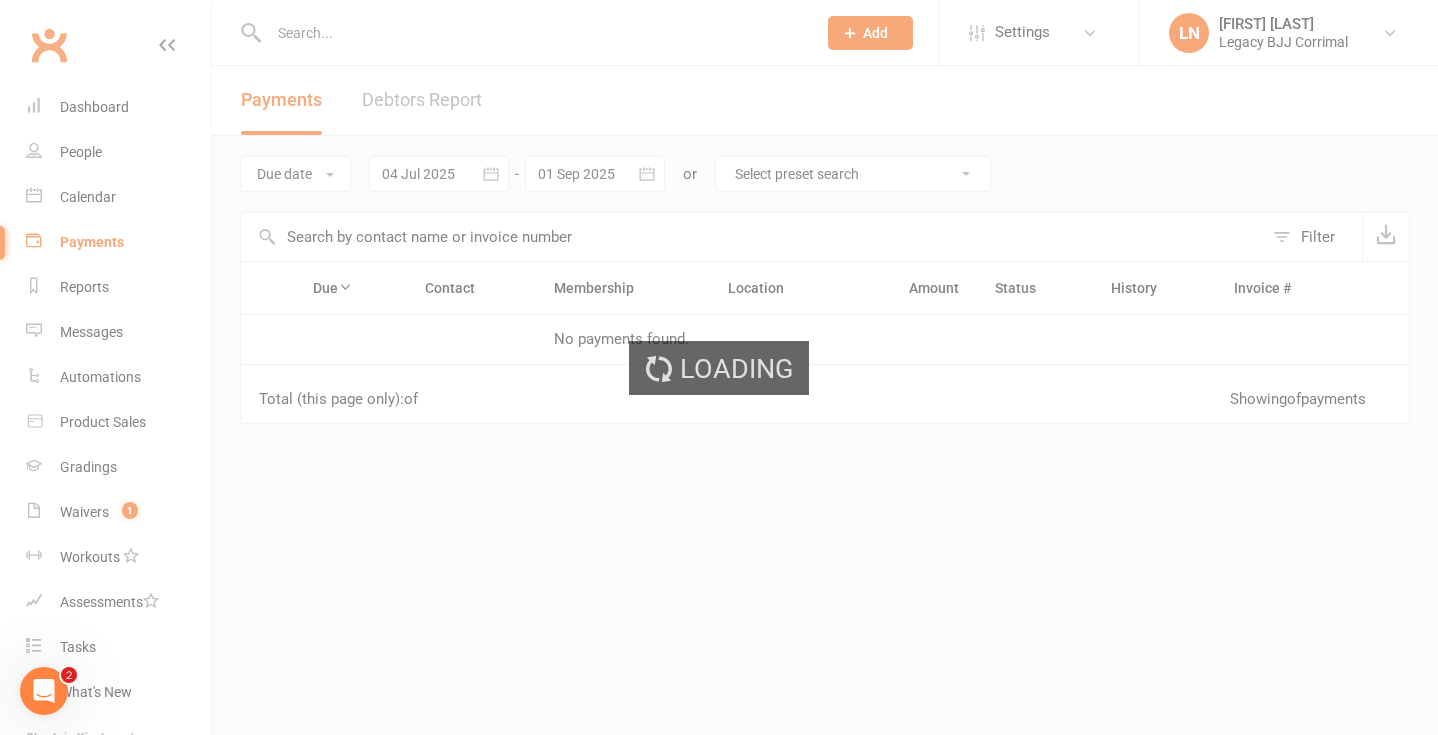 scroll, scrollTop: 0, scrollLeft: 0, axis: both 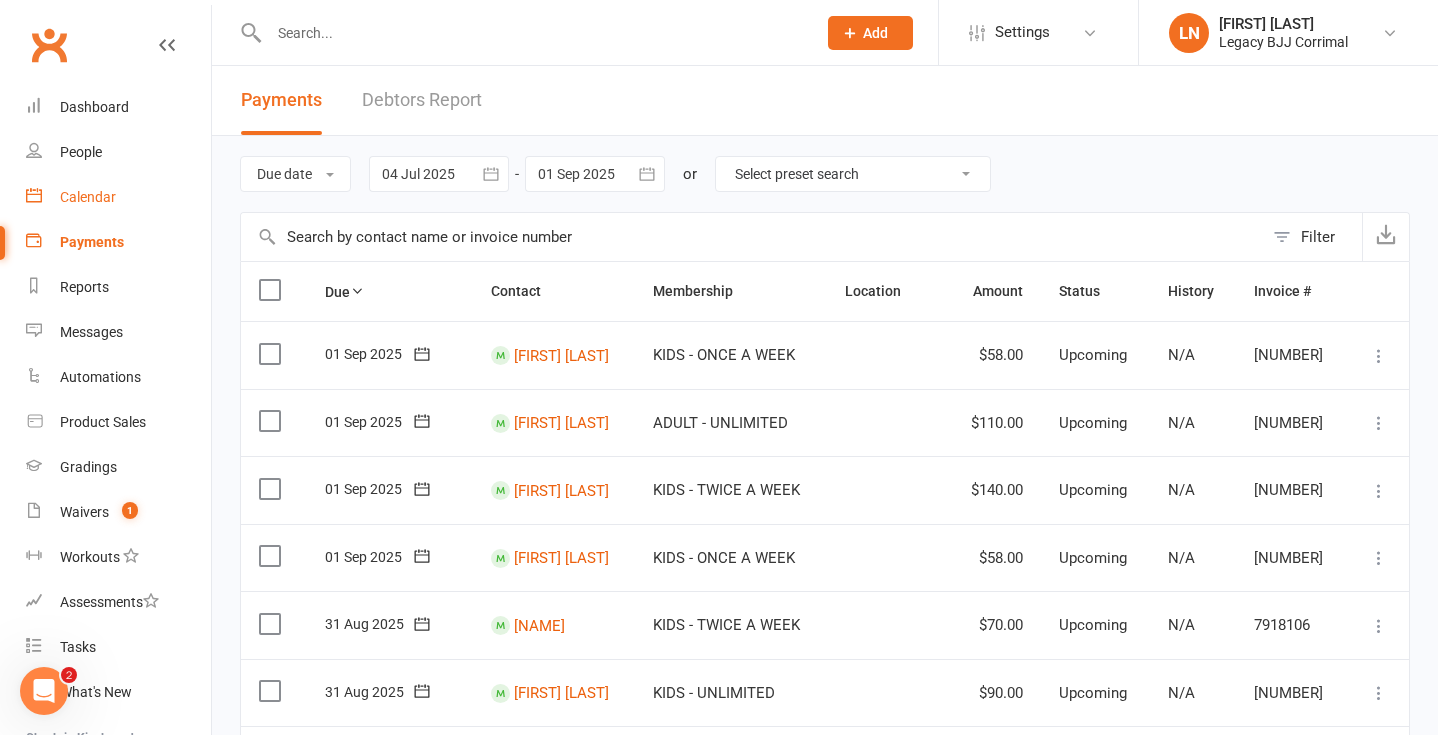 click on "Calendar" at bounding box center [88, 197] 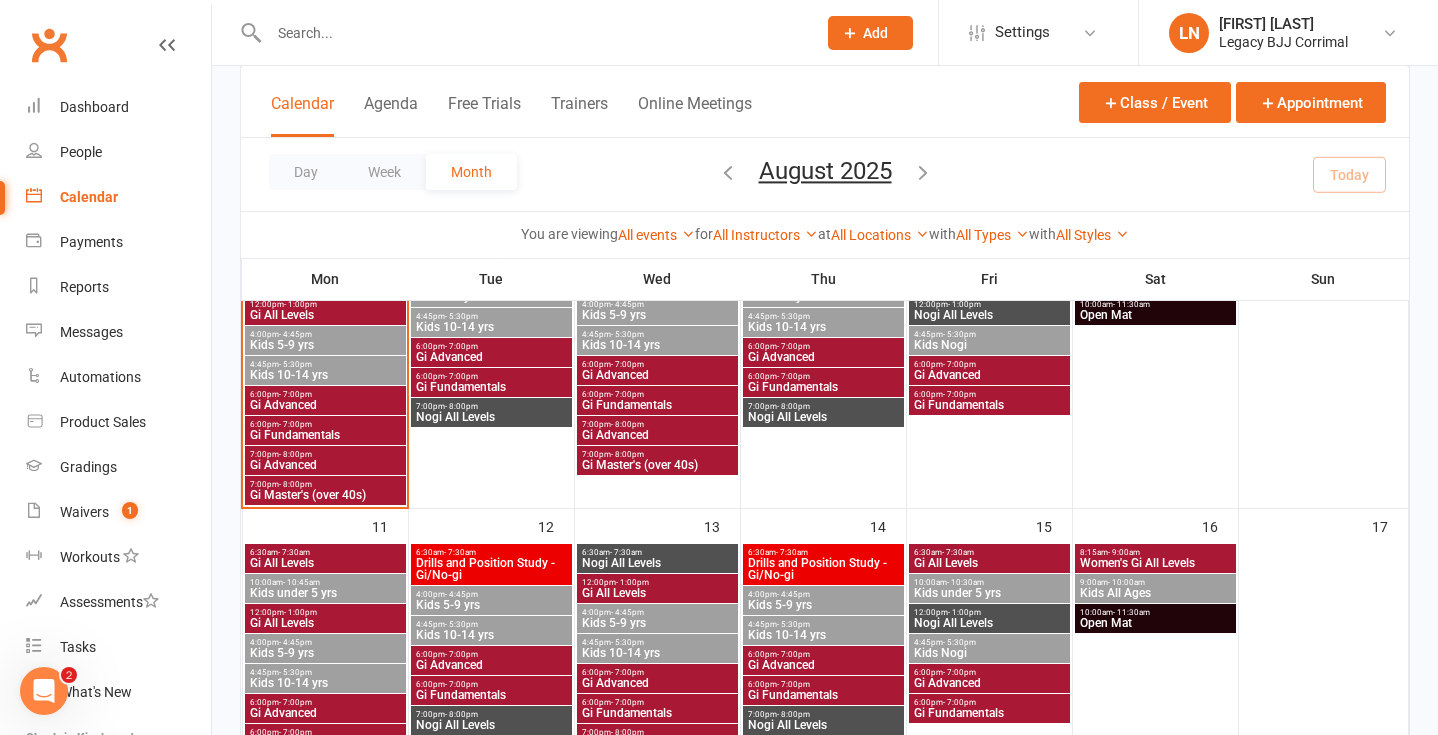 scroll, scrollTop: 537, scrollLeft: 0, axis: vertical 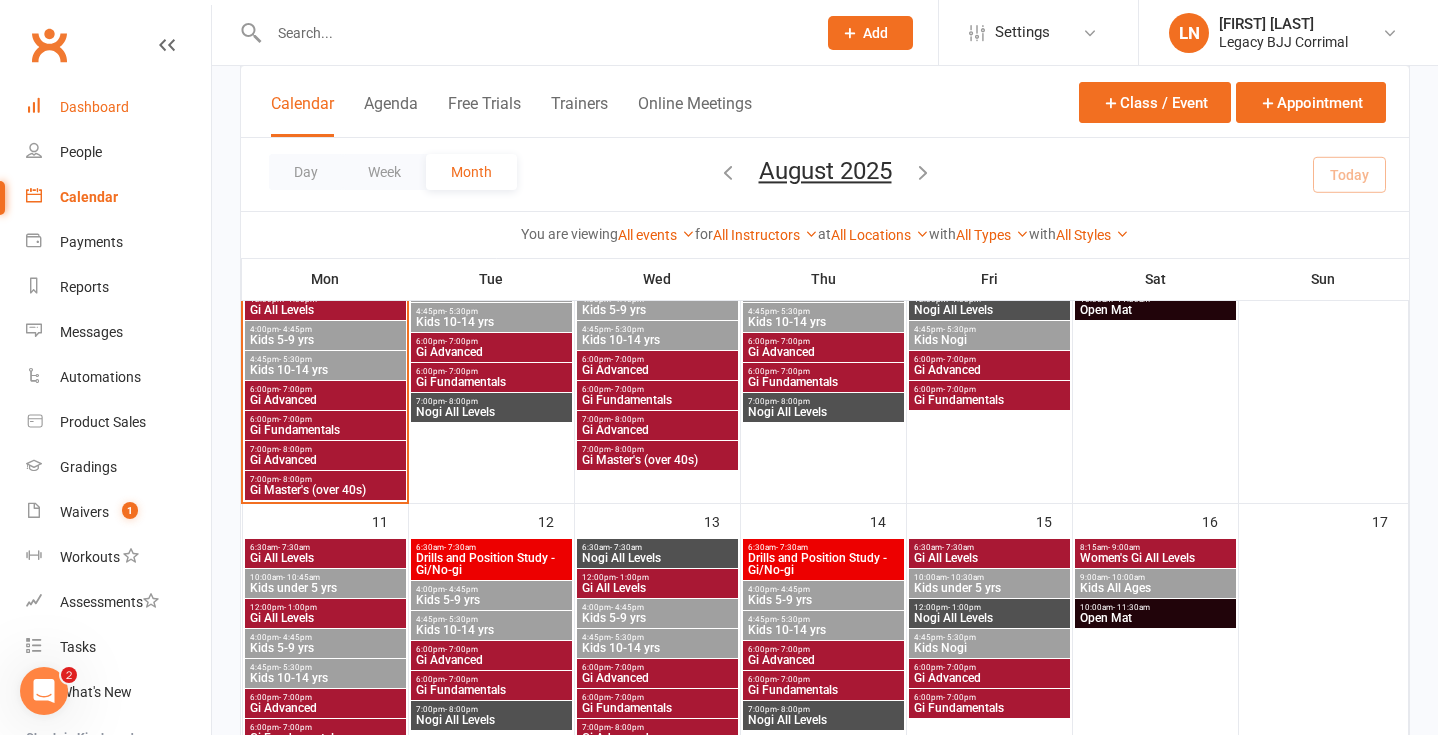 click on "Dashboard" at bounding box center (118, 107) 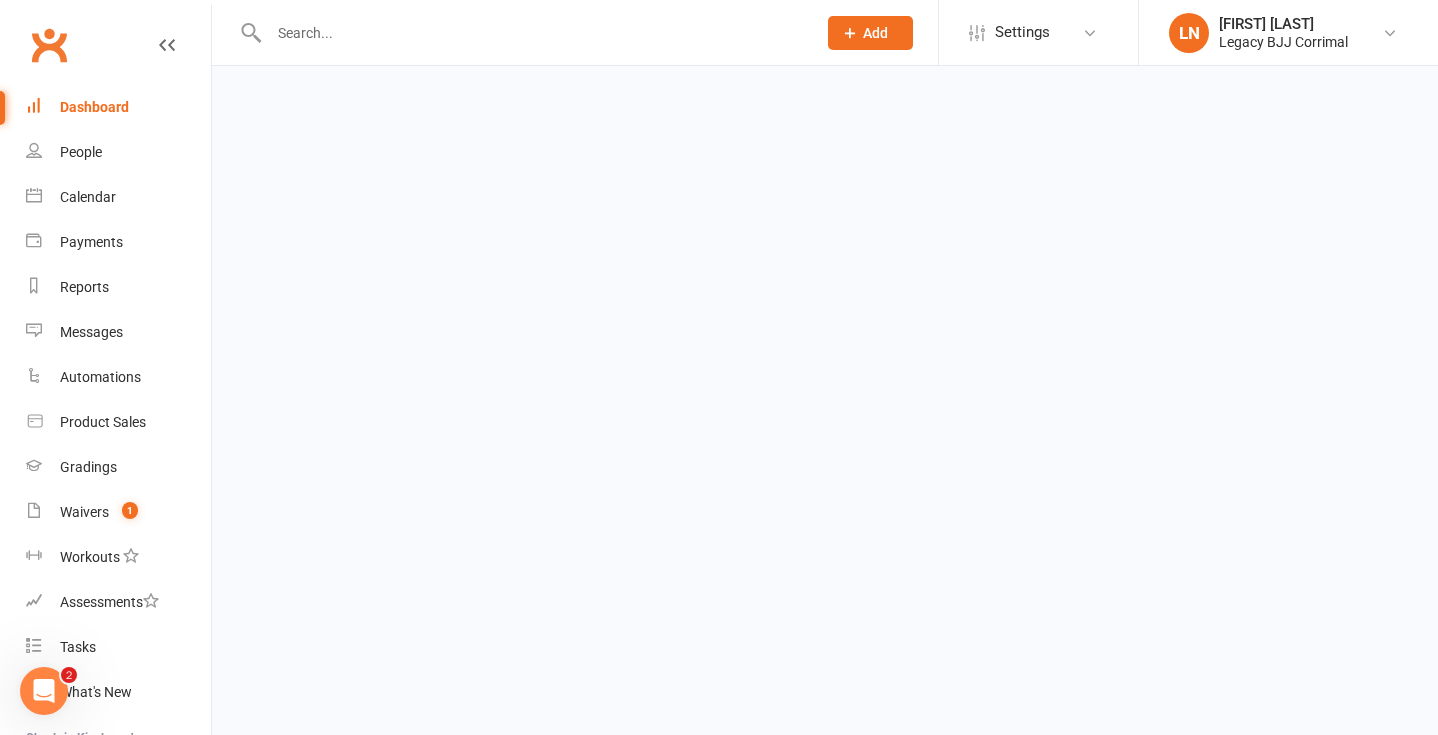 scroll, scrollTop: 0, scrollLeft: 0, axis: both 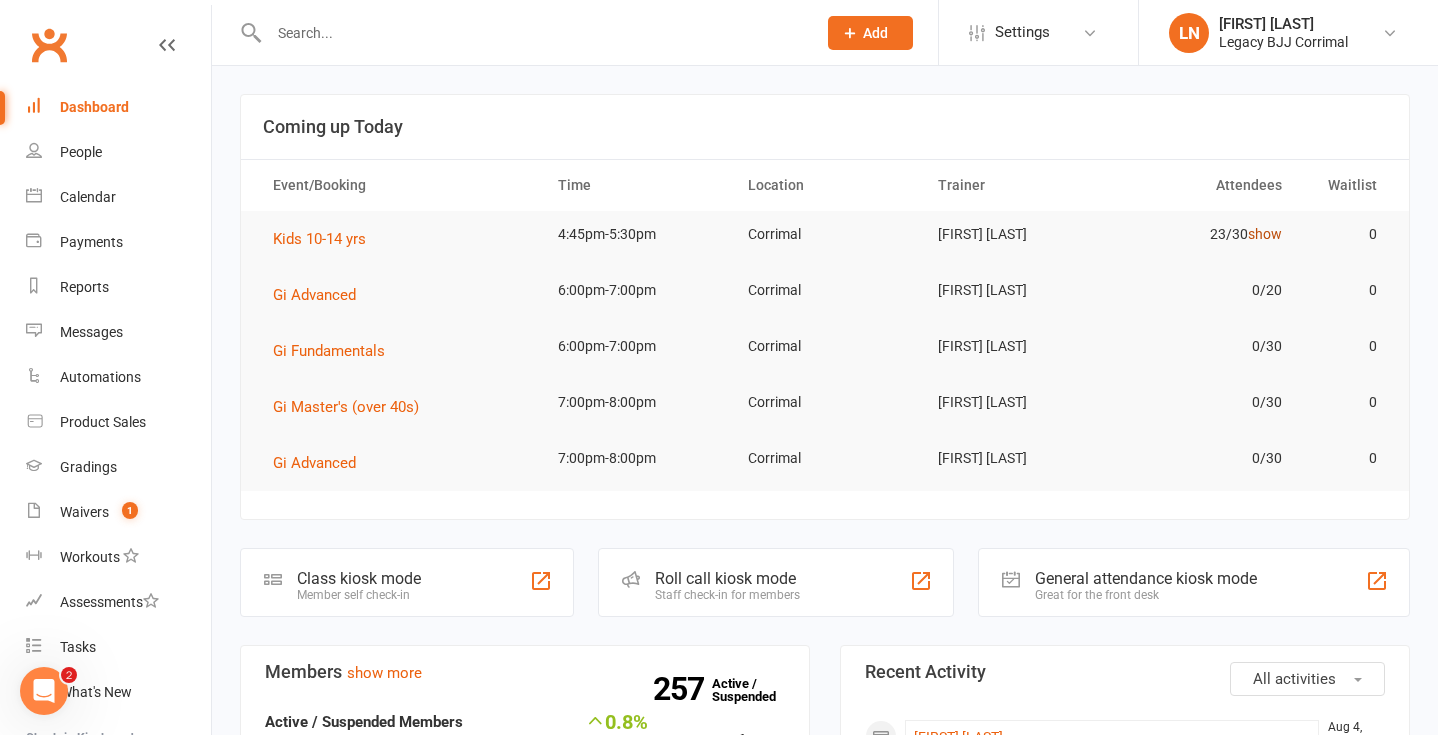click on "show" at bounding box center [1265, 234] 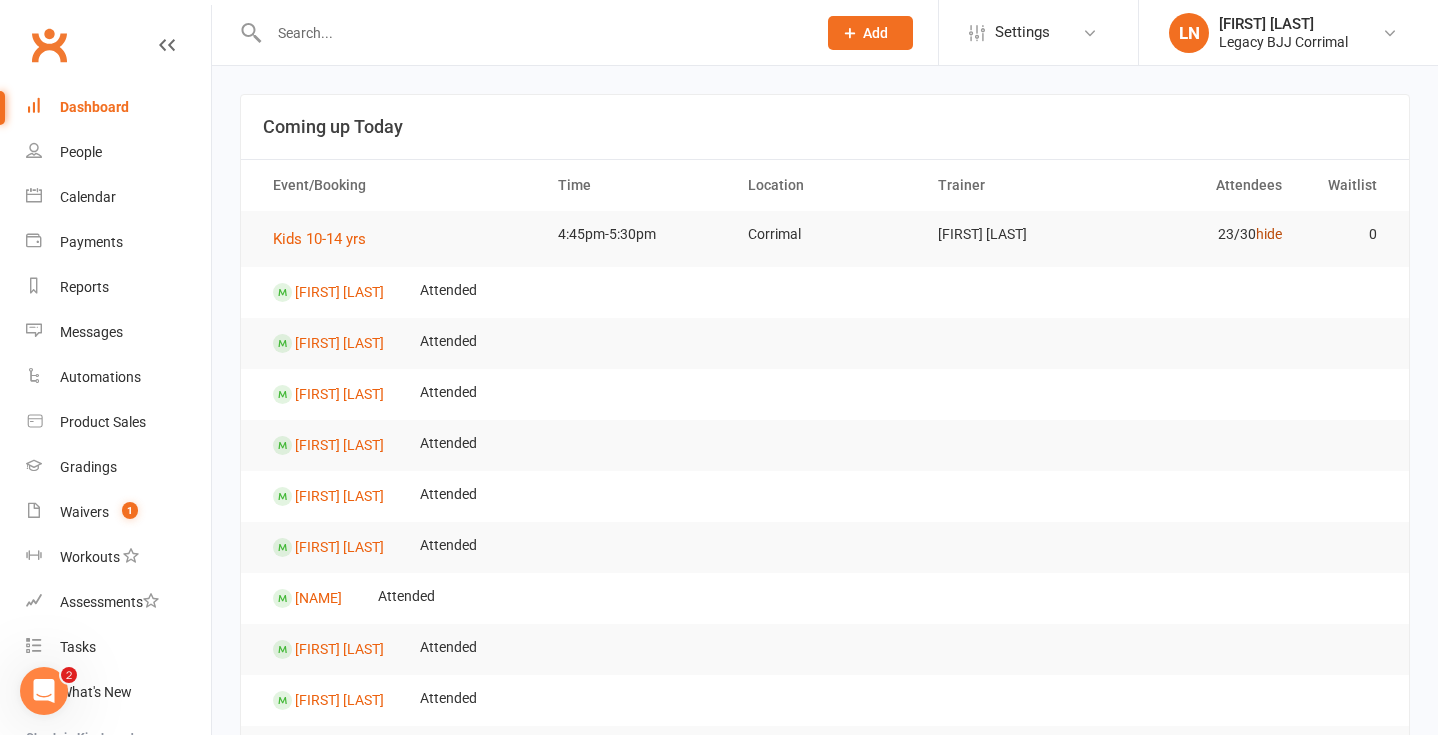 click on "hide" at bounding box center [1269, 234] 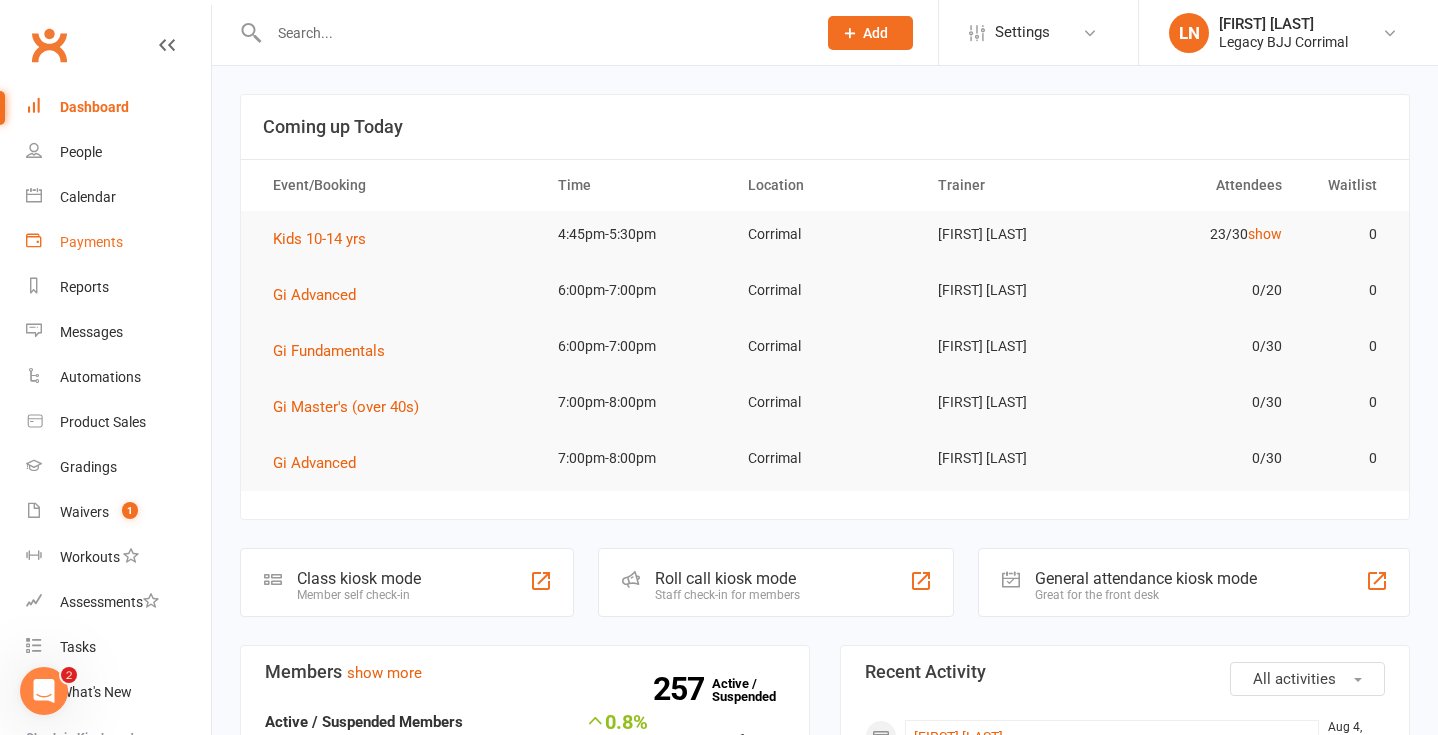 click on "Payments" at bounding box center [91, 242] 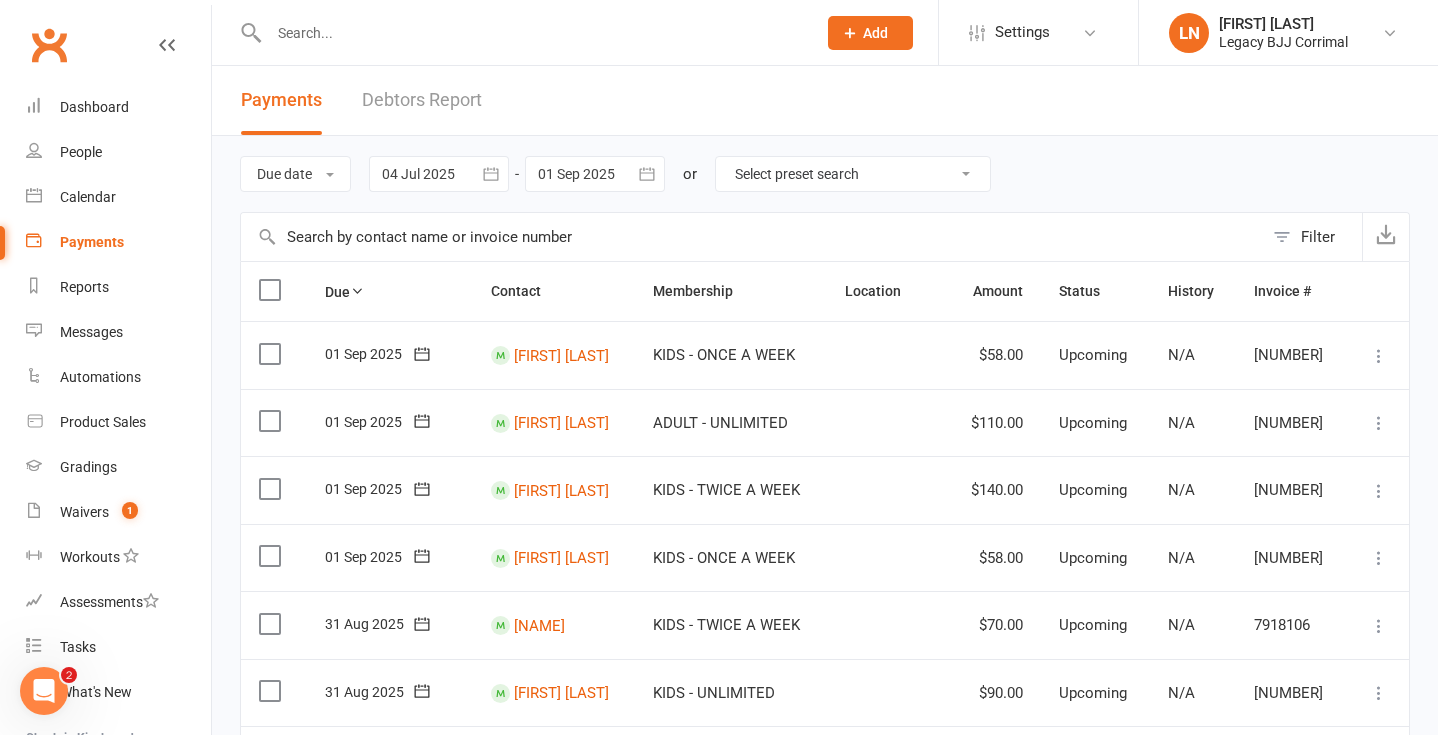 click on "Debtors Report" at bounding box center [422, 100] 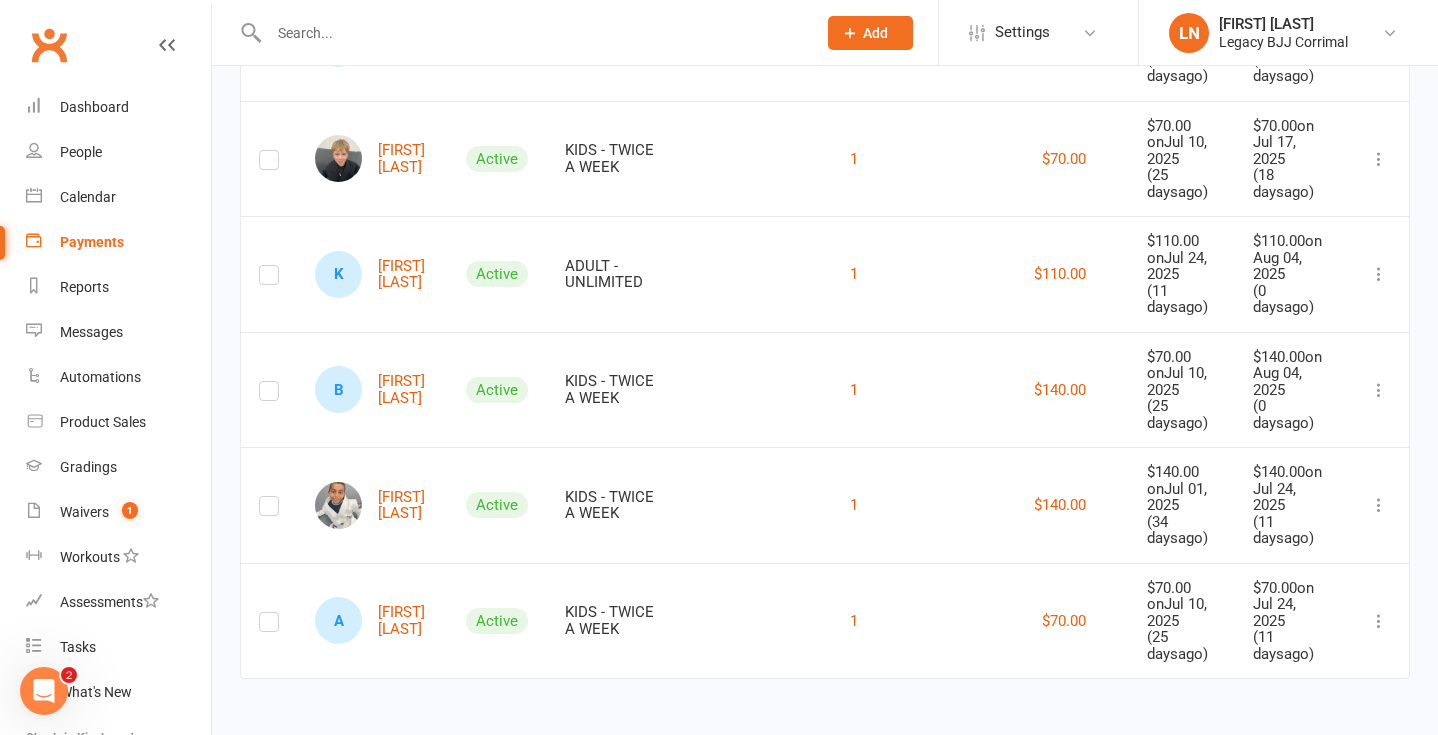 scroll, scrollTop: 356, scrollLeft: 0, axis: vertical 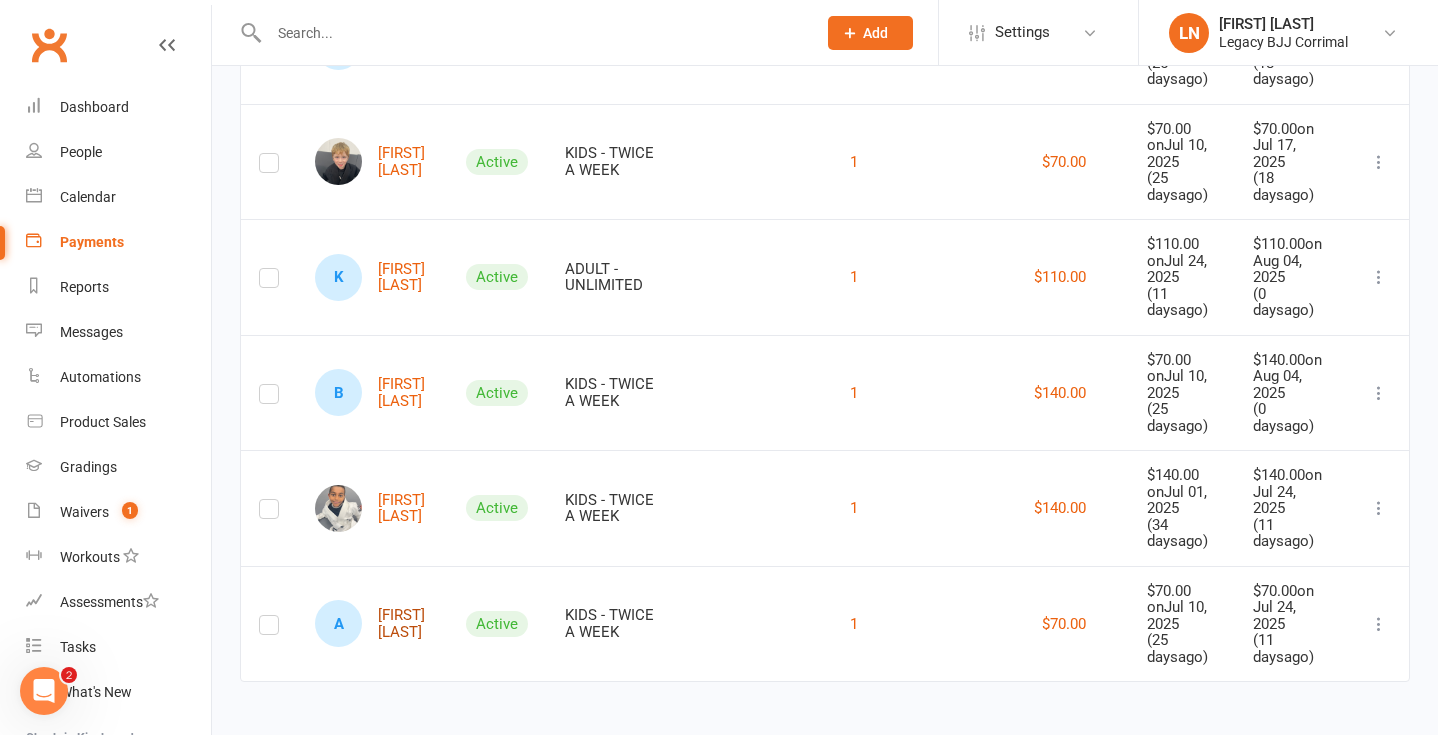 click on "[FIRST] [FIRST] [LAST]" at bounding box center [372, 623] 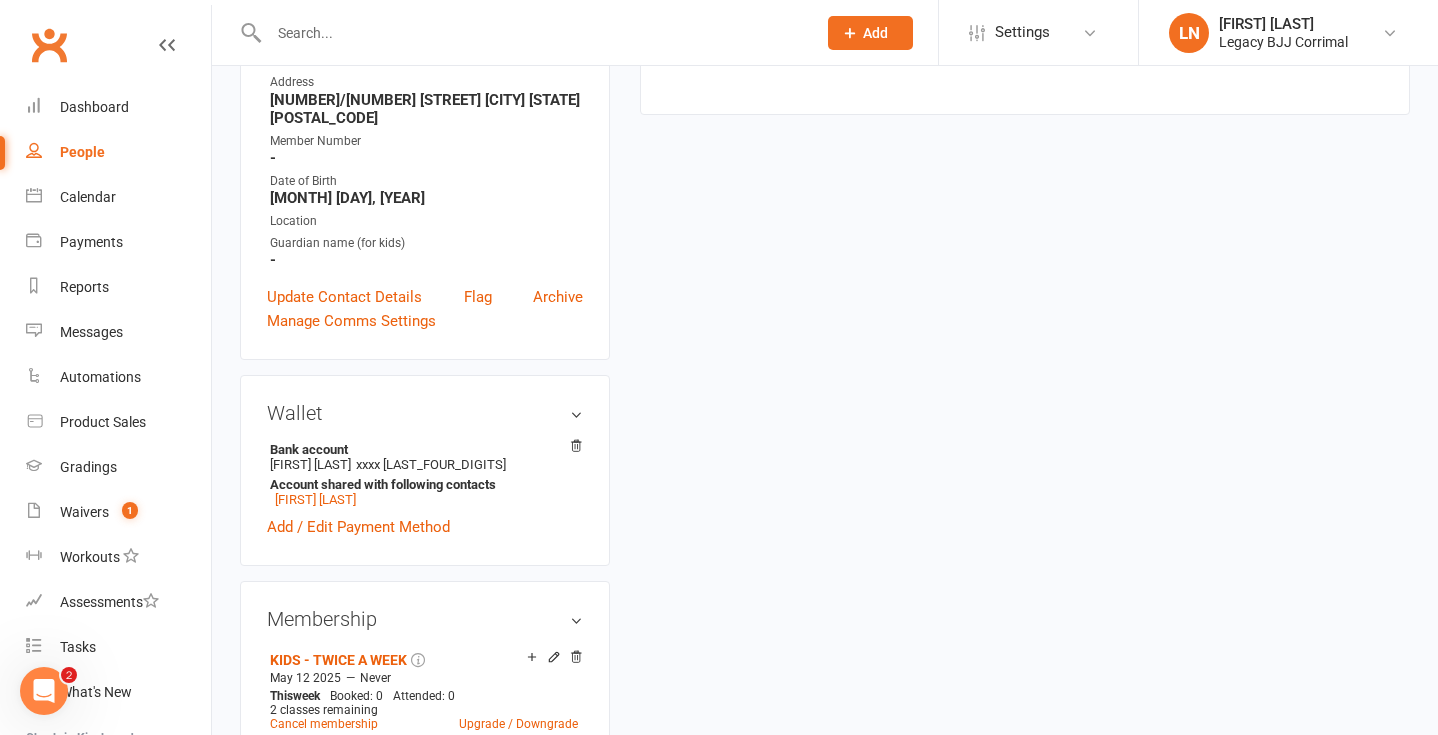 scroll, scrollTop: 0, scrollLeft: 0, axis: both 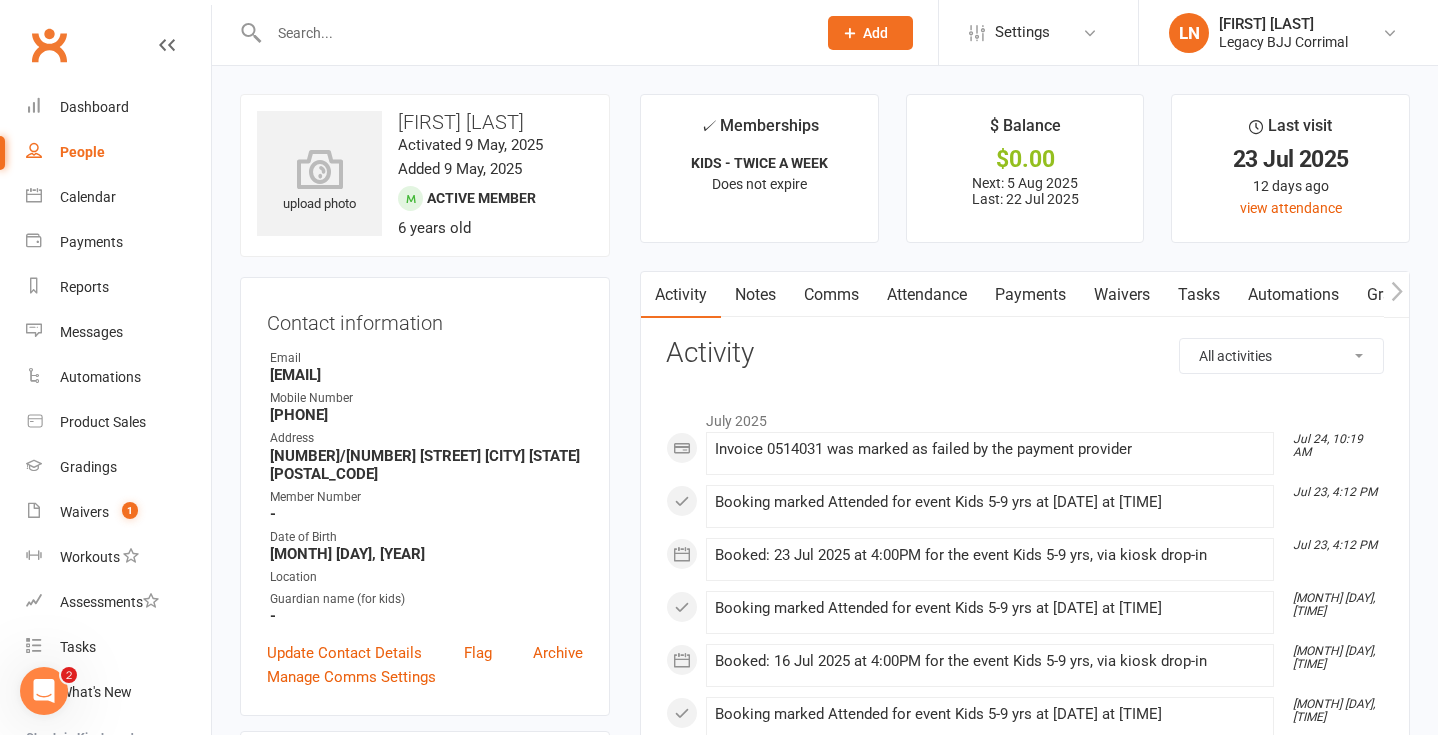 click on "Payments" at bounding box center [1030, 295] 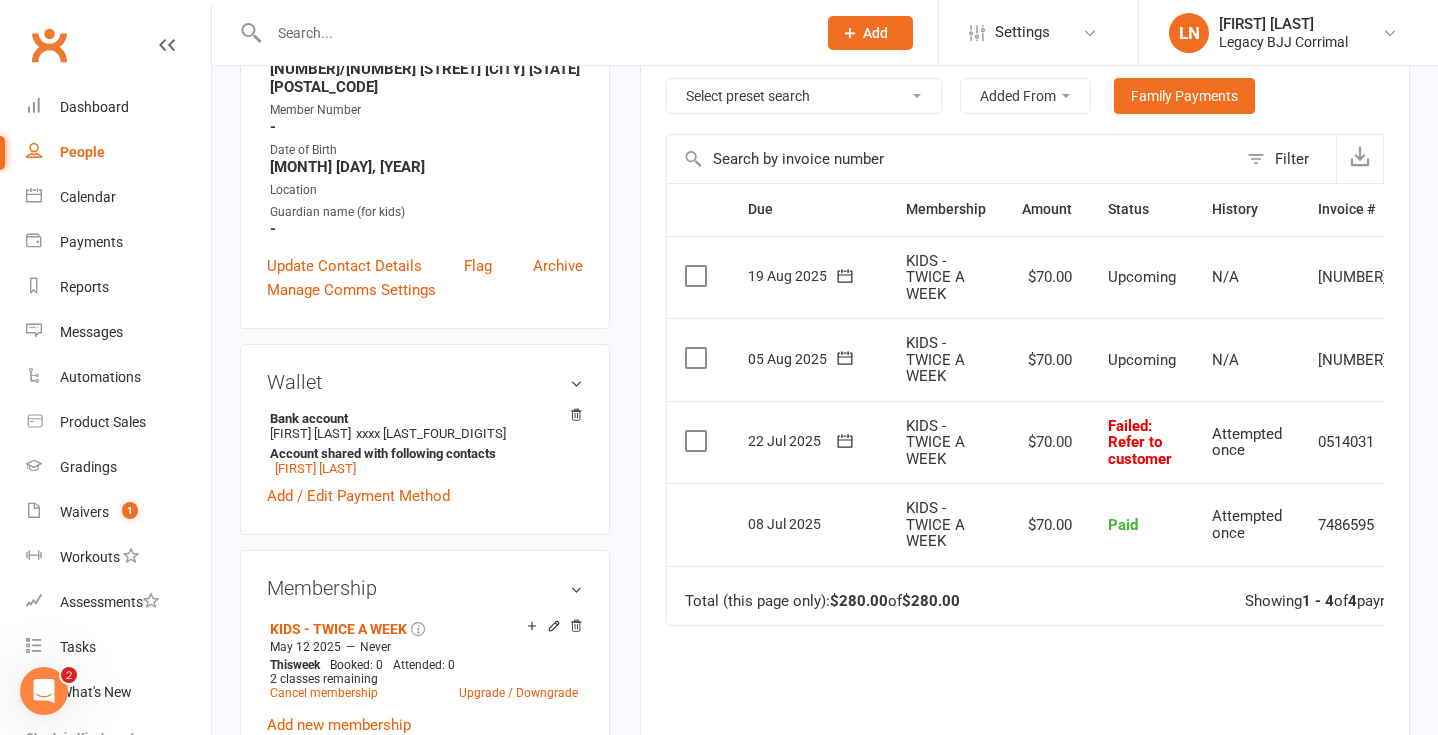 scroll, scrollTop: 388, scrollLeft: 0, axis: vertical 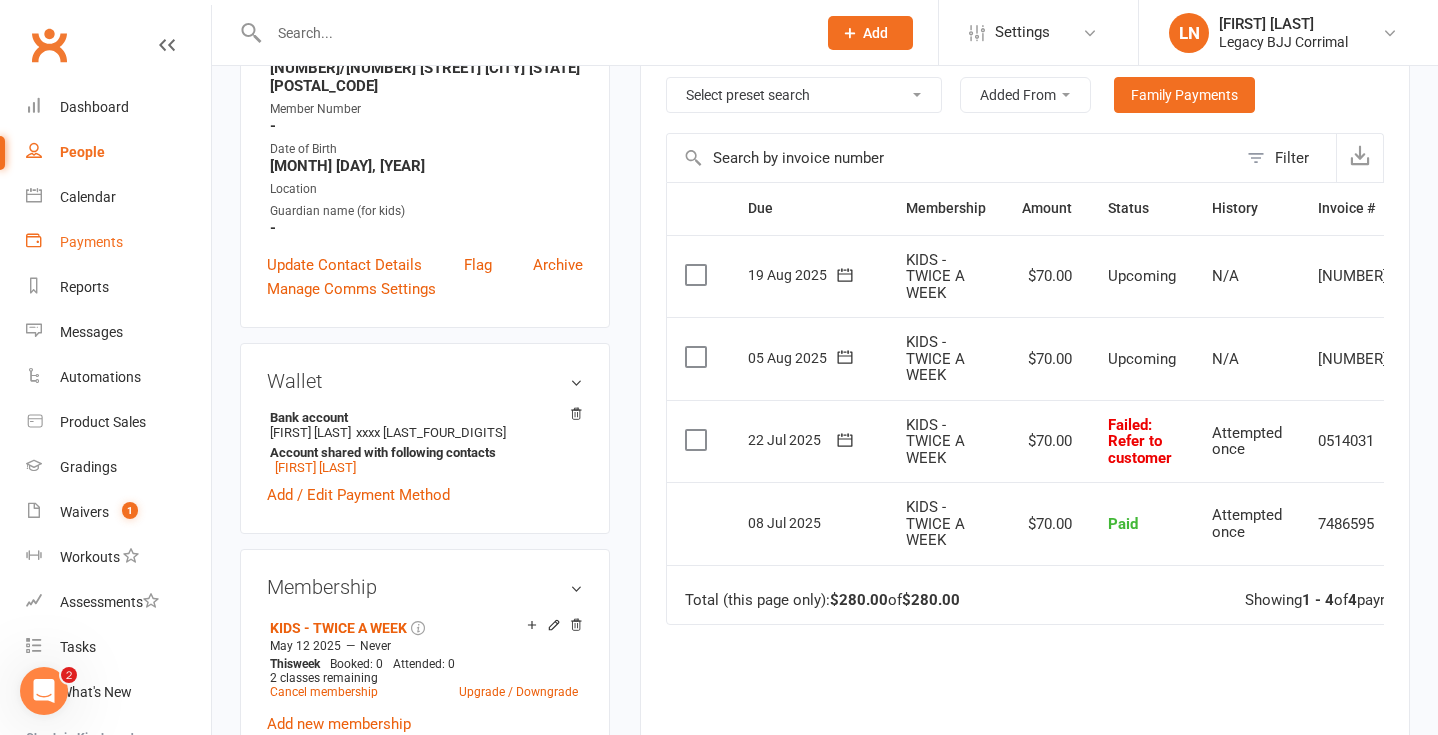 click on "Payments" at bounding box center [118, 242] 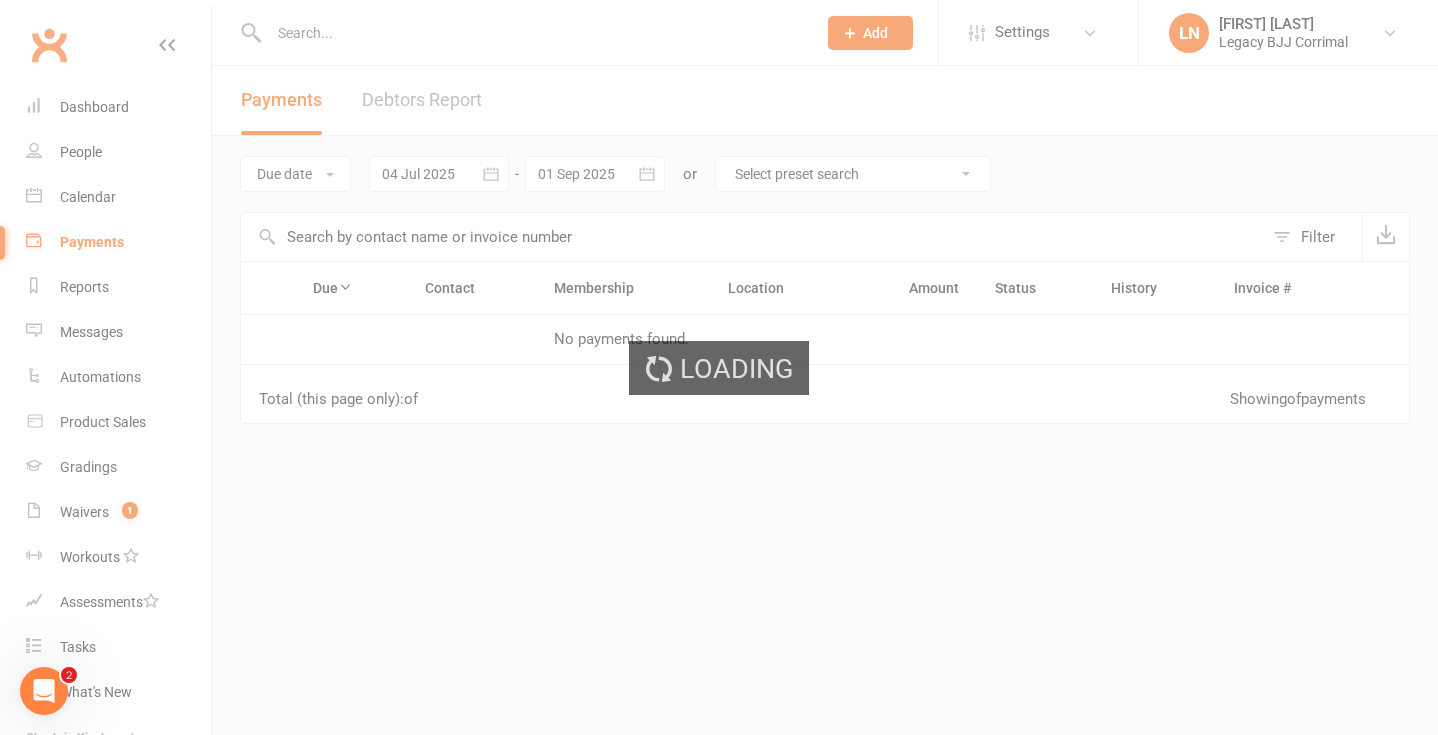 scroll, scrollTop: 0, scrollLeft: 0, axis: both 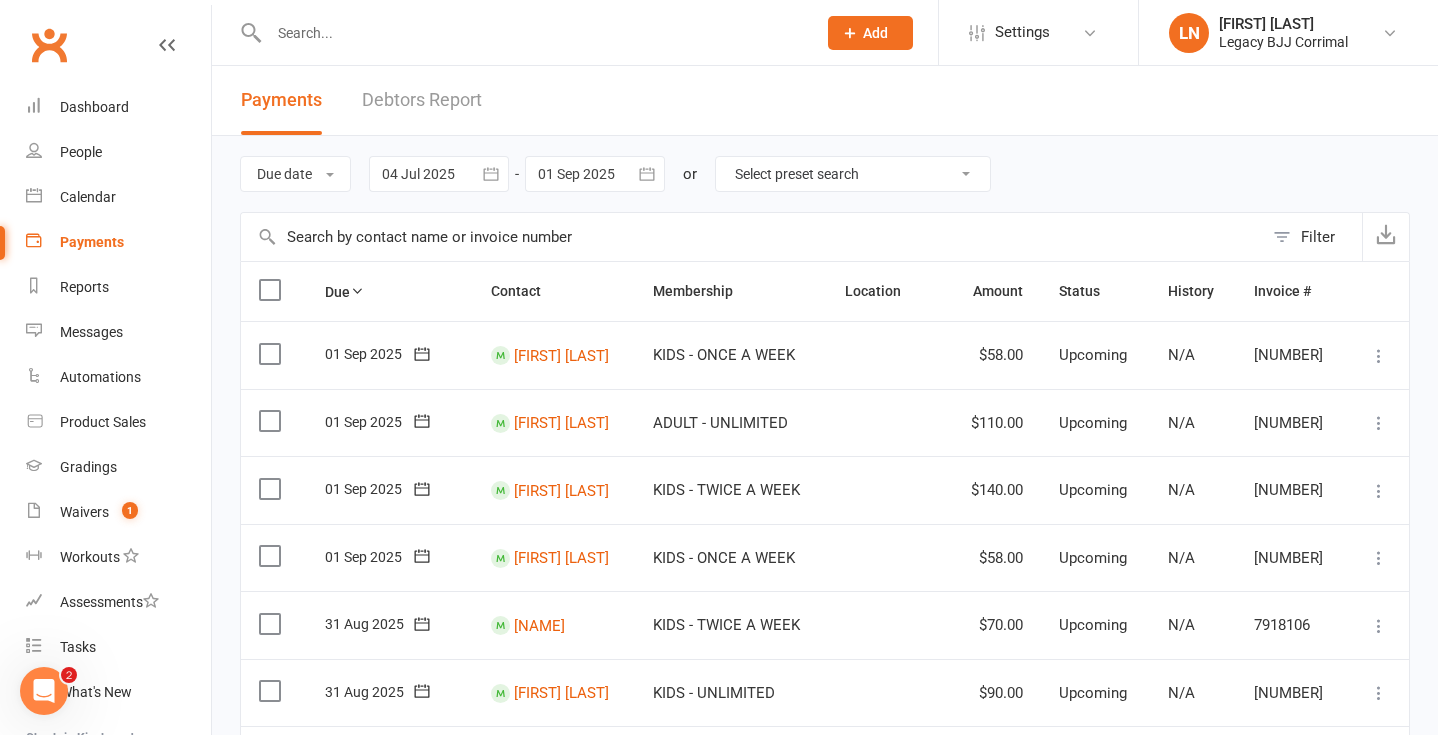 click on "Debtors Report" at bounding box center (422, 100) 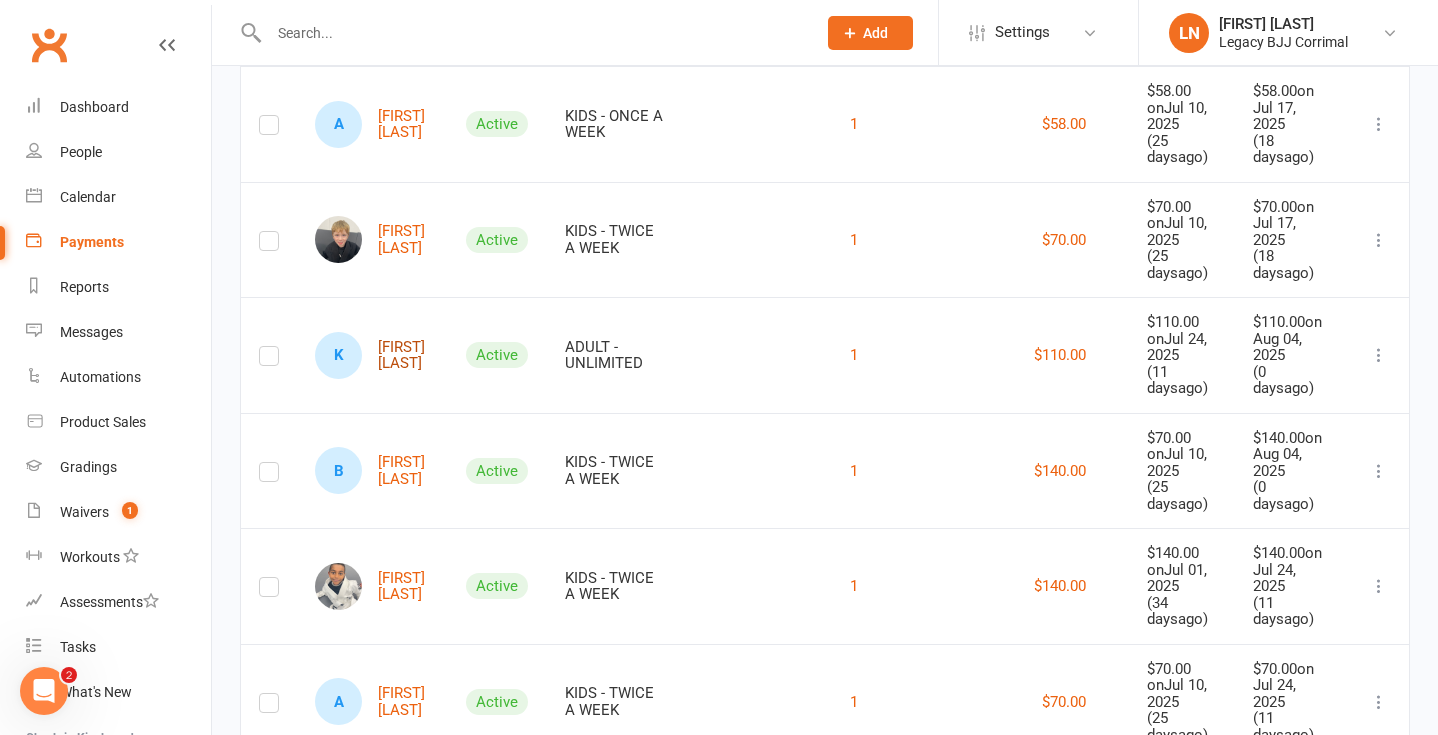 scroll, scrollTop: 284, scrollLeft: 0, axis: vertical 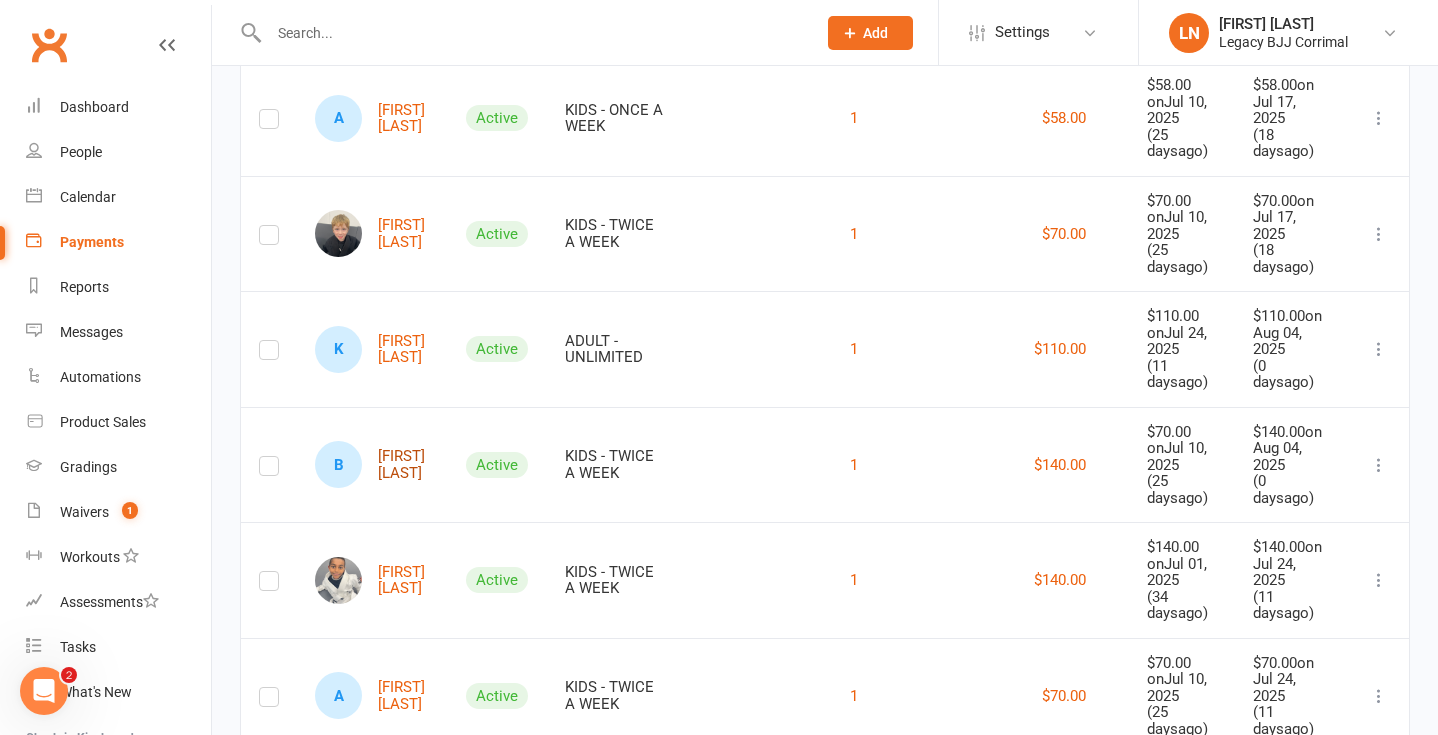 click on "[INITIALS] [LAST]" at bounding box center [372, 464] 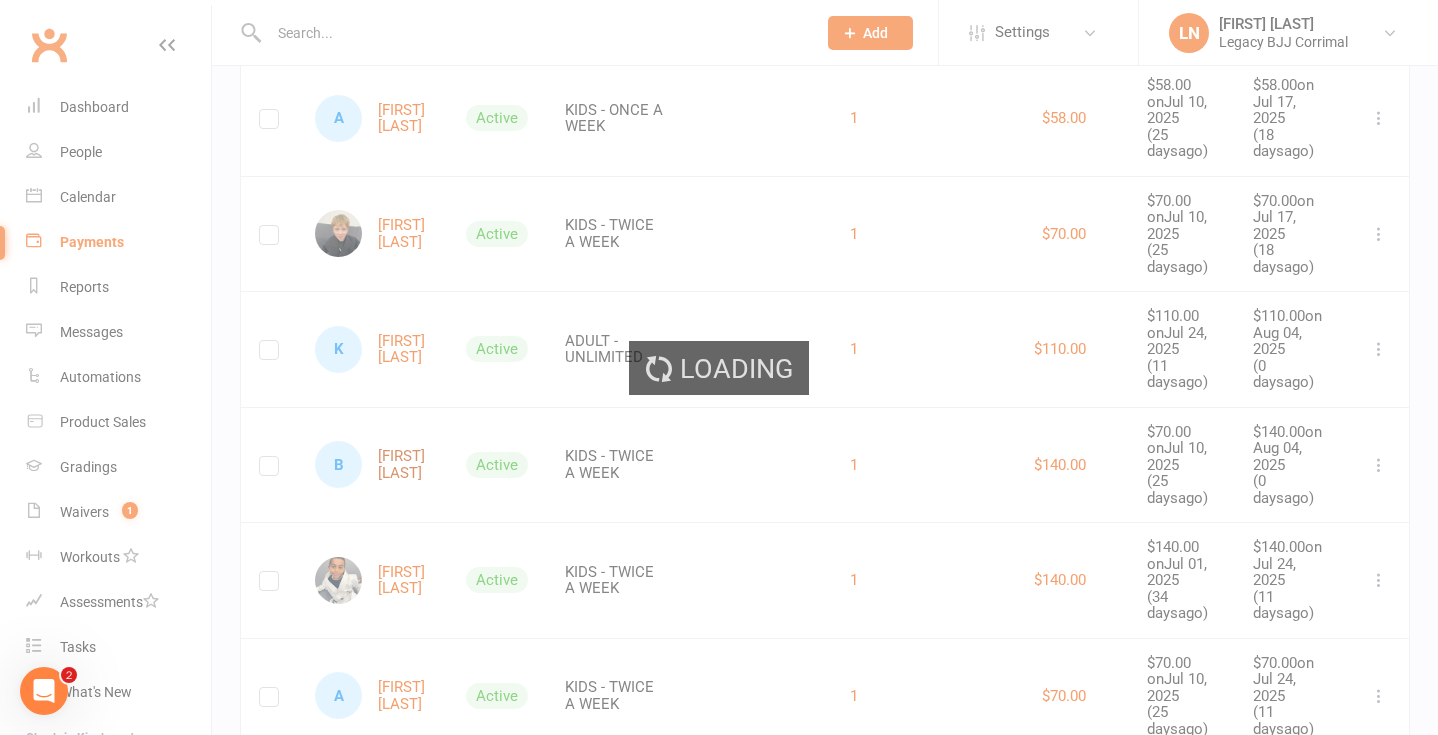 scroll, scrollTop: 0, scrollLeft: 0, axis: both 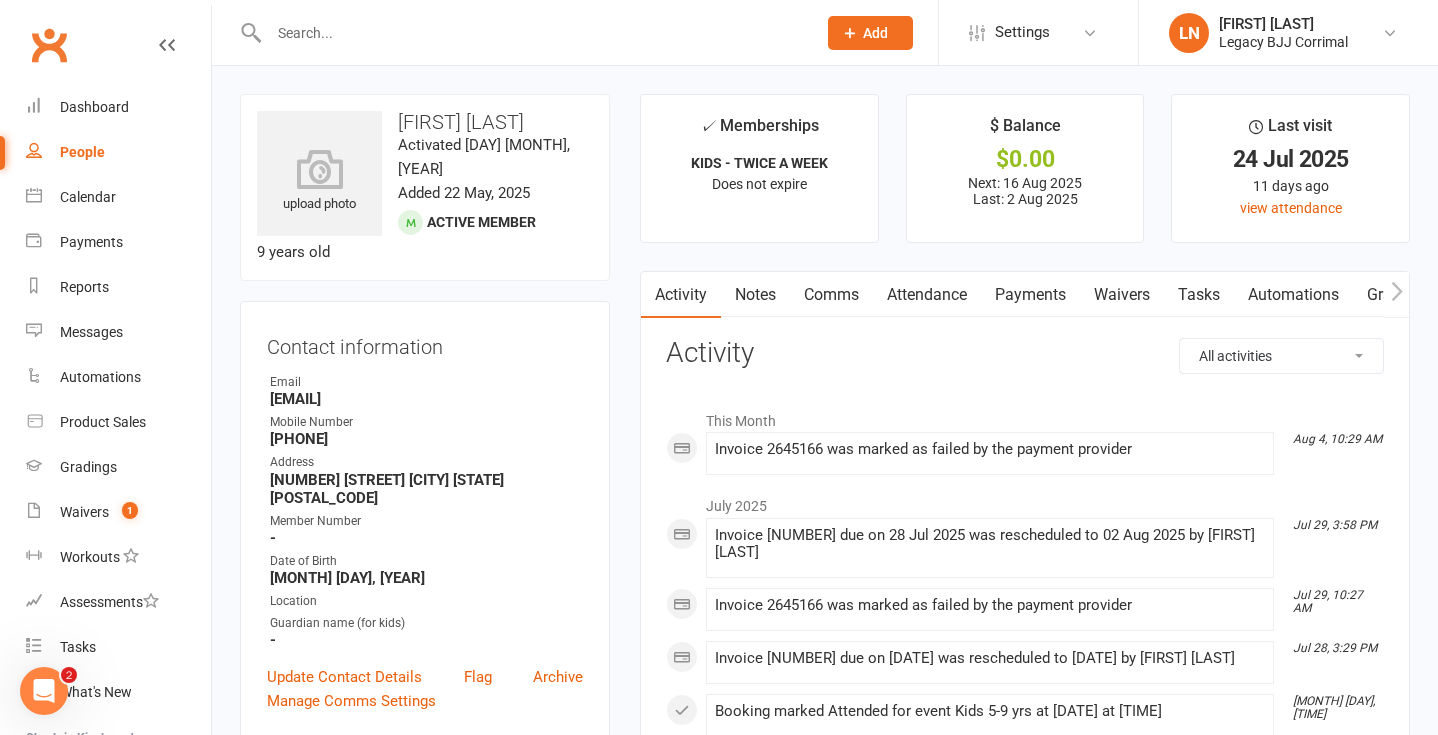 click on "Payments" at bounding box center [1030, 295] 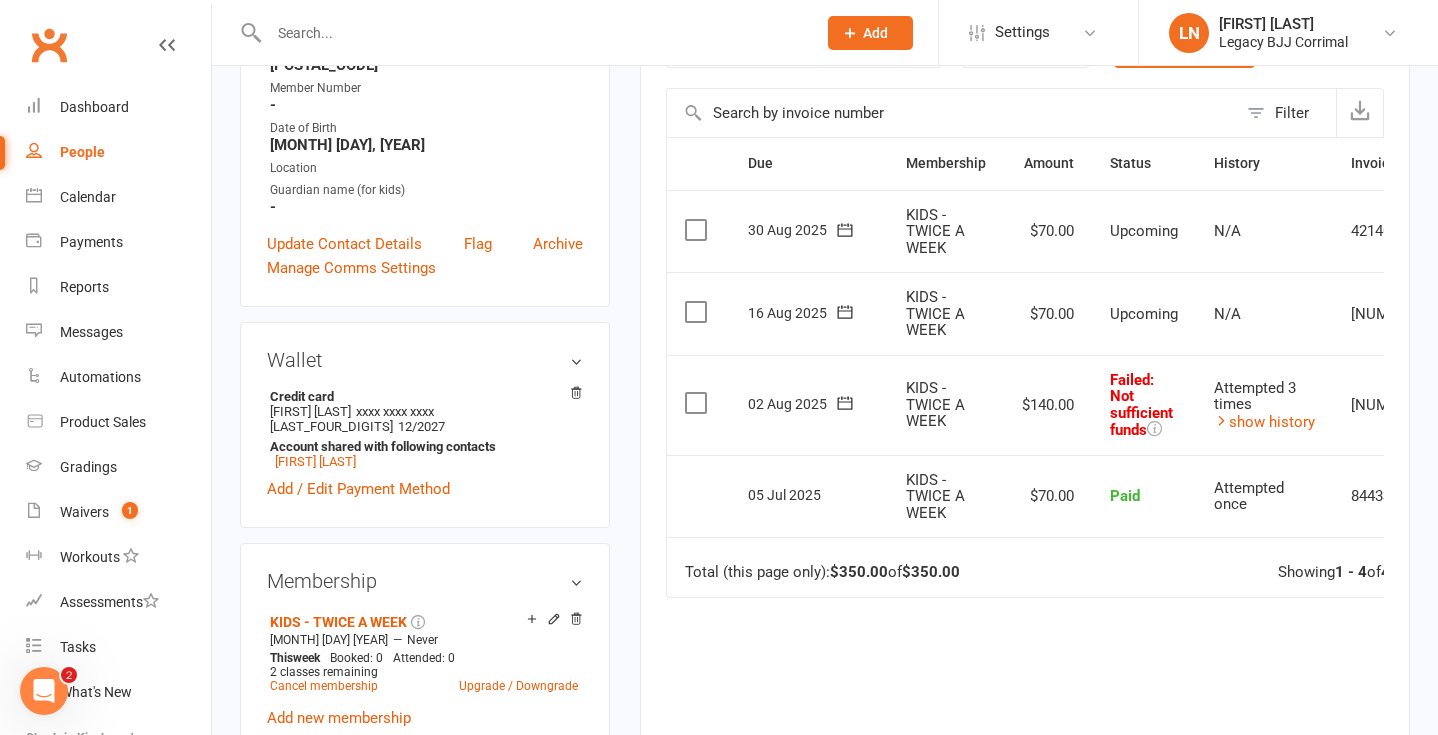 scroll, scrollTop: 434, scrollLeft: 0, axis: vertical 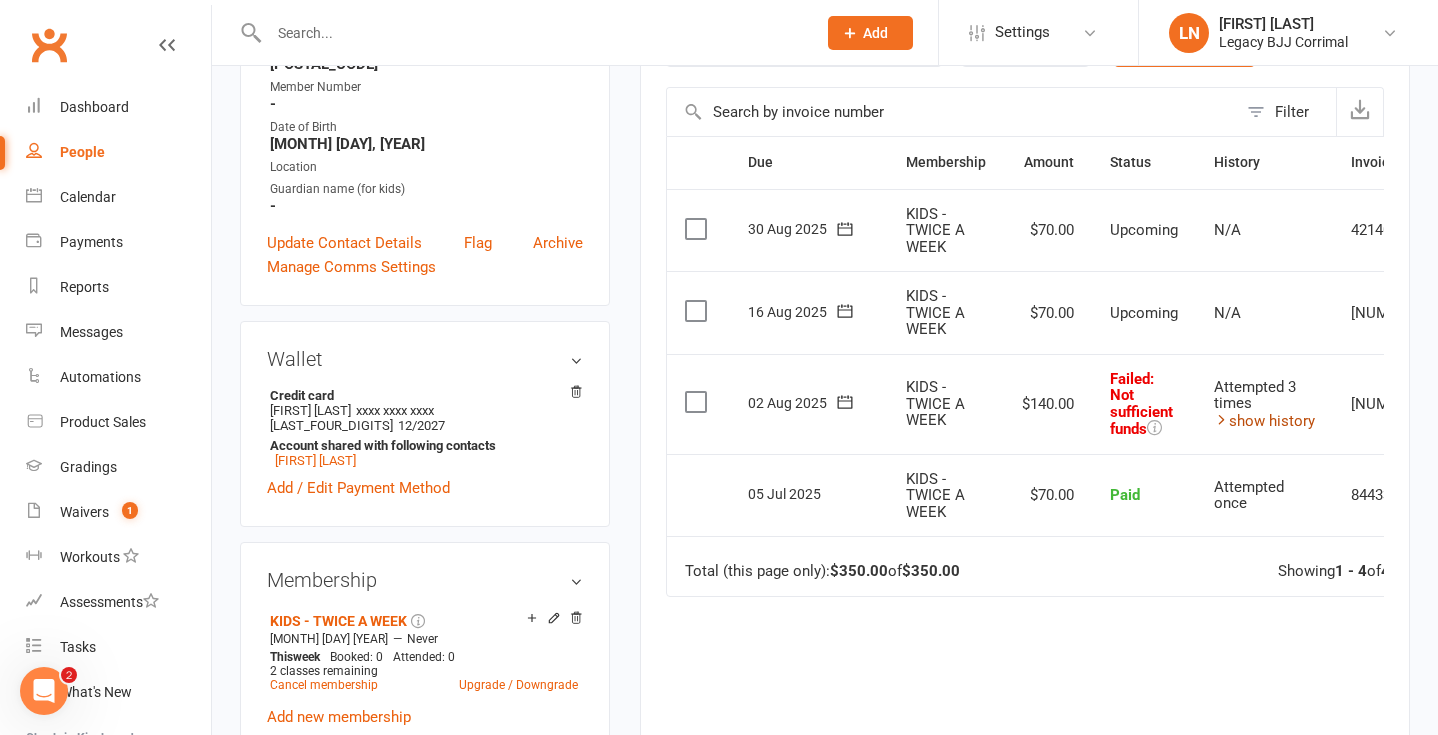 click on "show history" at bounding box center (1264, 421) 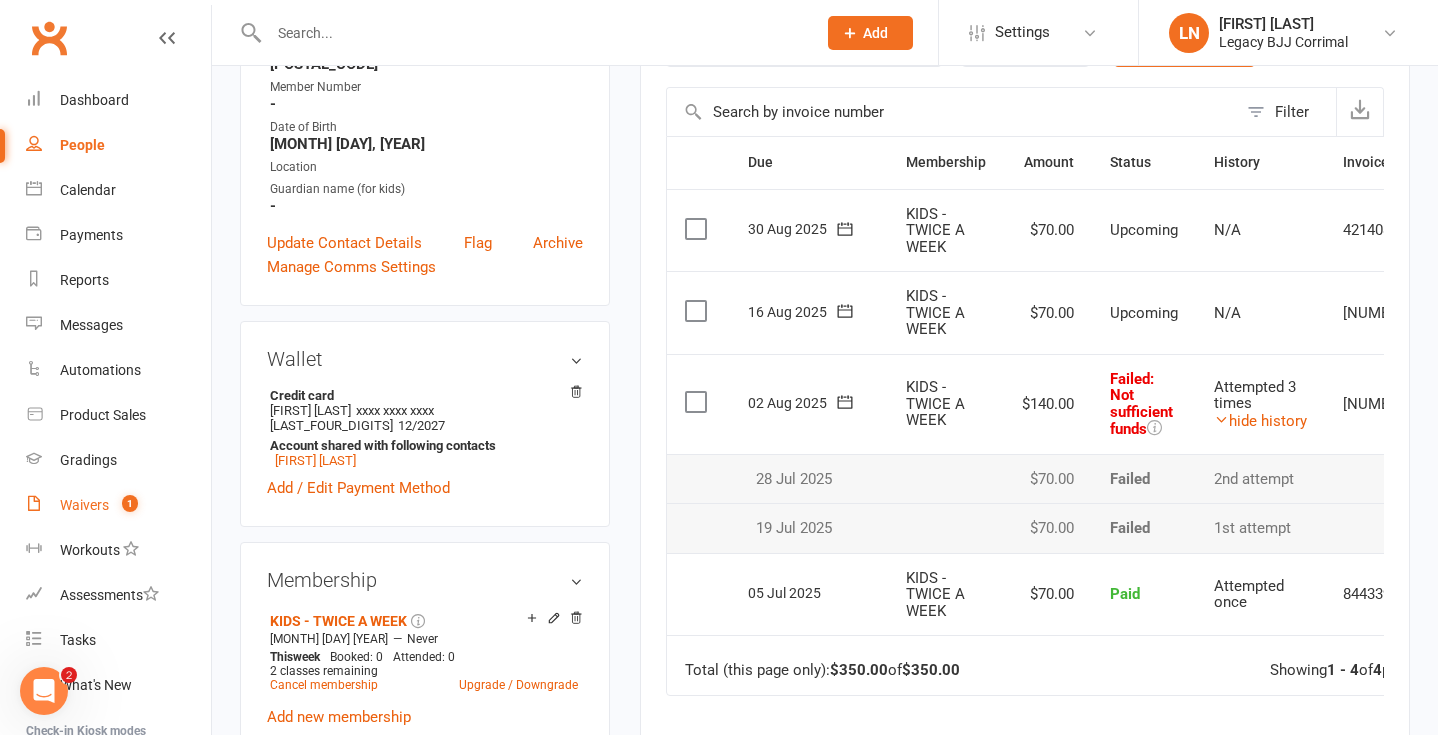 scroll, scrollTop: 0, scrollLeft: 0, axis: both 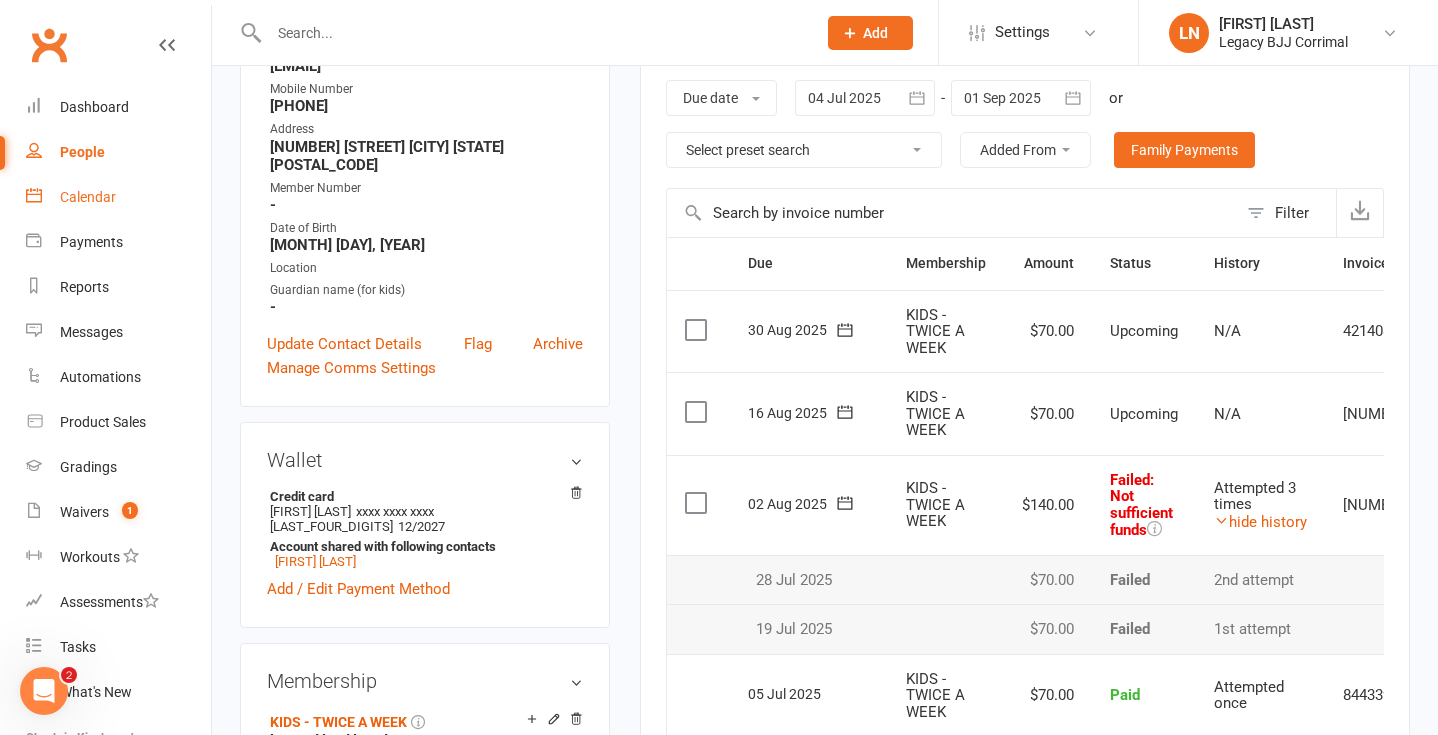 click on "Calendar" at bounding box center [88, 197] 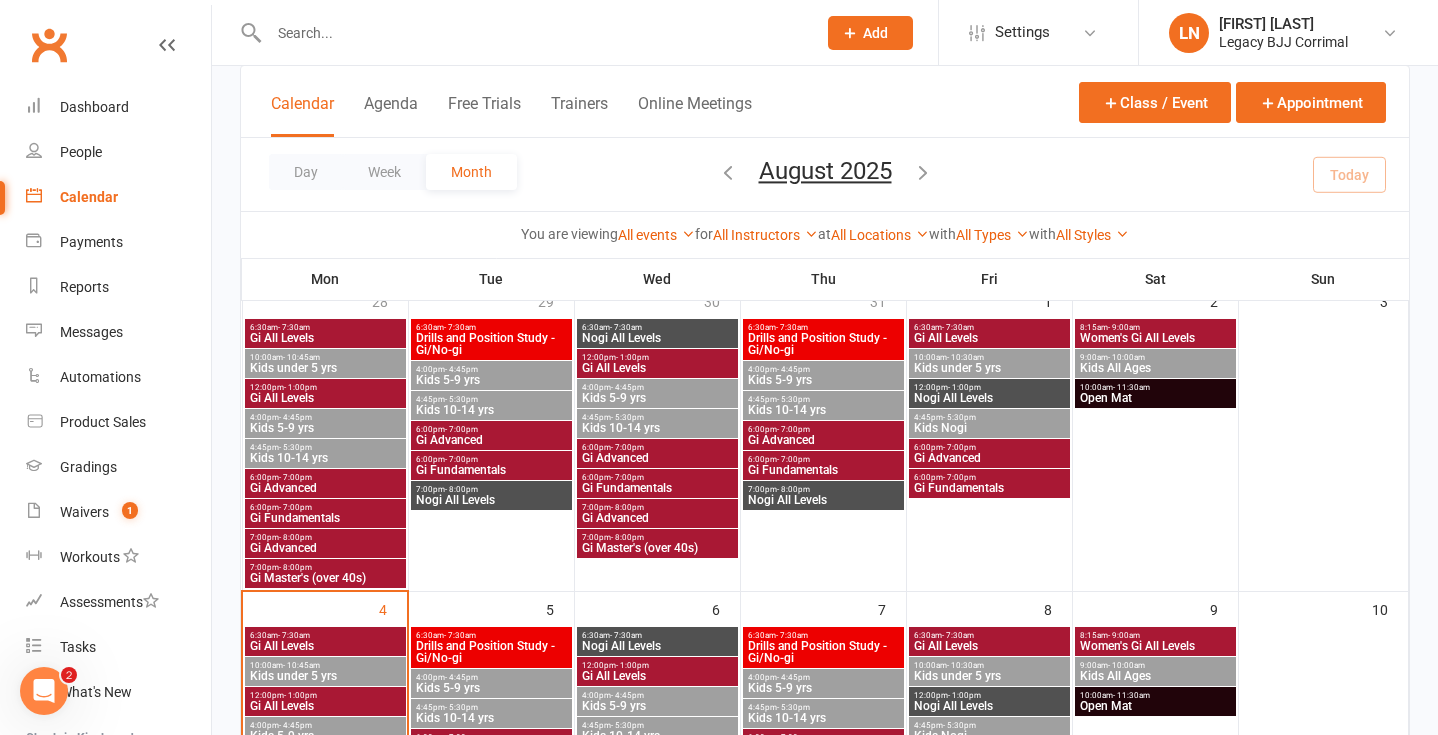 scroll, scrollTop: 145, scrollLeft: 0, axis: vertical 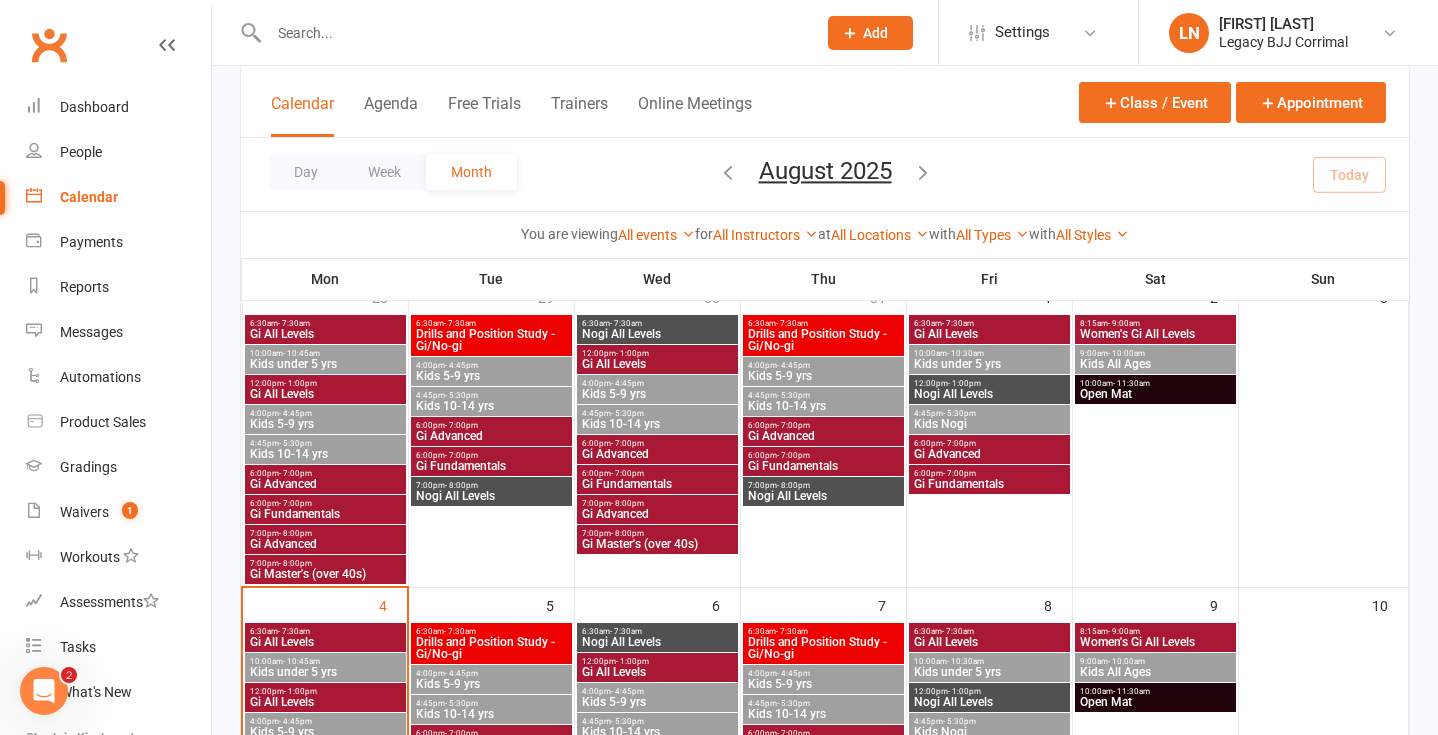 click on "Gi Fundamentals" at bounding box center (657, 484) 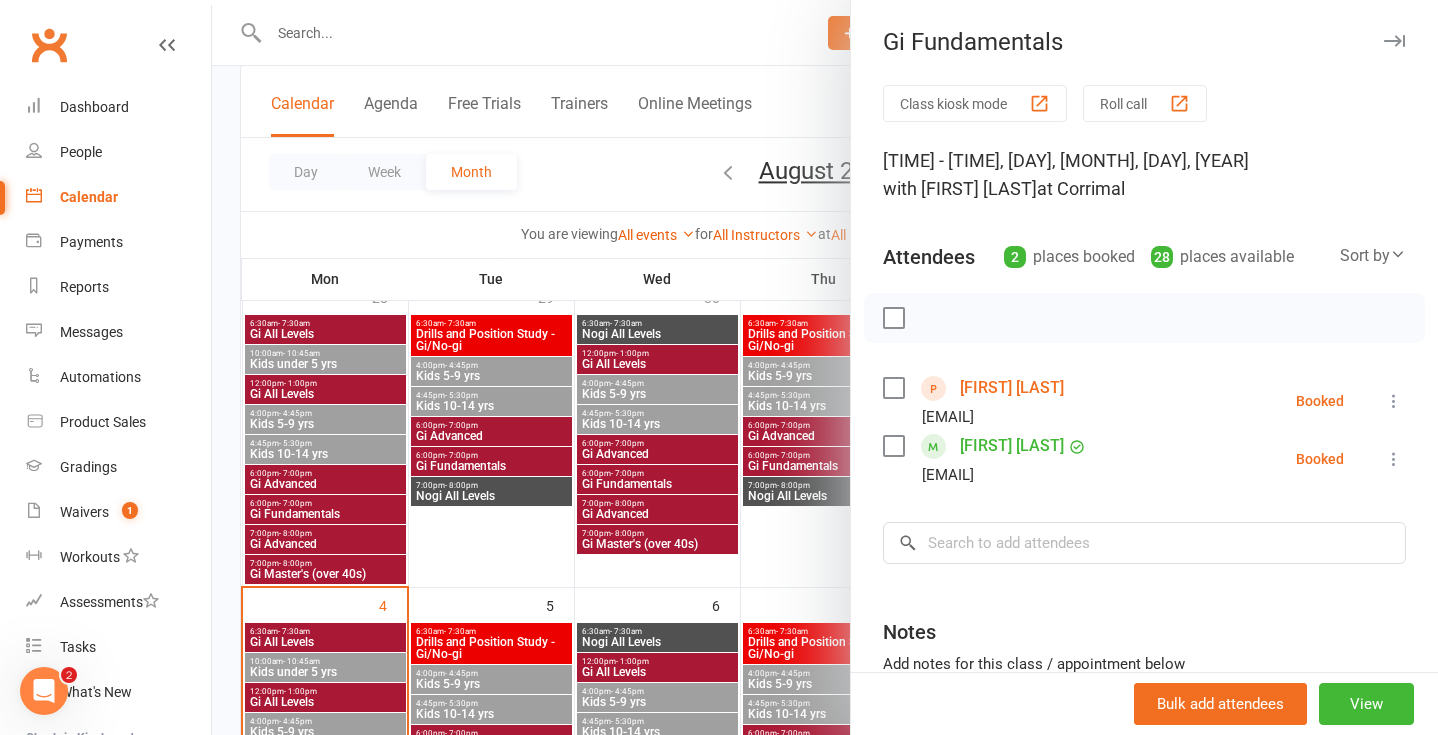 click on "[FIRST] [LAST]" at bounding box center (1012, 388) 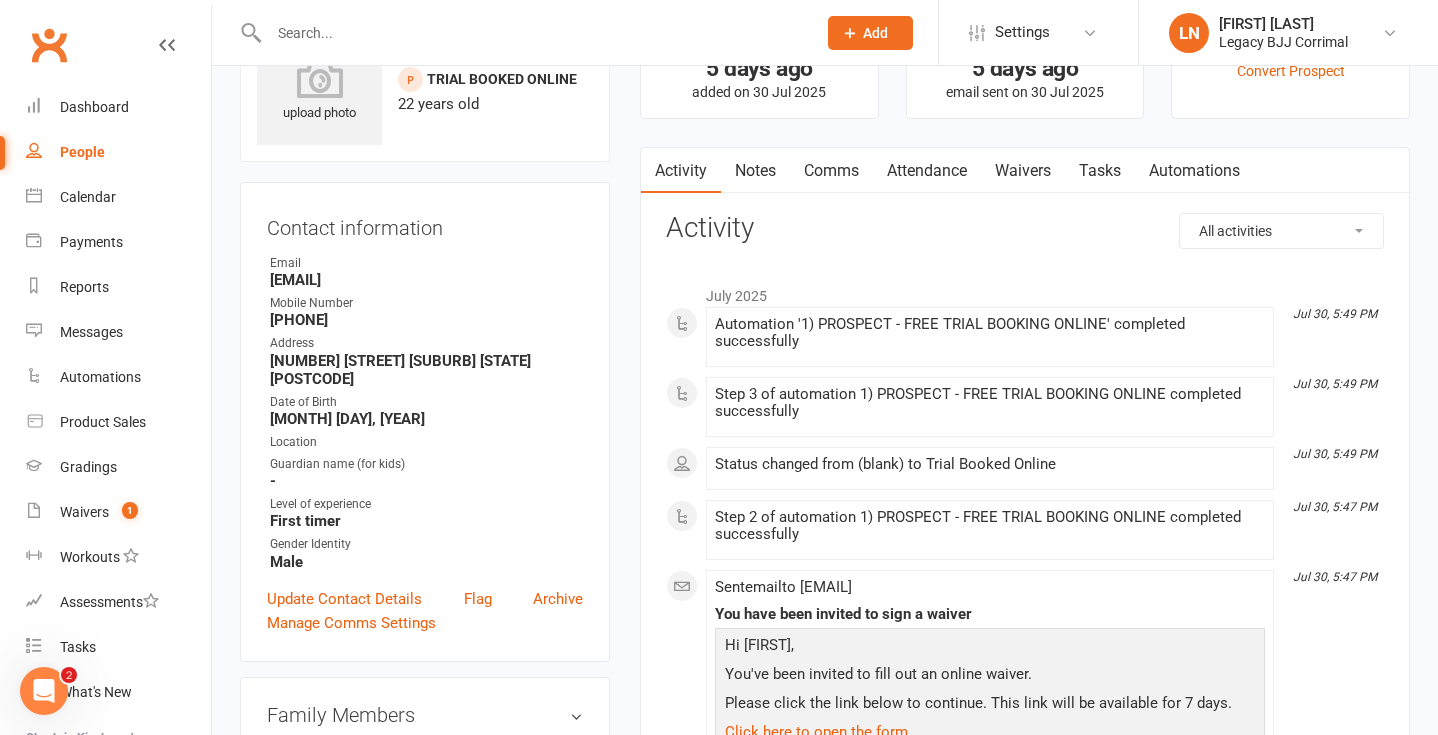 scroll, scrollTop: 0, scrollLeft: 0, axis: both 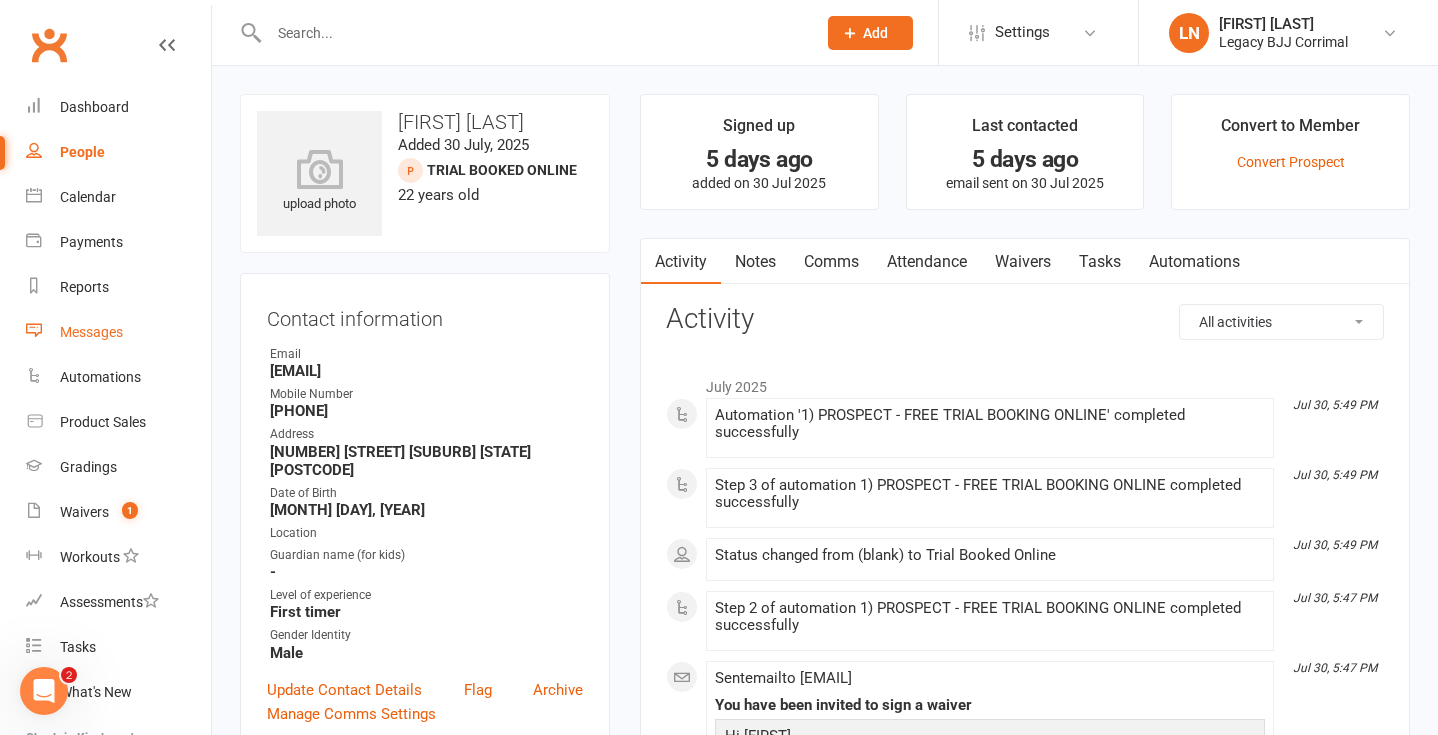 click on "Messages" at bounding box center [91, 332] 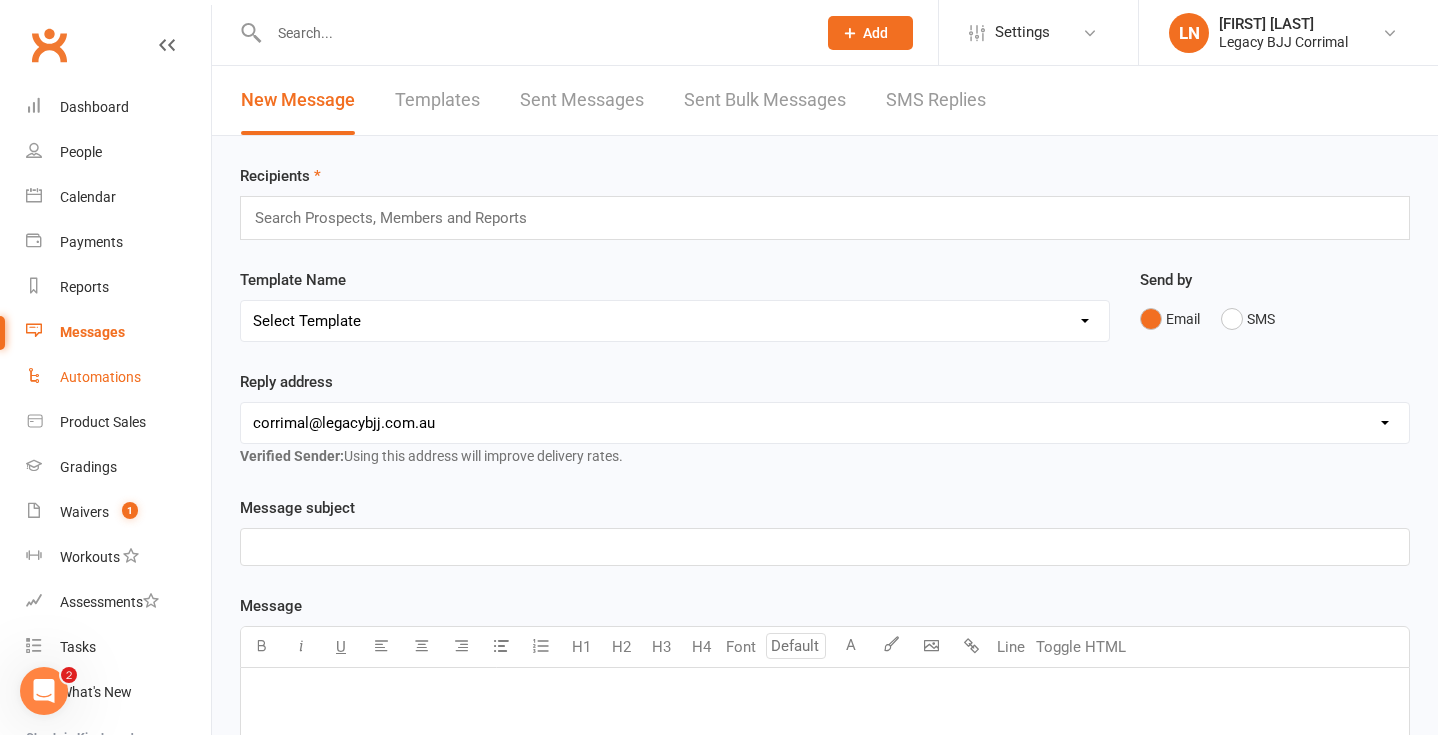 click on "Automations" at bounding box center [100, 377] 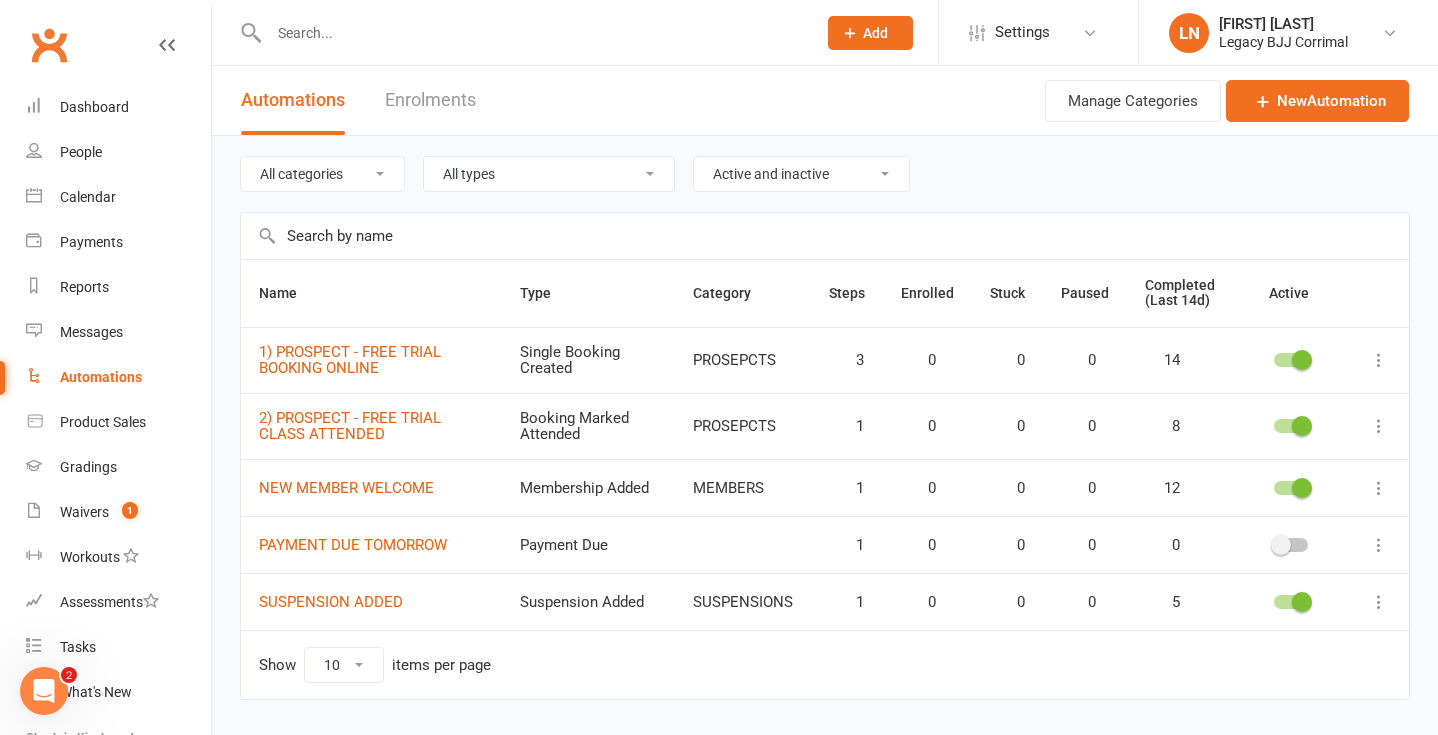click on "Enrolments" at bounding box center (430, 100) 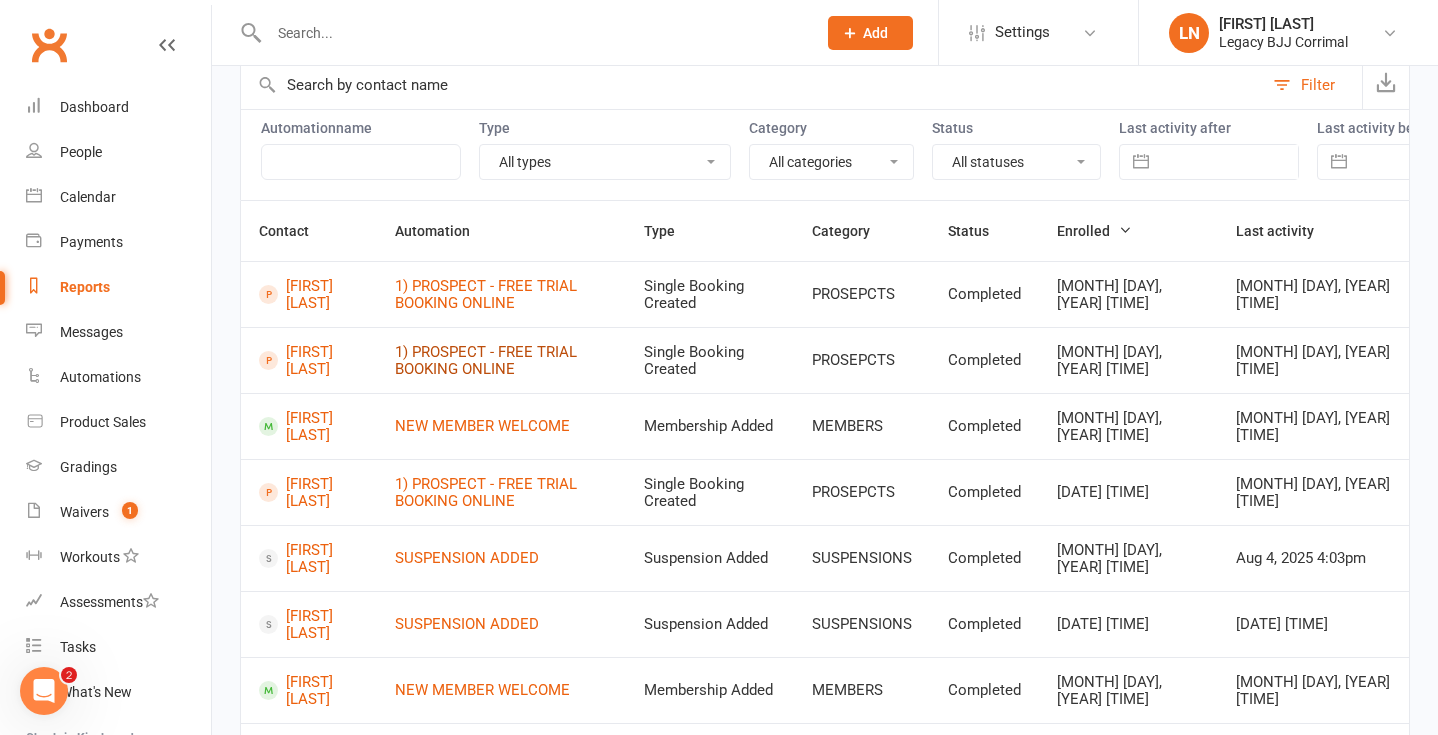 scroll, scrollTop: 0, scrollLeft: 0, axis: both 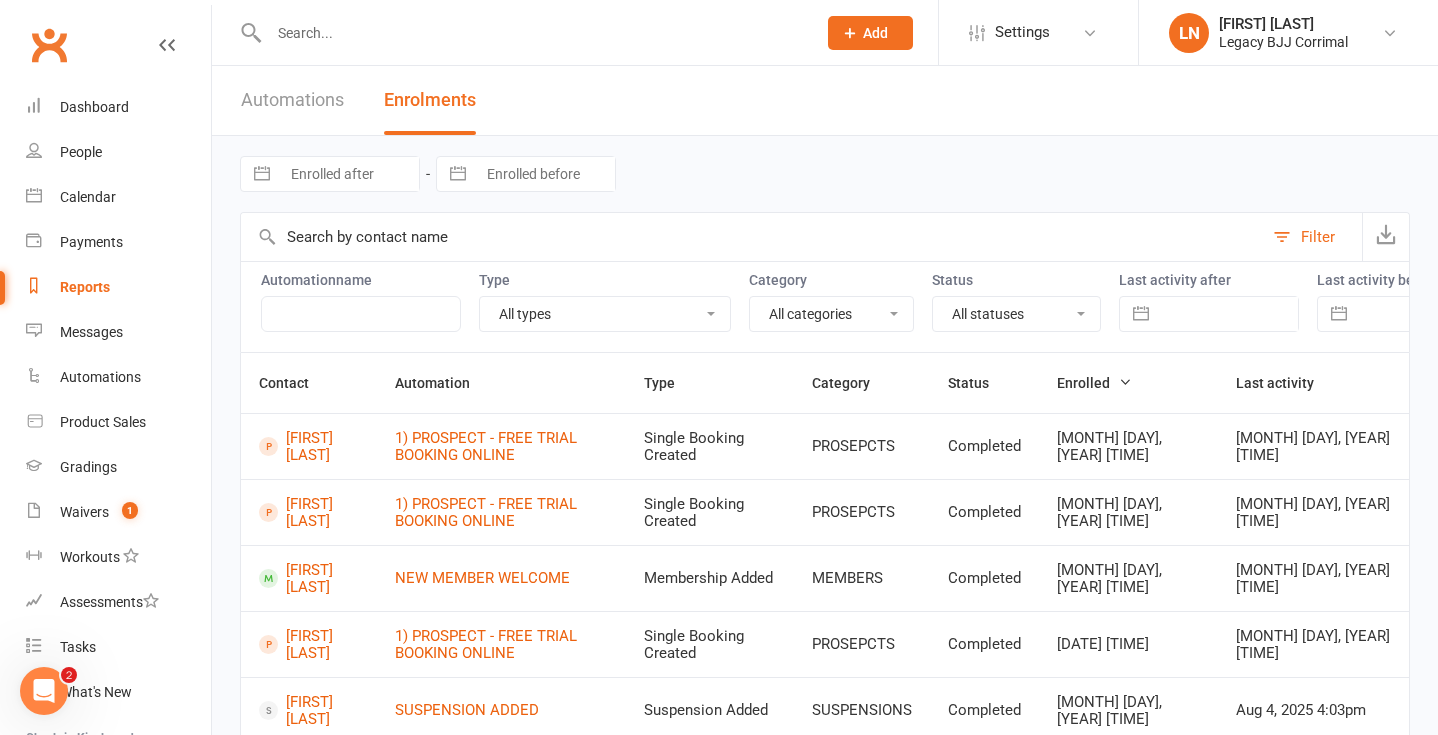 click on "Automations" at bounding box center [292, 100] 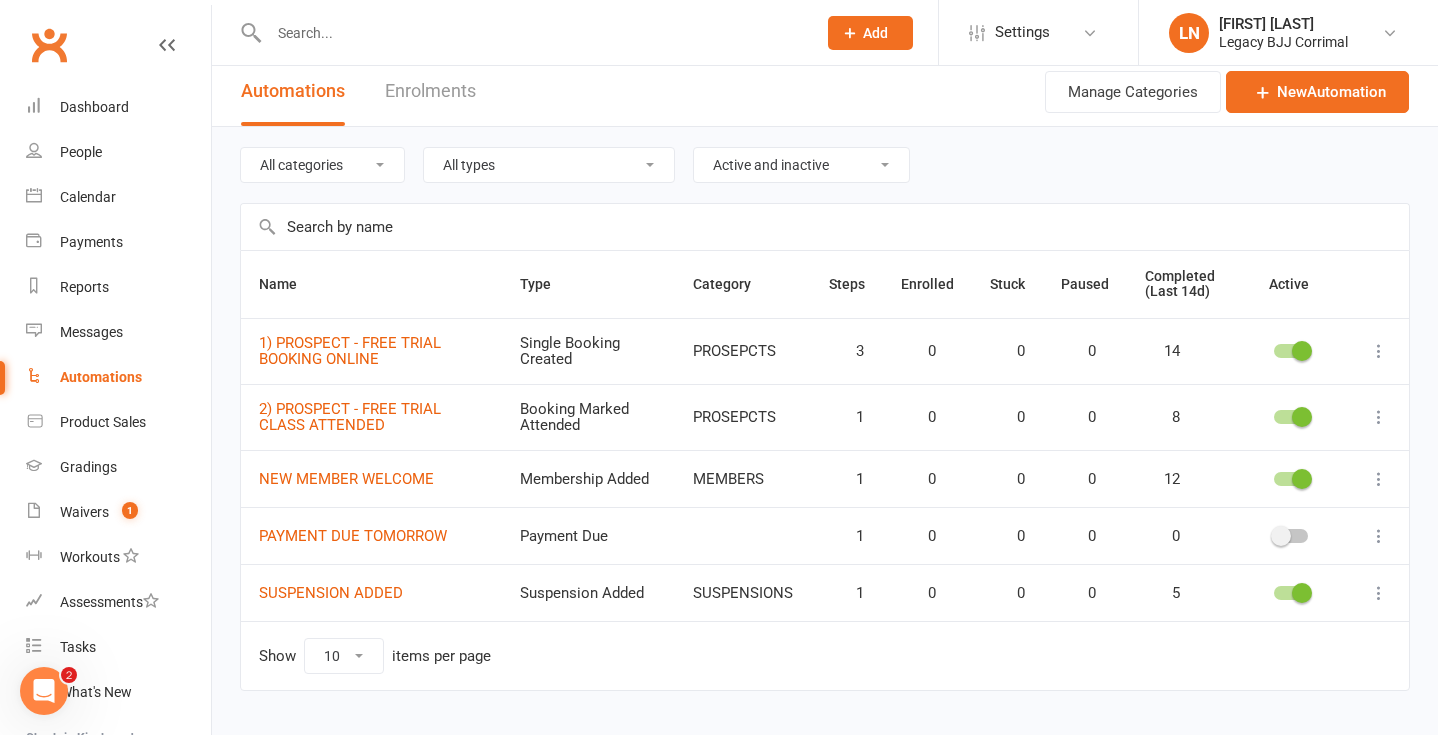 scroll, scrollTop: 0, scrollLeft: 0, axis: both 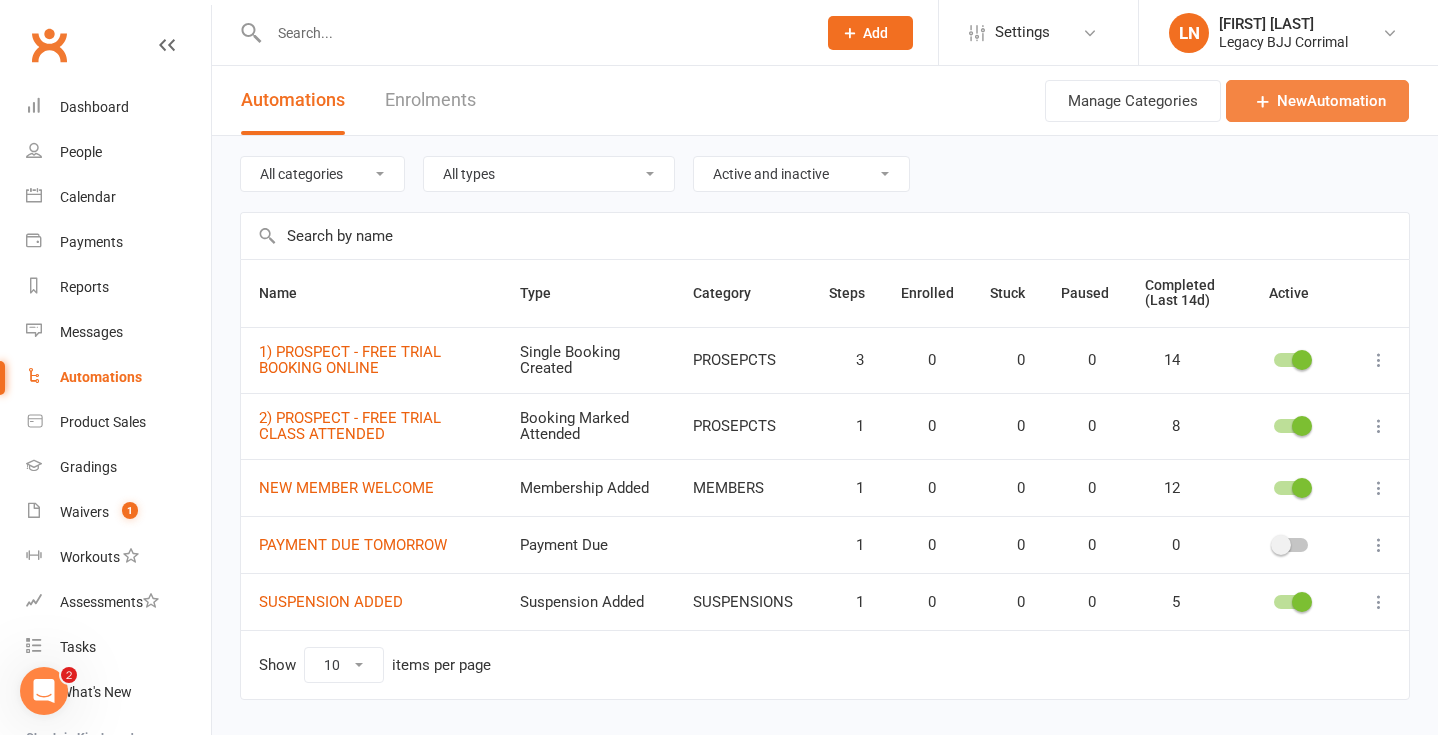 click at bounding box center [1263, 101] 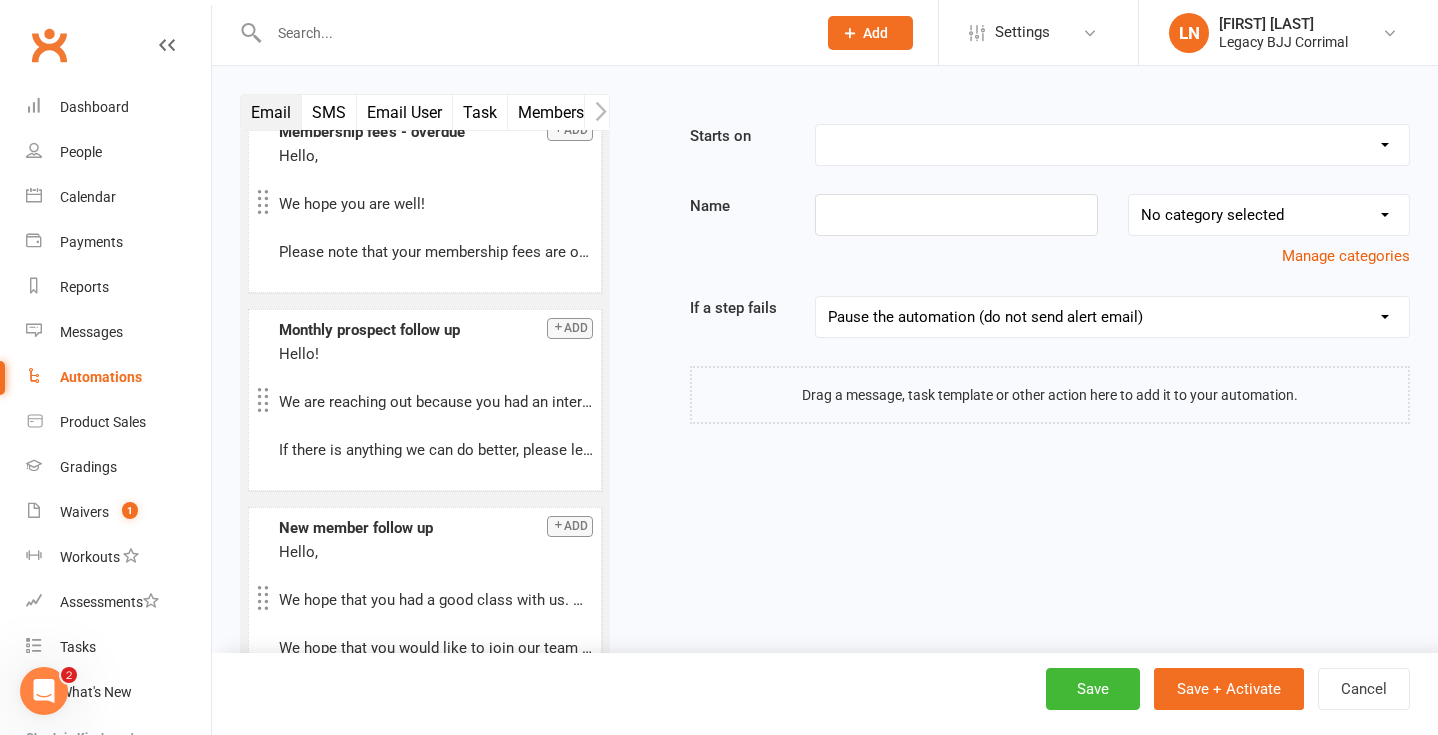 scroll, scrollTop: 418, scrollLeft: 0, axis: vertical 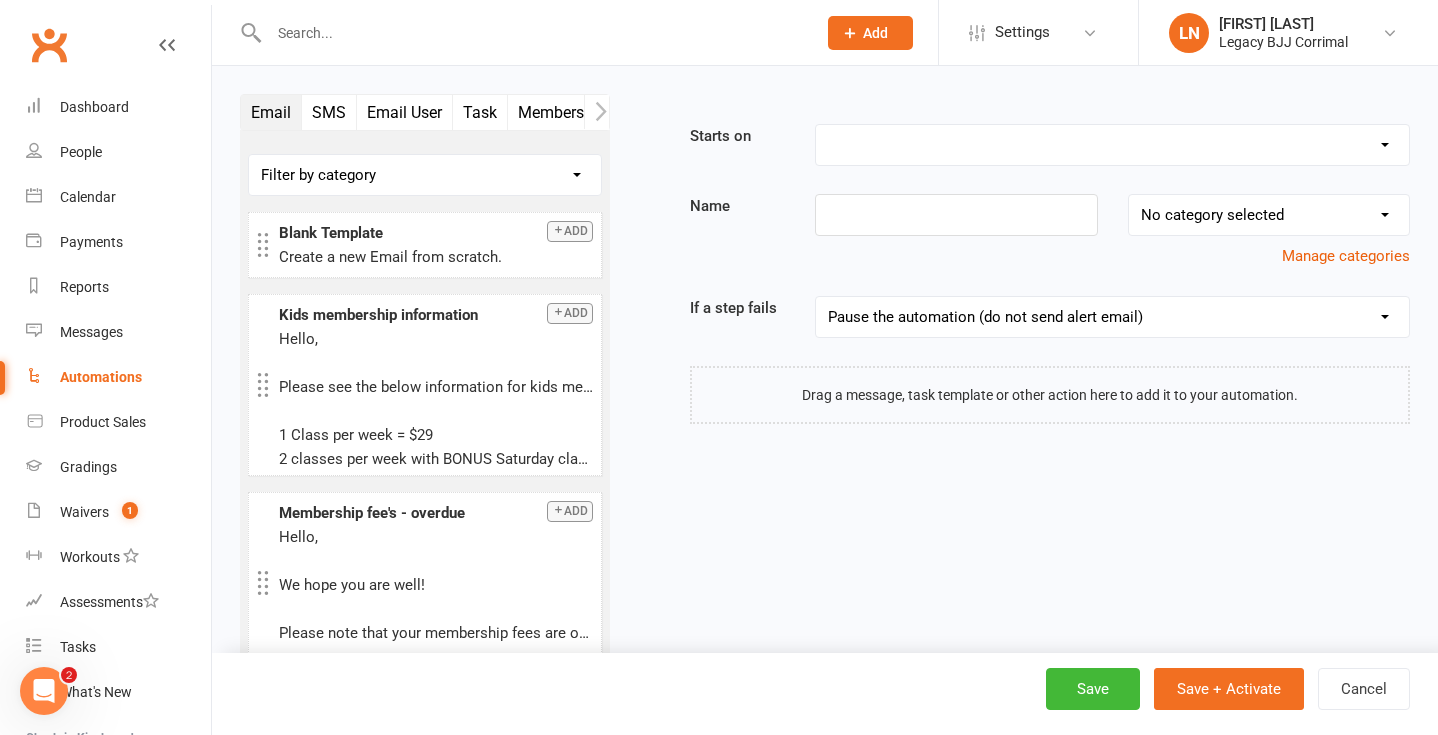 click on "Booking Cancelled Booking Due Booking Late-Cancelled Booking Marked Absent Booking Marked Attended Contact Added to Event Waitlist Contact Birthday Converted to Member Credit Card Expiry Days Since Last Attendance End of Suspension Enrolled in Martial Arts Style First Class Attended First Class Due General Attendance Marked Manual Enrolment Member Added Member First Activated Member Promoted / Graded Membership Added Membership Cancelled Membership Due to Start Membership Expiry Non-attending Contact Added Payment Due Payment Failure Payment Paid Prospect Added Prospect Status Changed Signed Waiver Approved Single Booking Created Start of Suspension Suspension Added" at bounding box center (1112, 145) 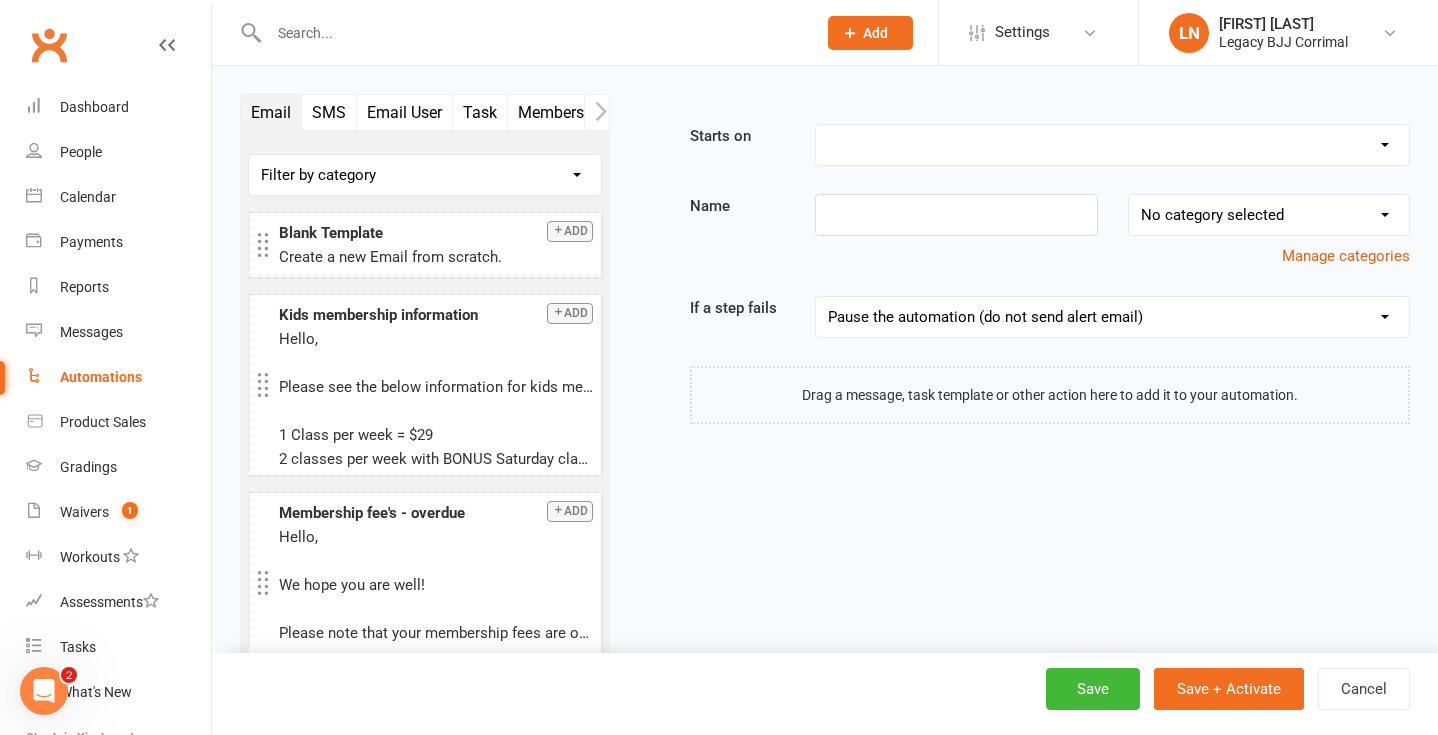 select on "20" 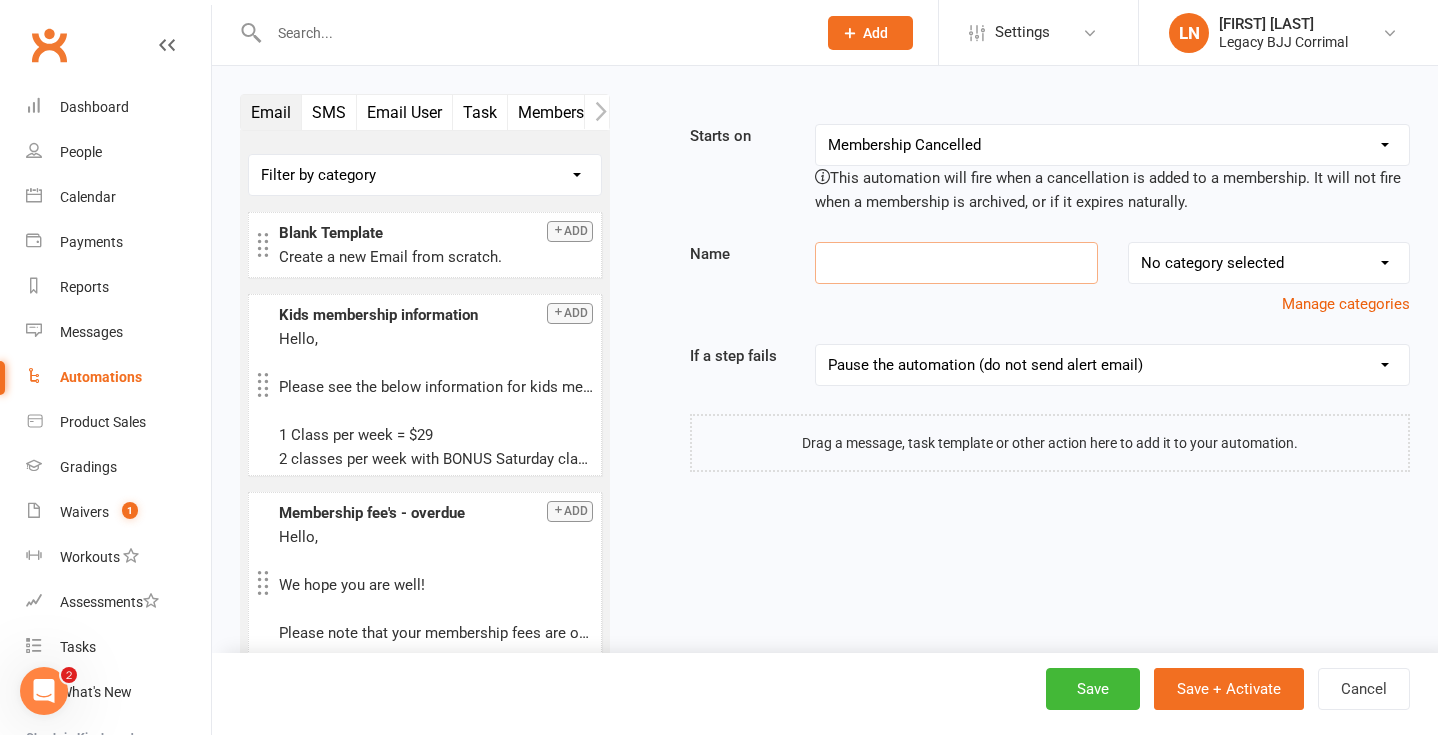 click at bounding box center (956, 263) 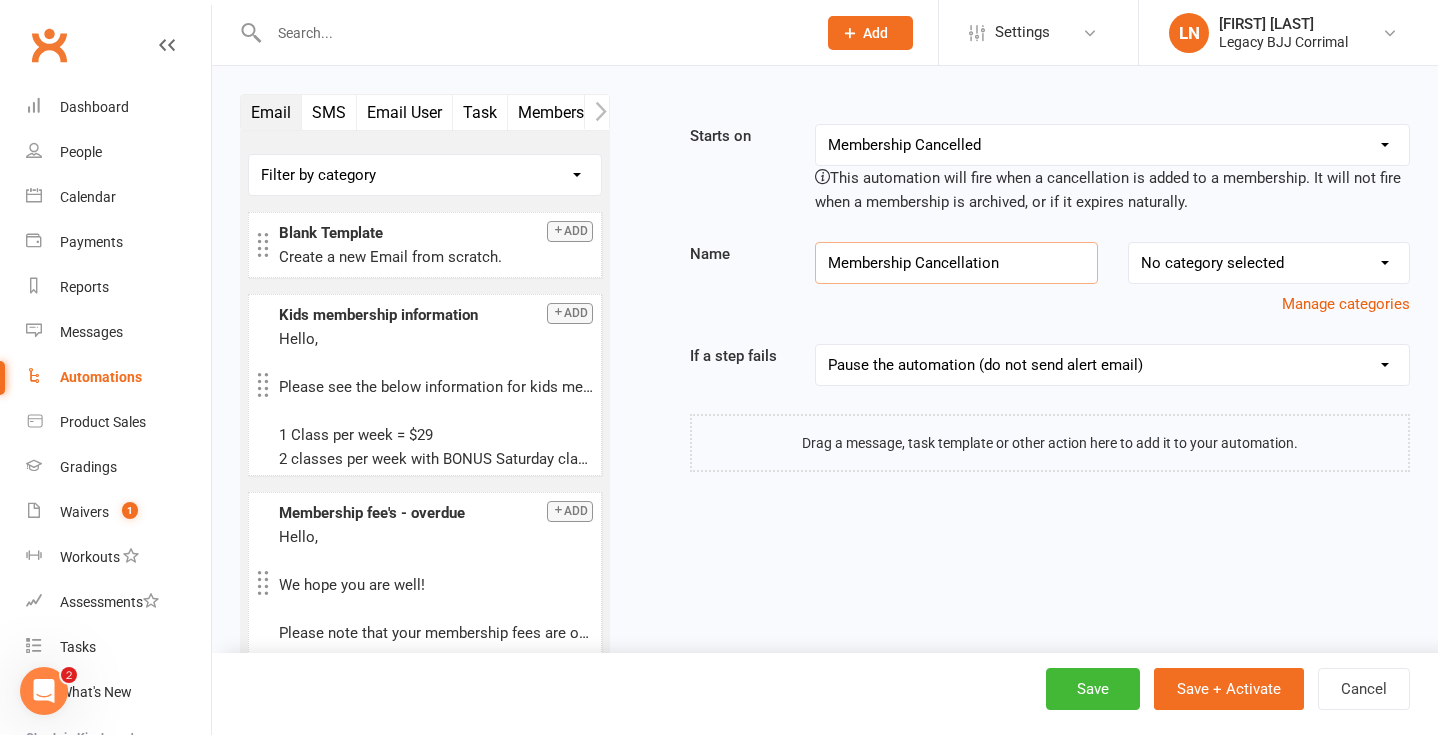 type on "Membership Cancellation" 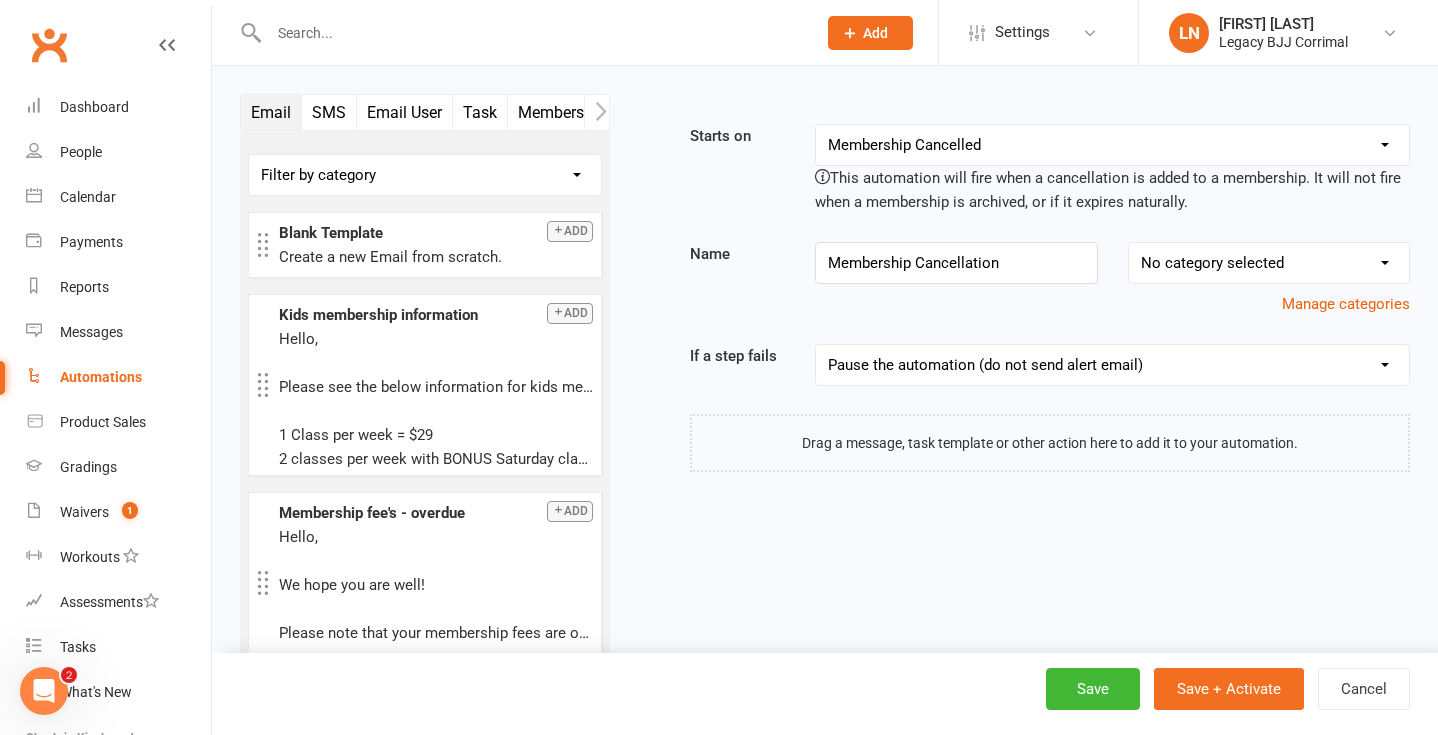 click on "No category selected BILLING CANCELLATIONS MEMBERS PROSEPCTS SUSPENSIONS" at bounding box center [1269, 263] 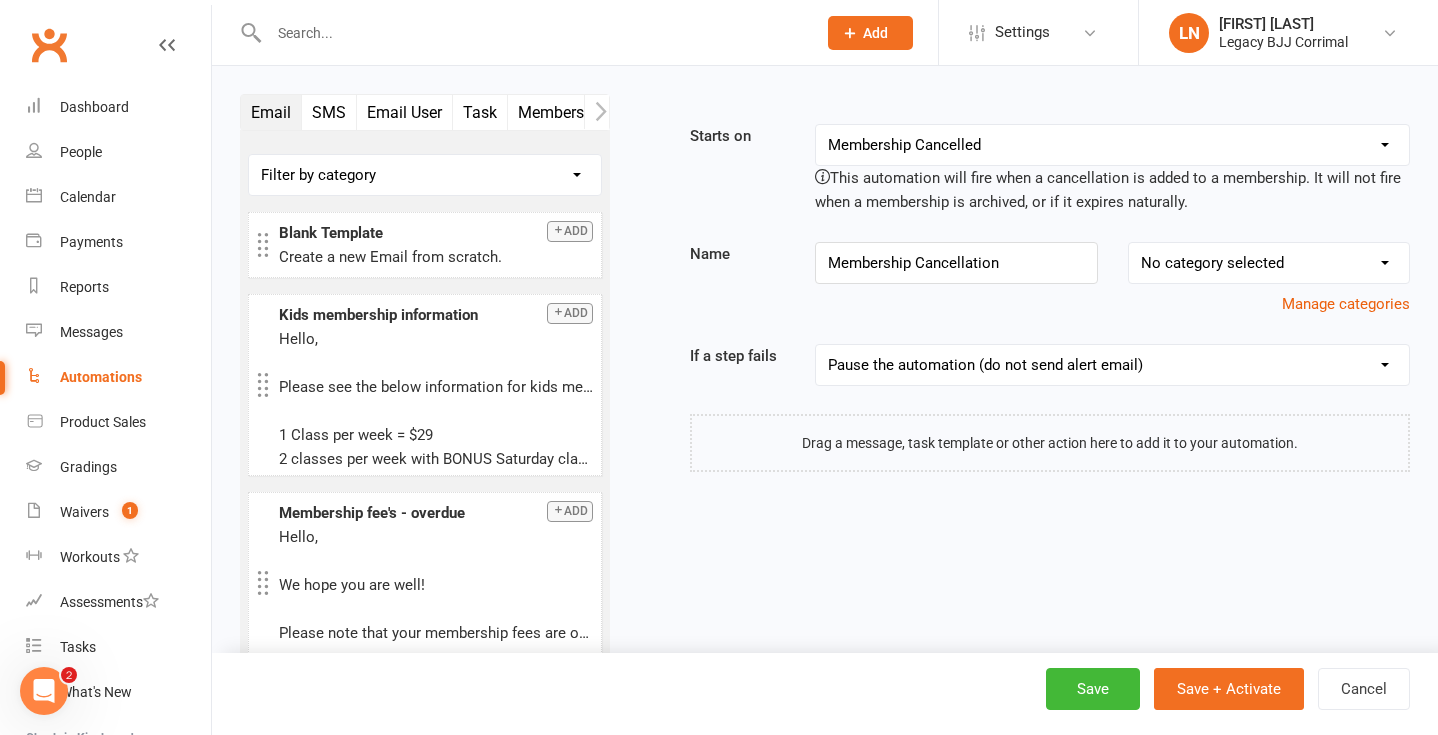 select on "1" 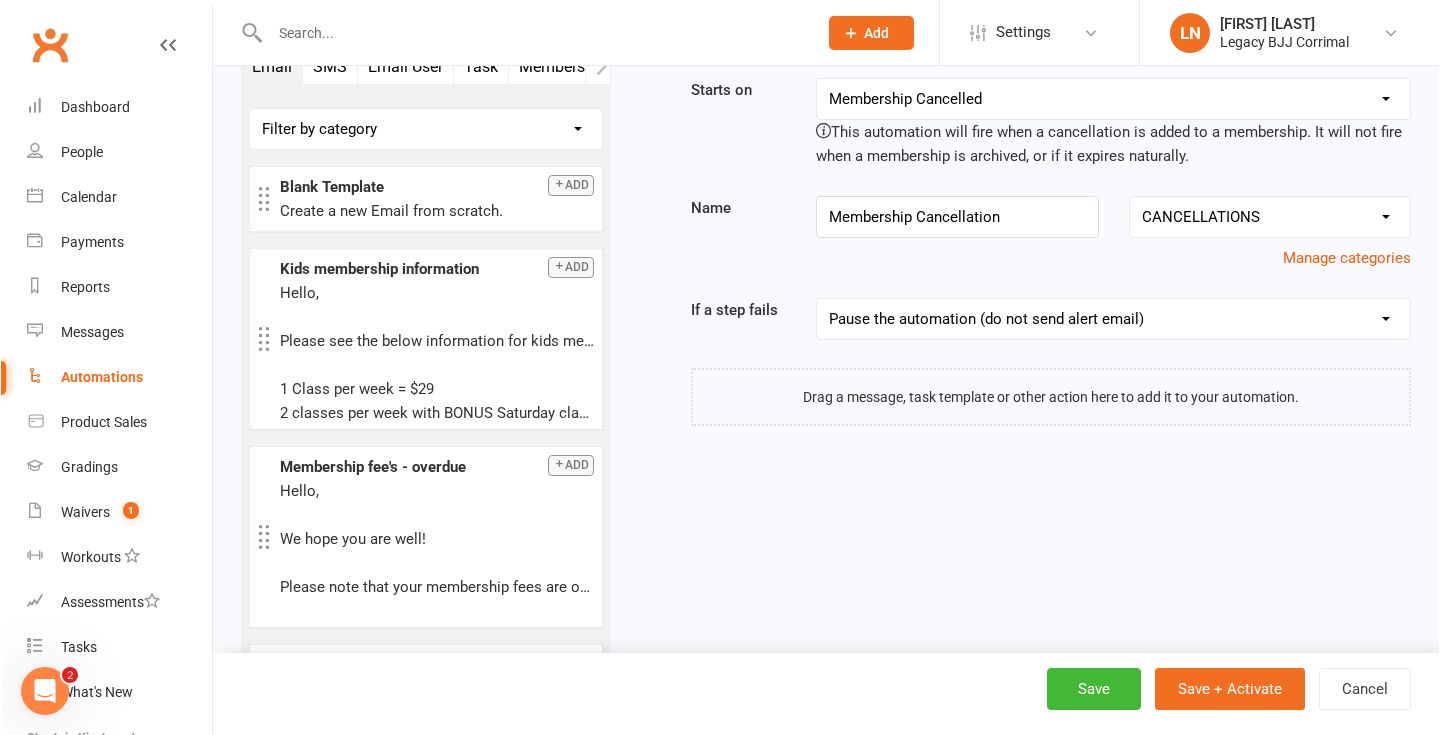 scroll, scrollTop: 48, scrollLeft: 0, axis: vertical 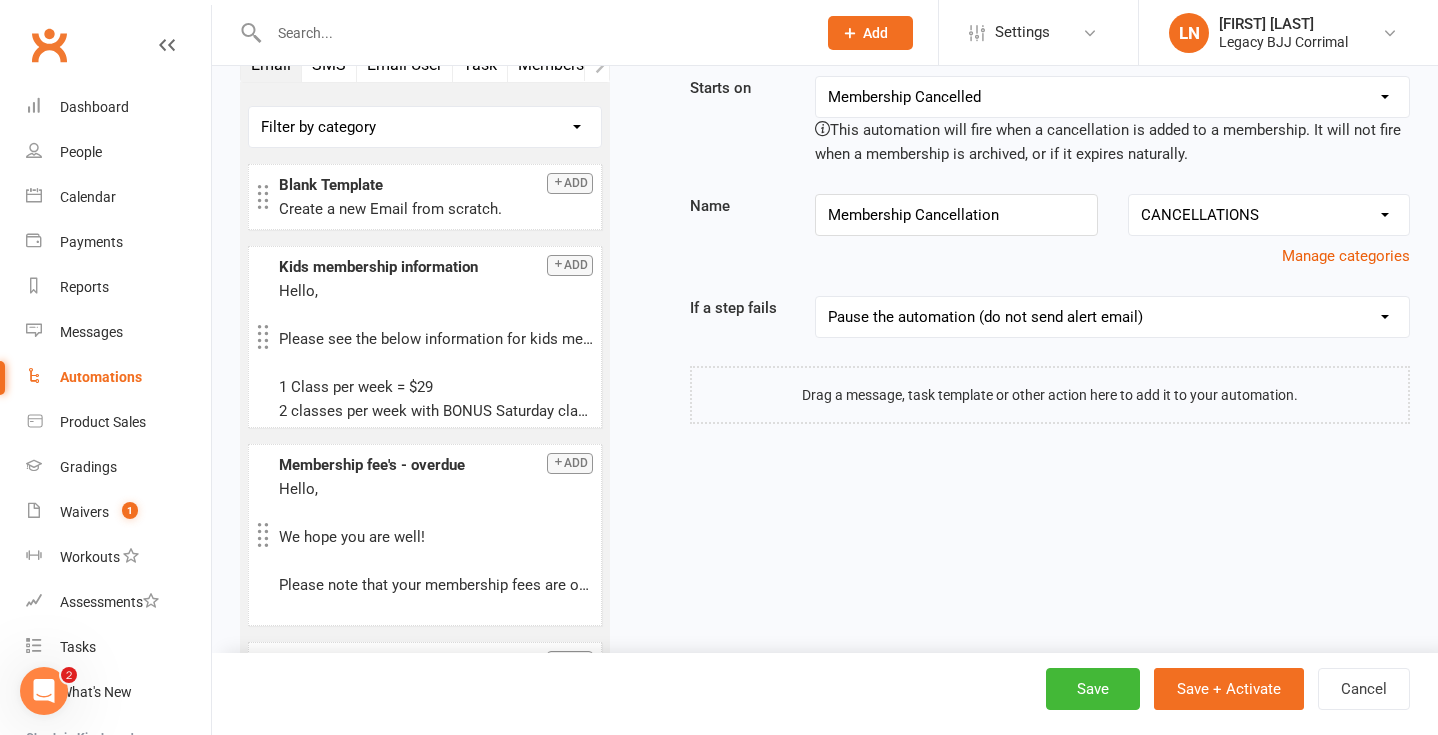 click at bounding box center (1050, 395) 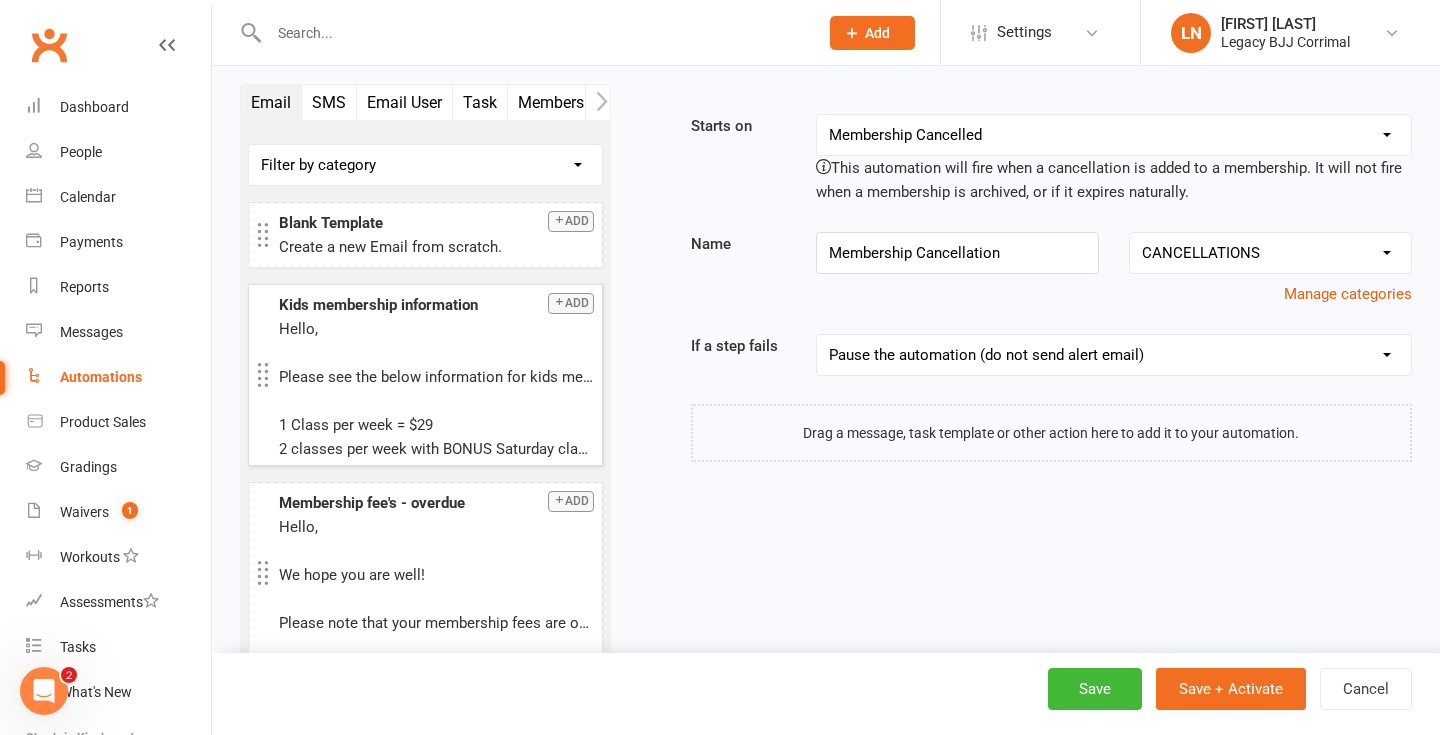 scroll, scrollTop: 0, scrollLeft: 0, axis: both 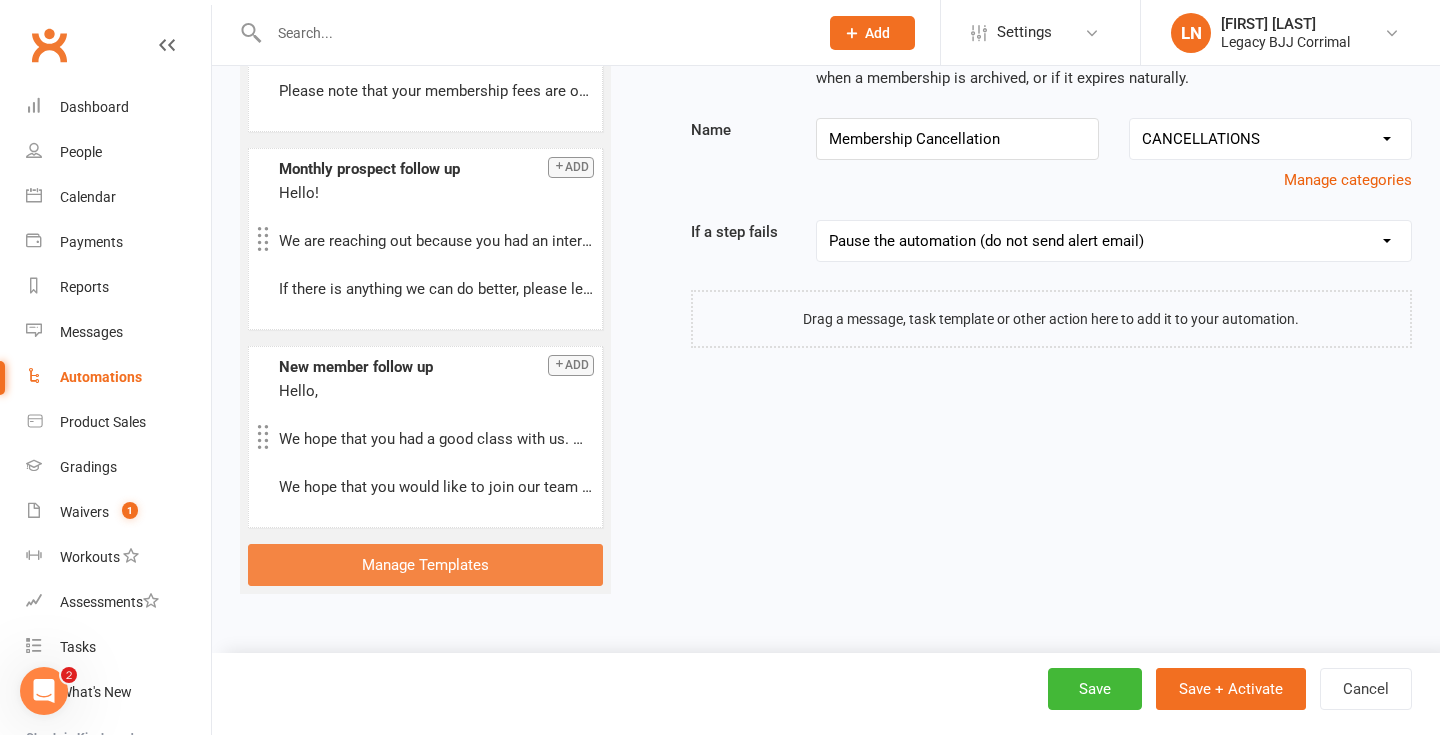 click on "Manage Templates" at bounding box center [425, 565] 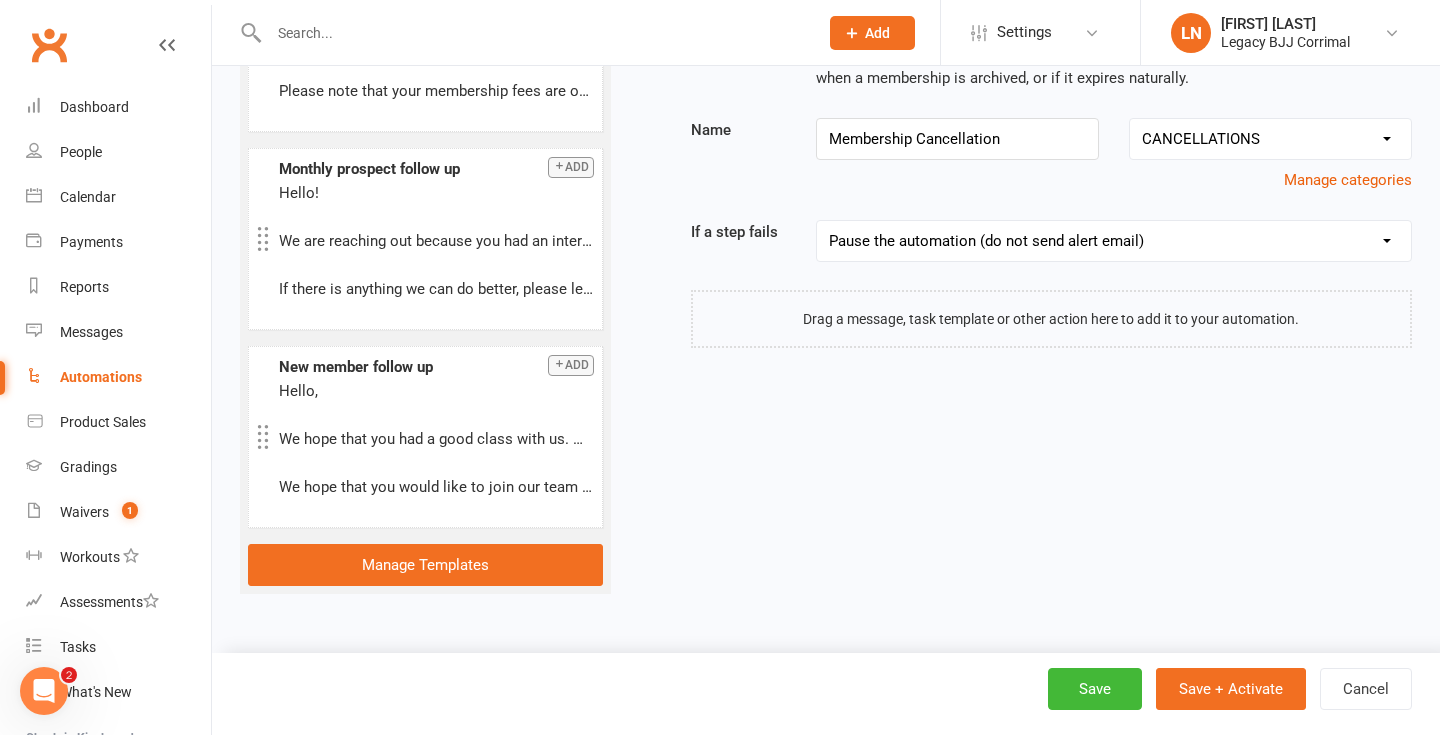 click at bounding box center [1051, 319] 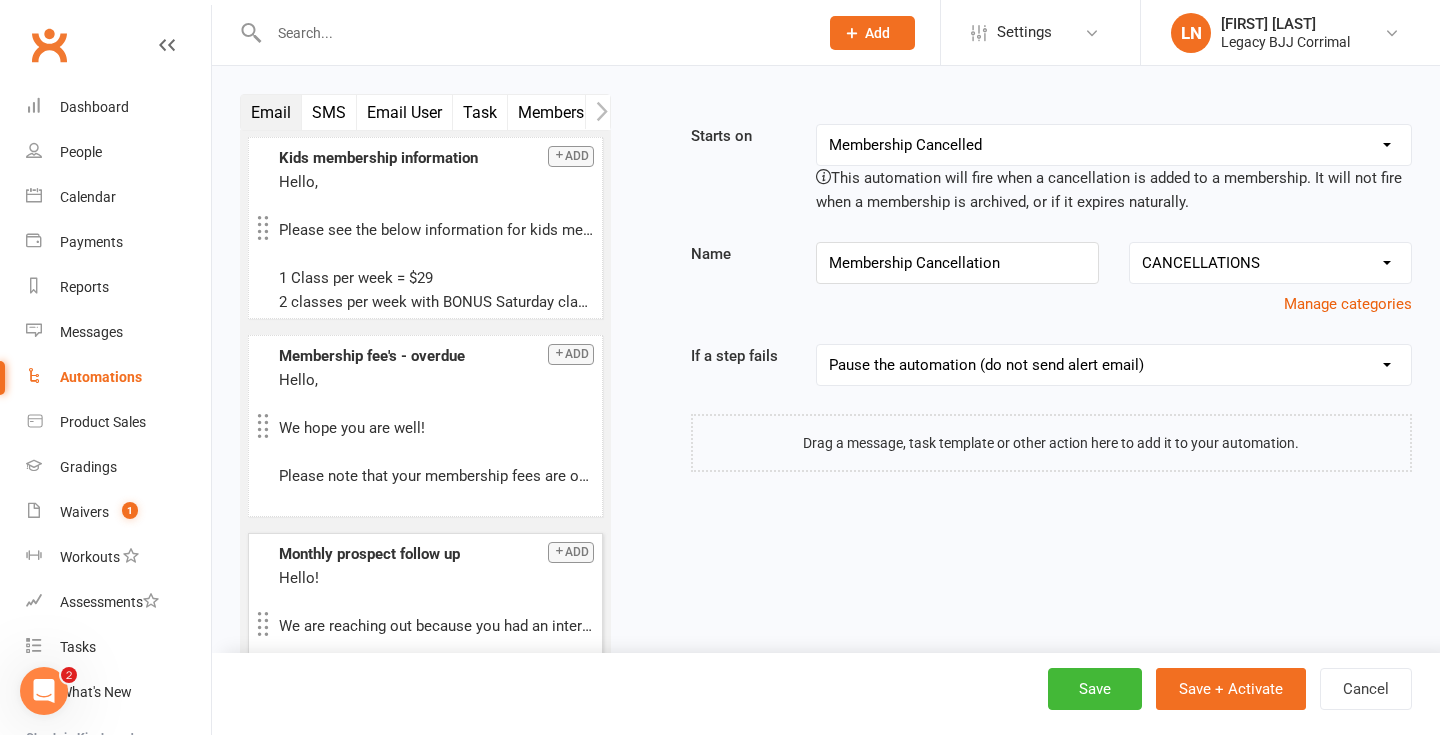 scroll, scrollTop: 0, scrollLeft: 0, axis: both 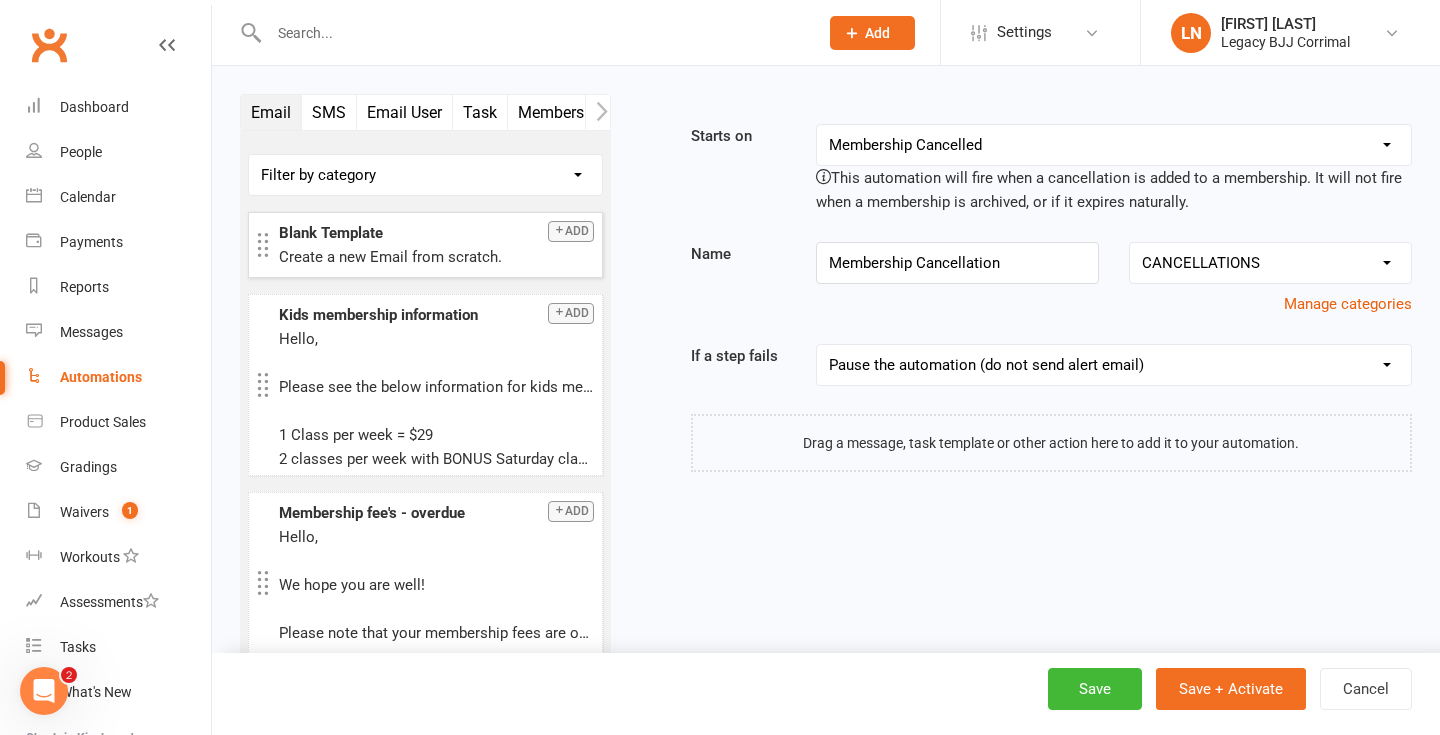 click on "Add" at bounding box center [571, 231] 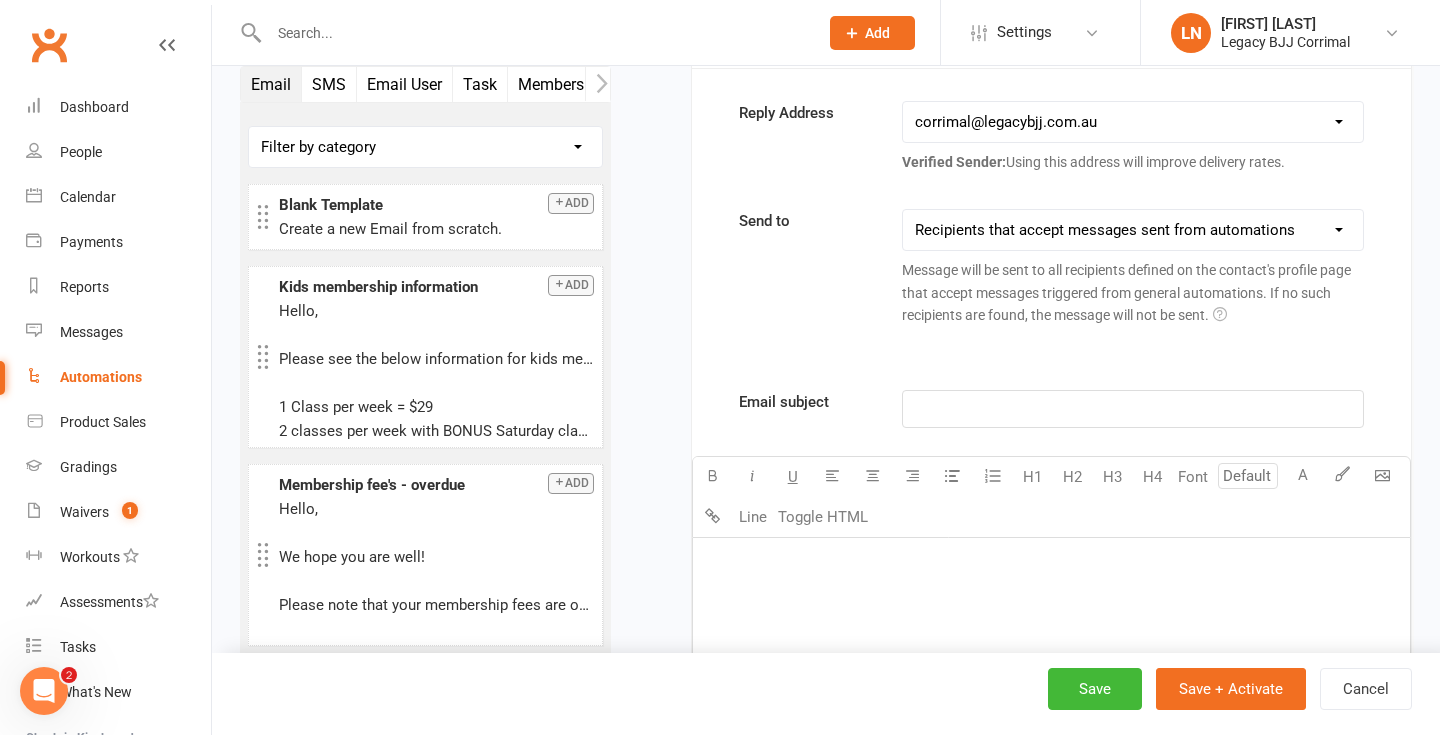 scroll, scrollTop: 535, scrollLeft: 0, axis: vertical 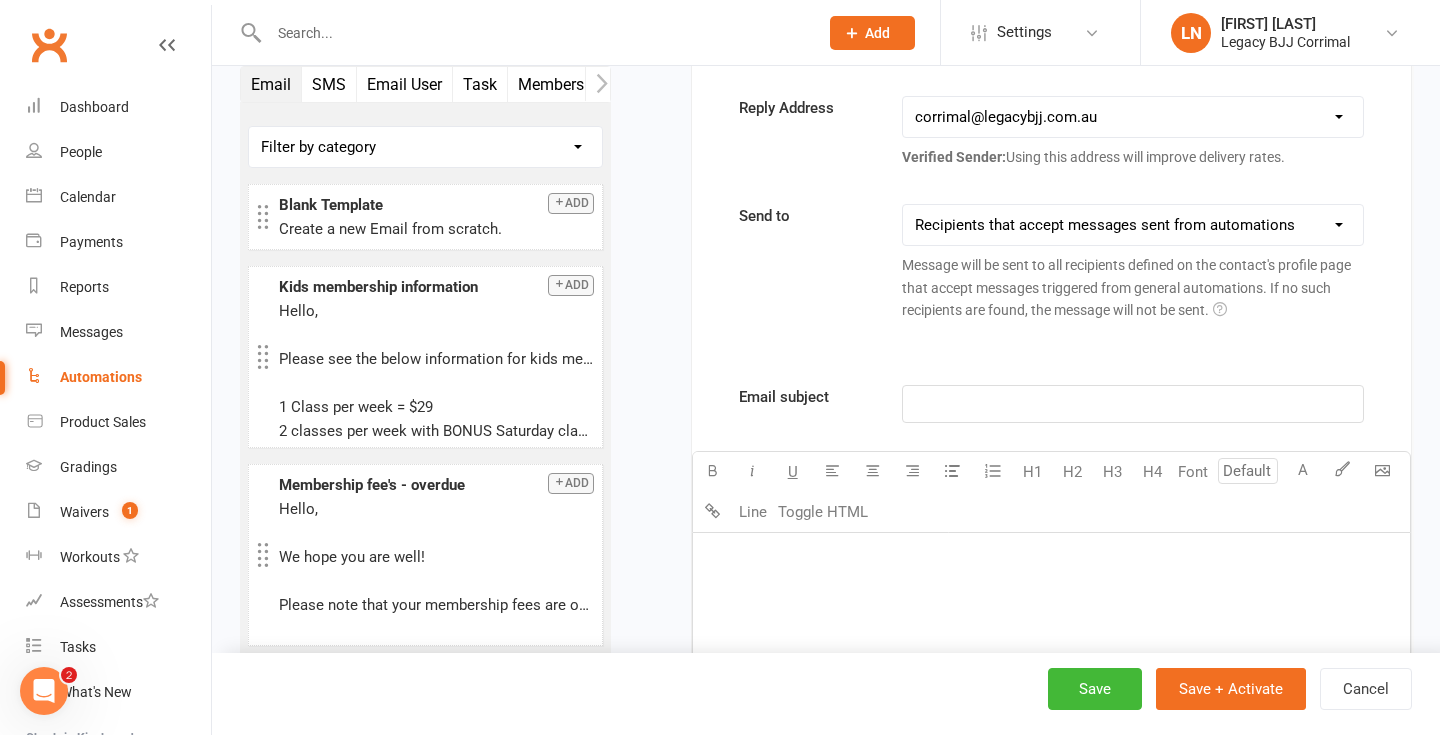 click on "﻿" at bounding box center [1132, 404] 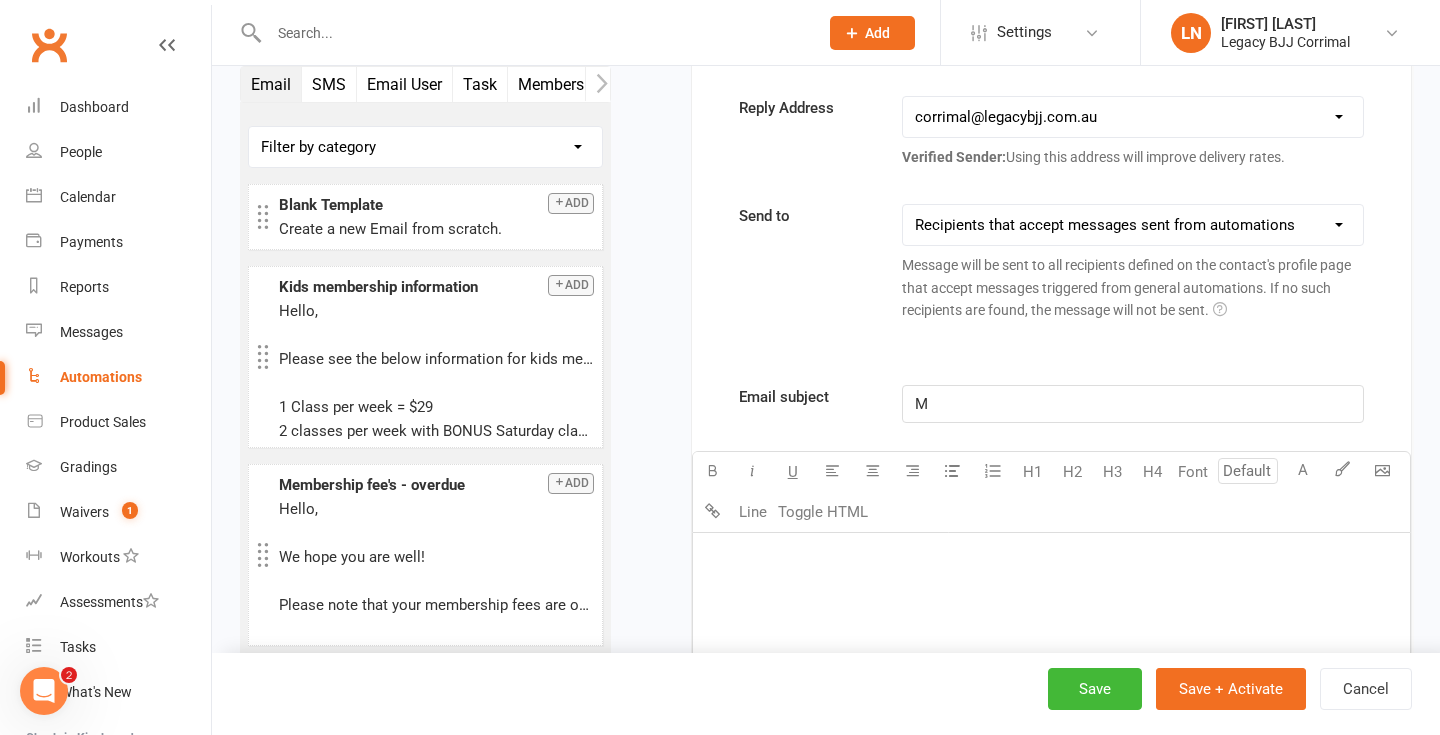 type 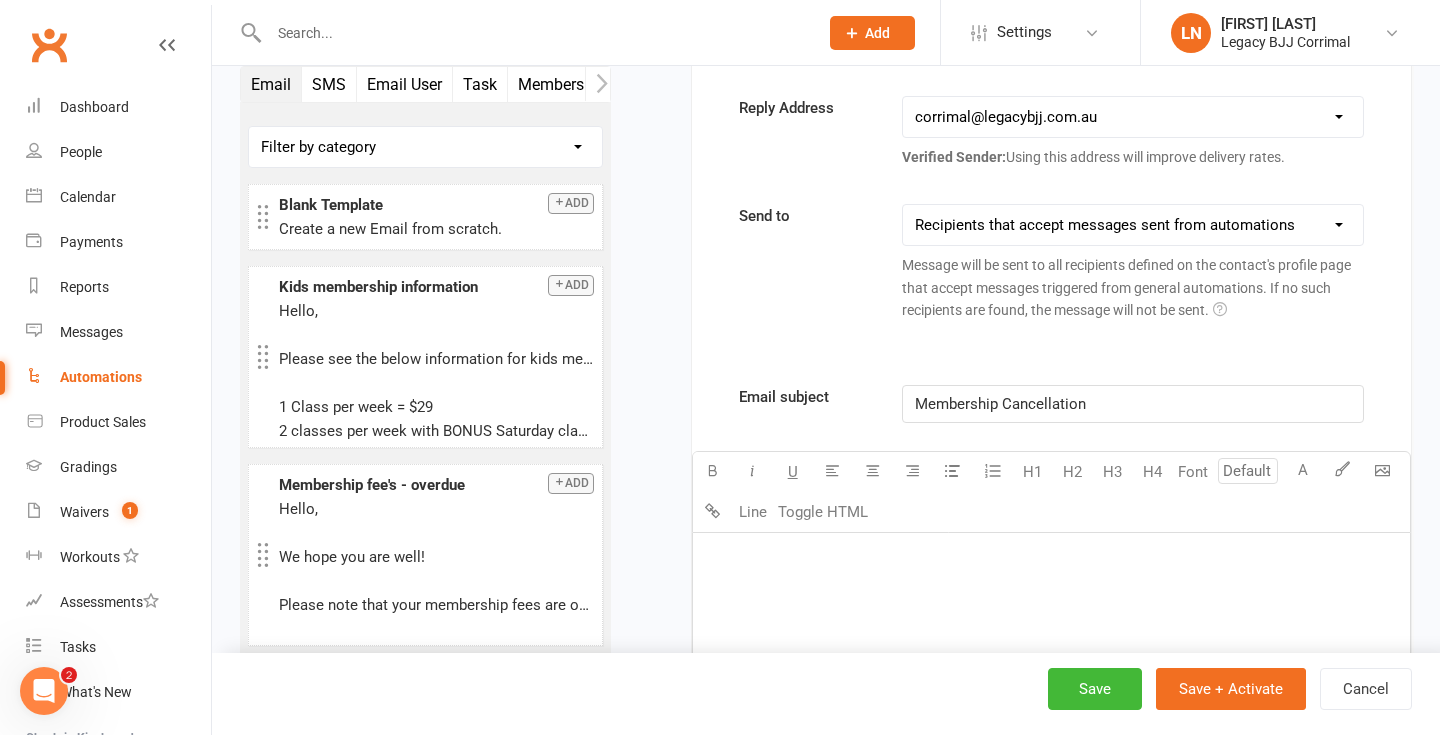 click on "﻿" at bounding box center [1051, 559] 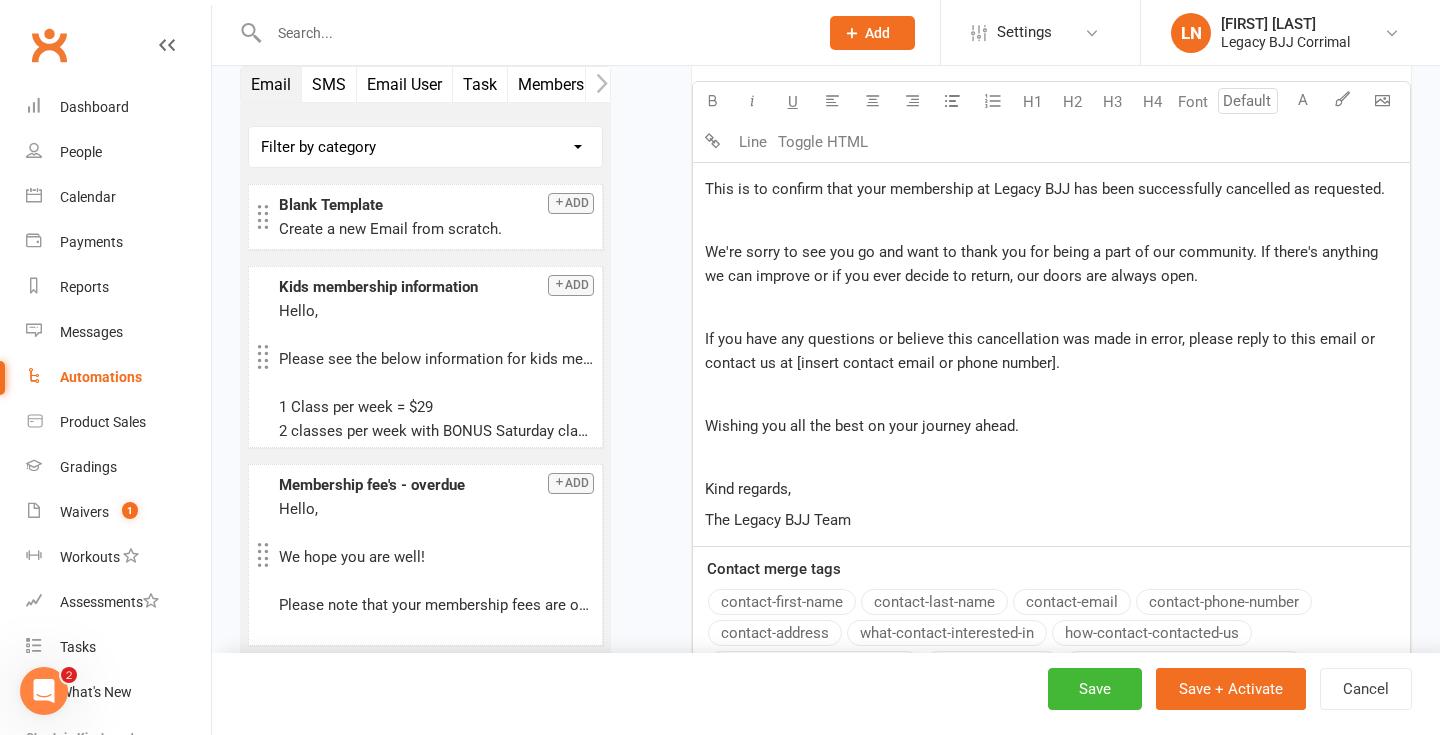 scroll, scrollTop: 851, scrollLeft: 0, axis: vertical 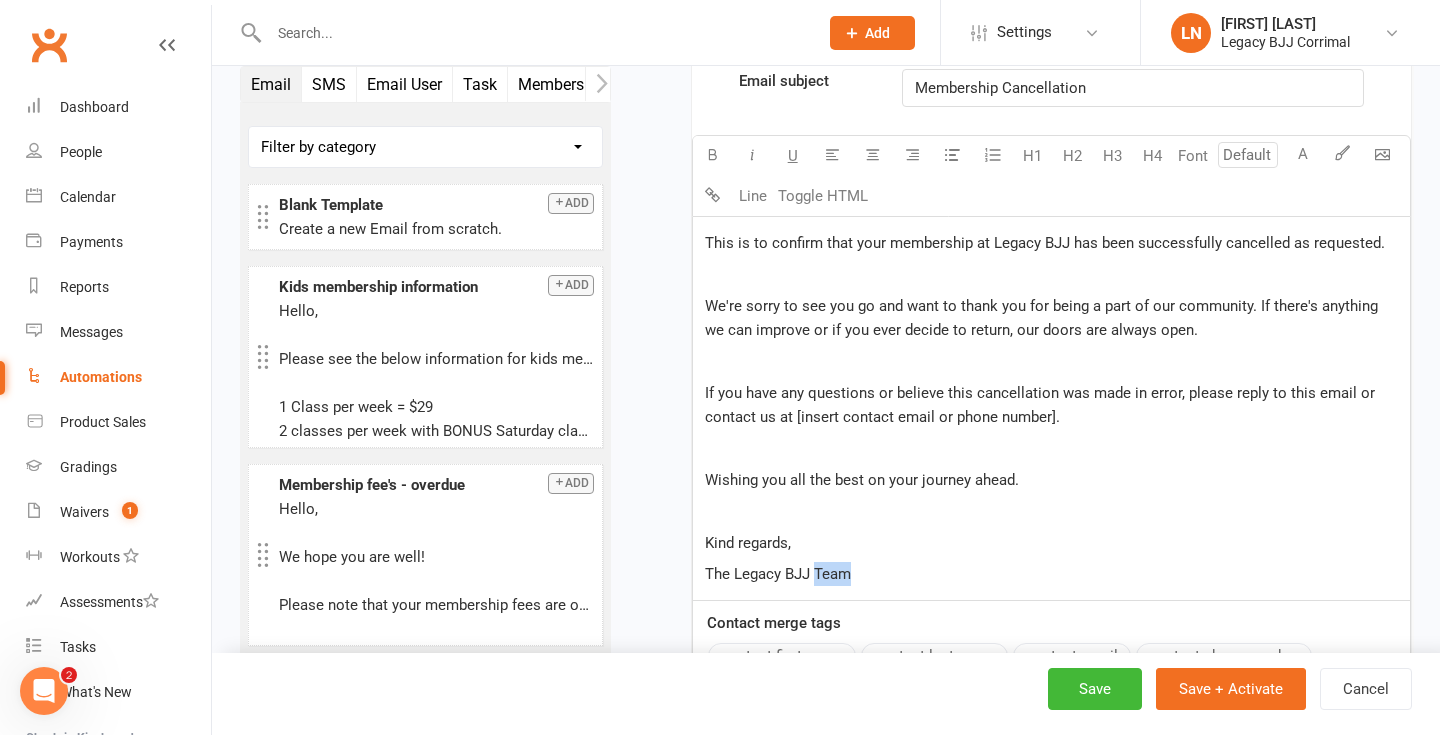 drag, startPoint x: 865, startPoint y: 583, endPoint x: 817, endPoint y: 579, distance: 48.166378 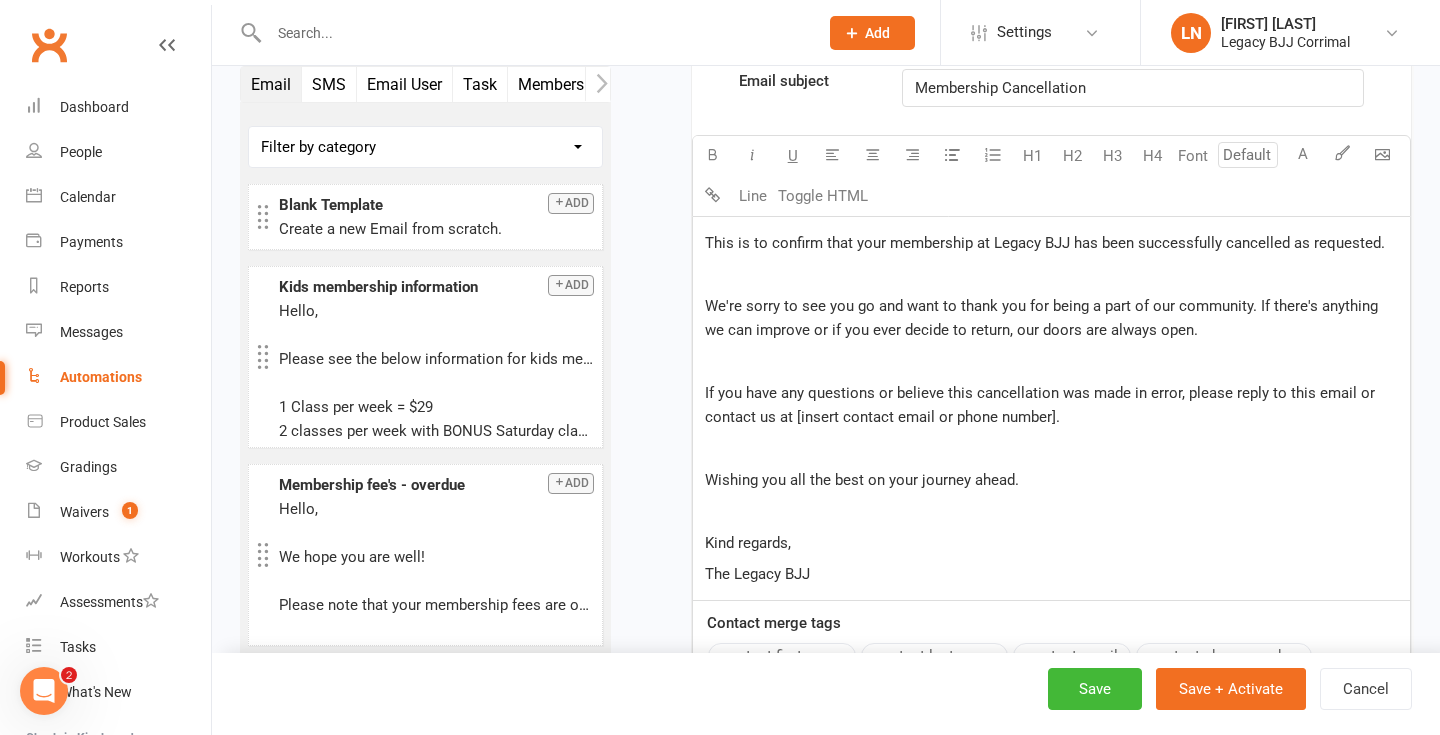 type 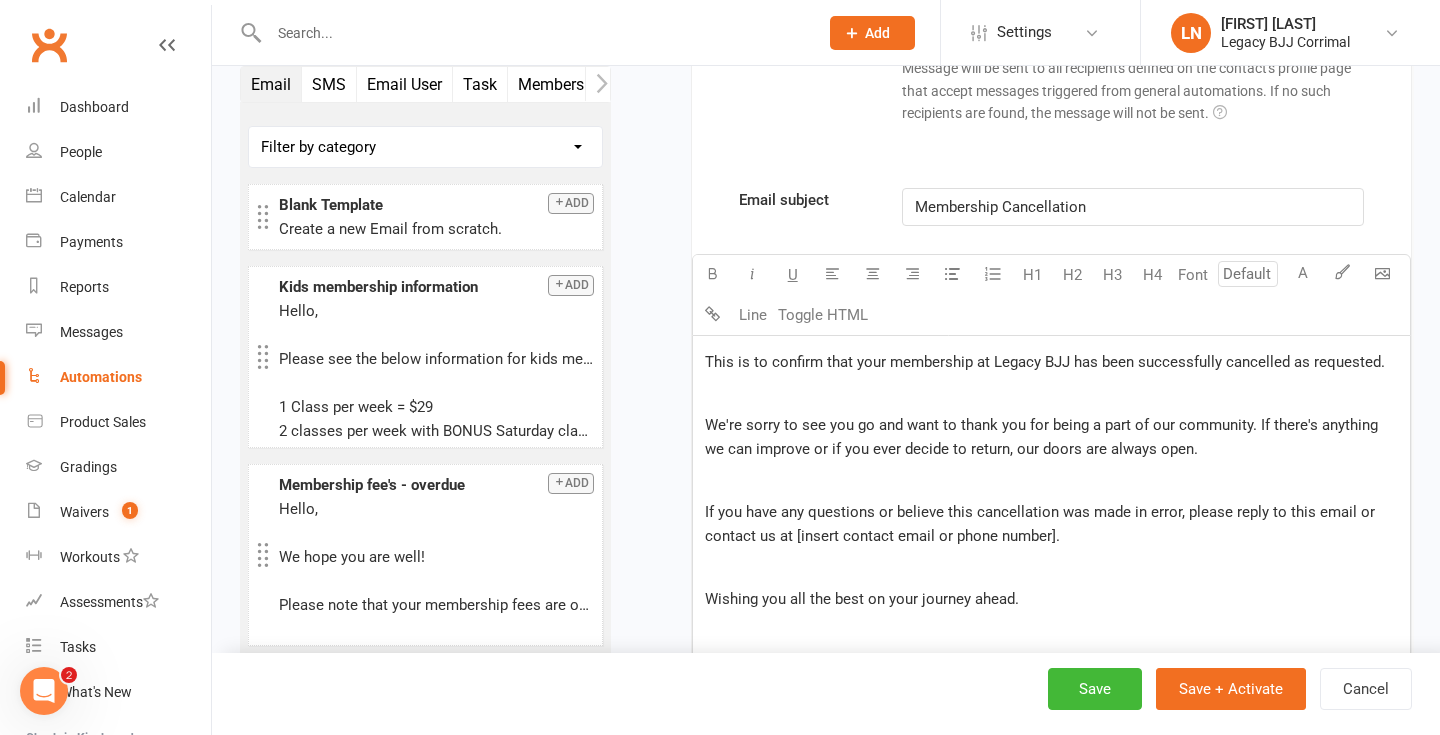scroll, scrollTop: 757, scrollLeft: 0, axis: vertical 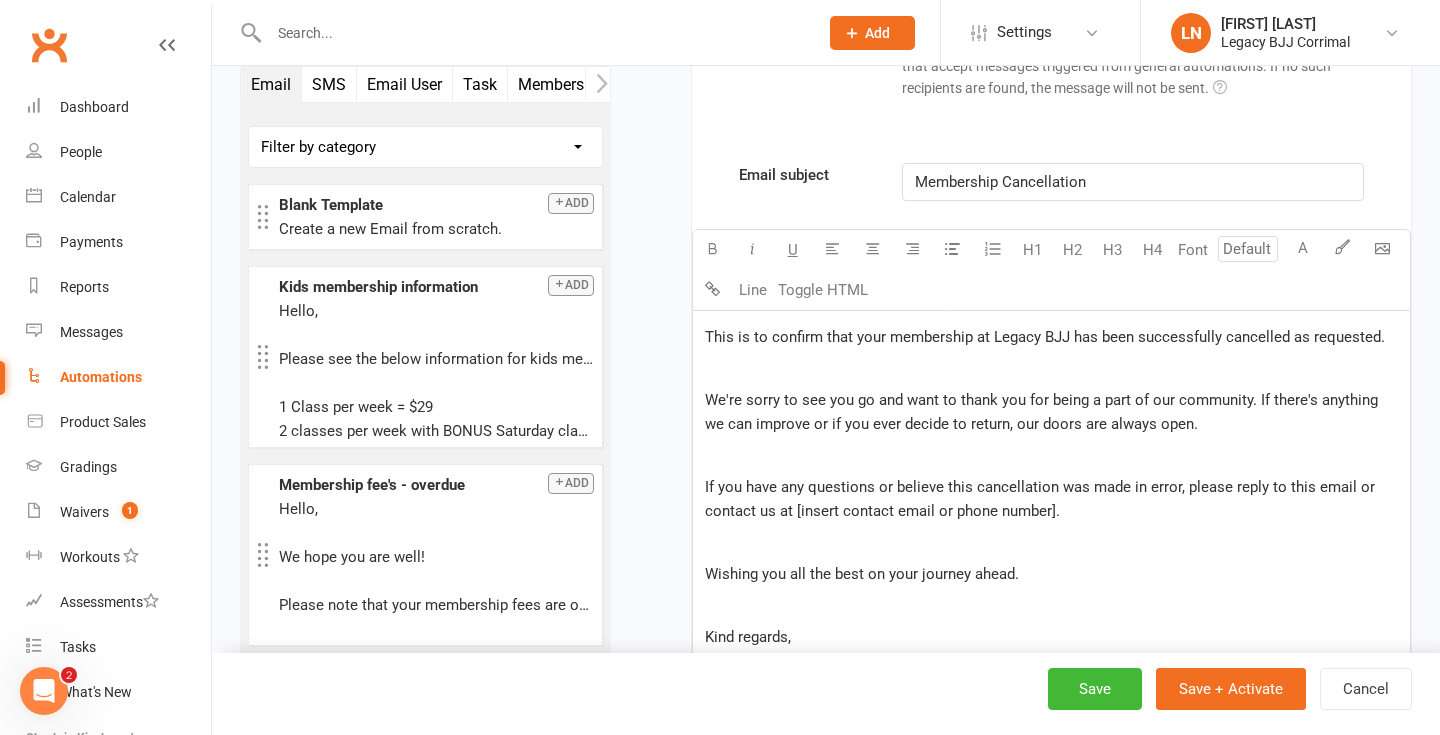 click on "This is to confirm that your membership at Legacy BJJ has been successfully cancelled as requested." at bounding box center (1045, 337) 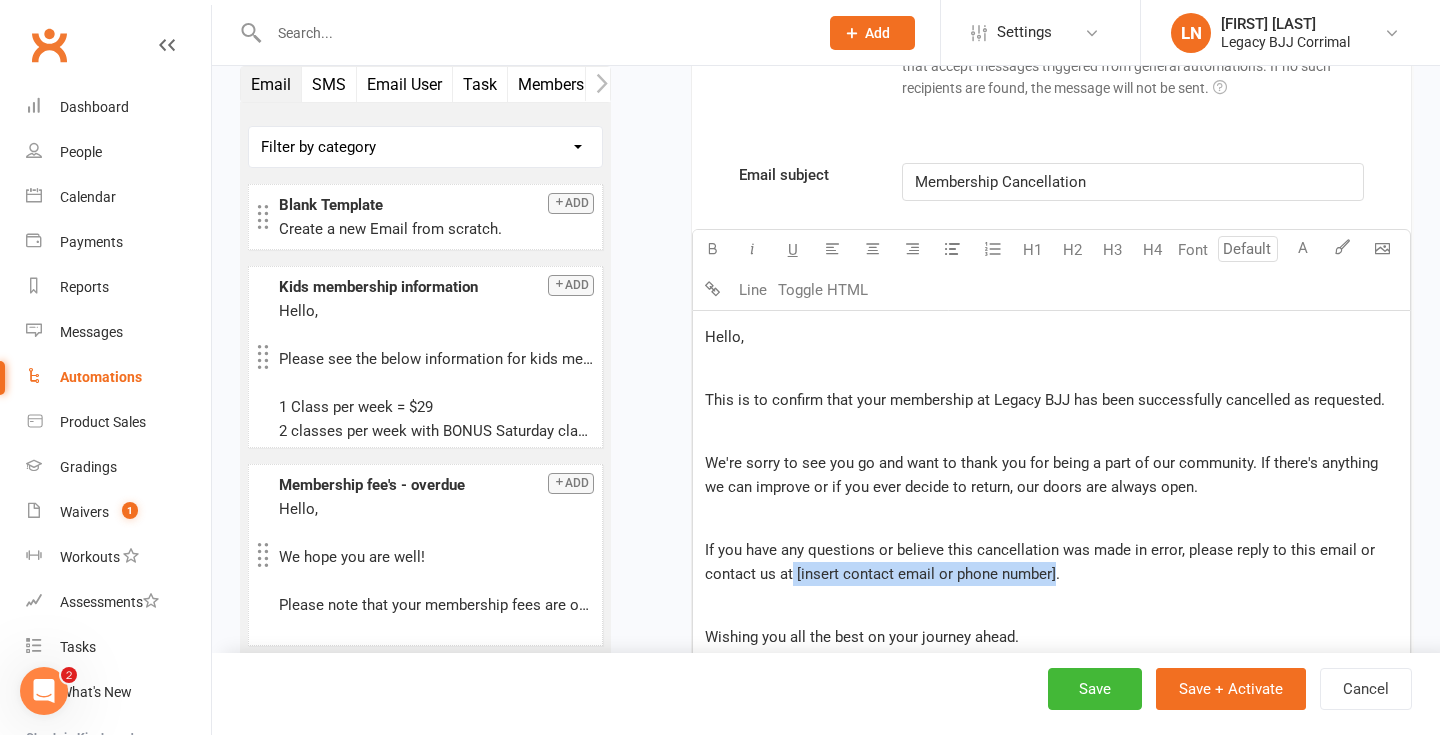 drag, startPoint x: 1053, startPoint y: 577, endPoint x: 790, endPoint y: 579, distance: 263.0076 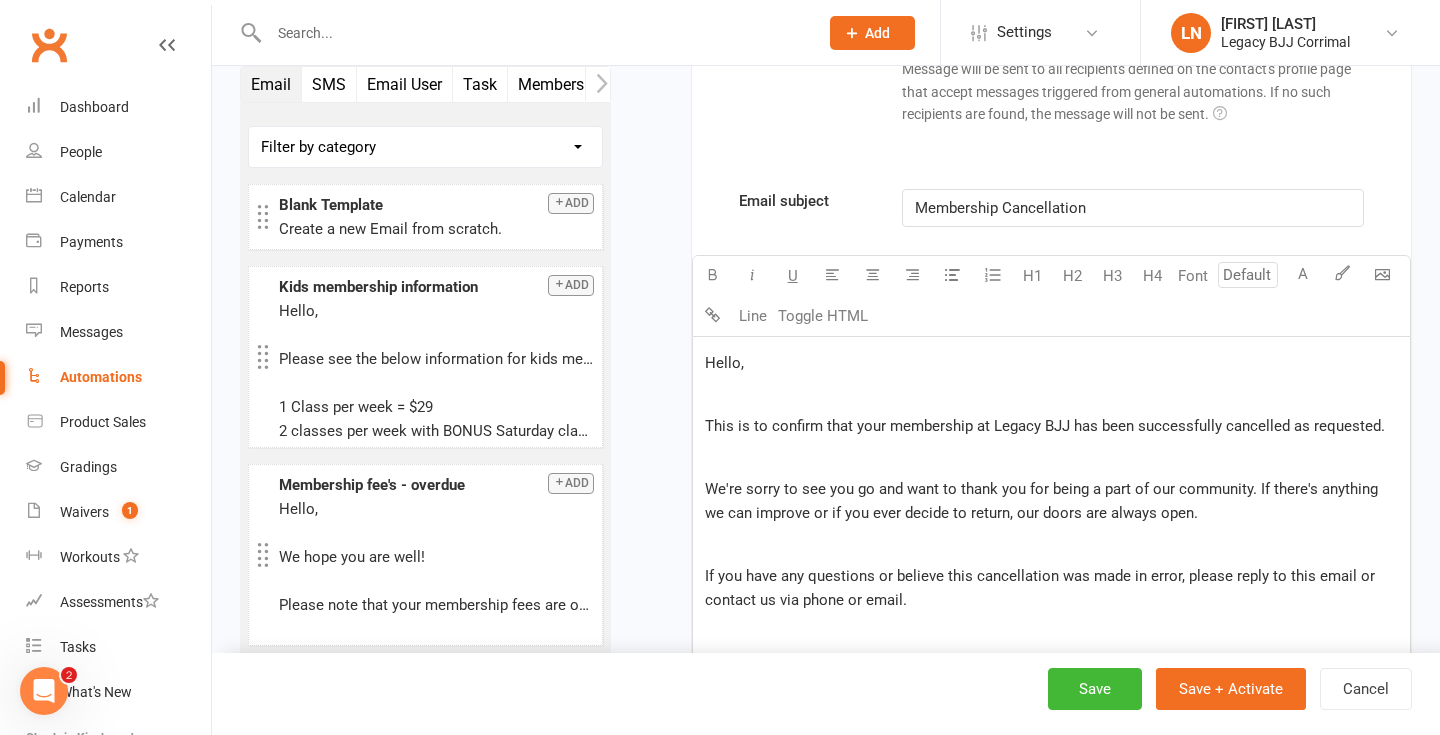 scroll, scrollTop: 781, scrollLeft: 0, axis: vertical 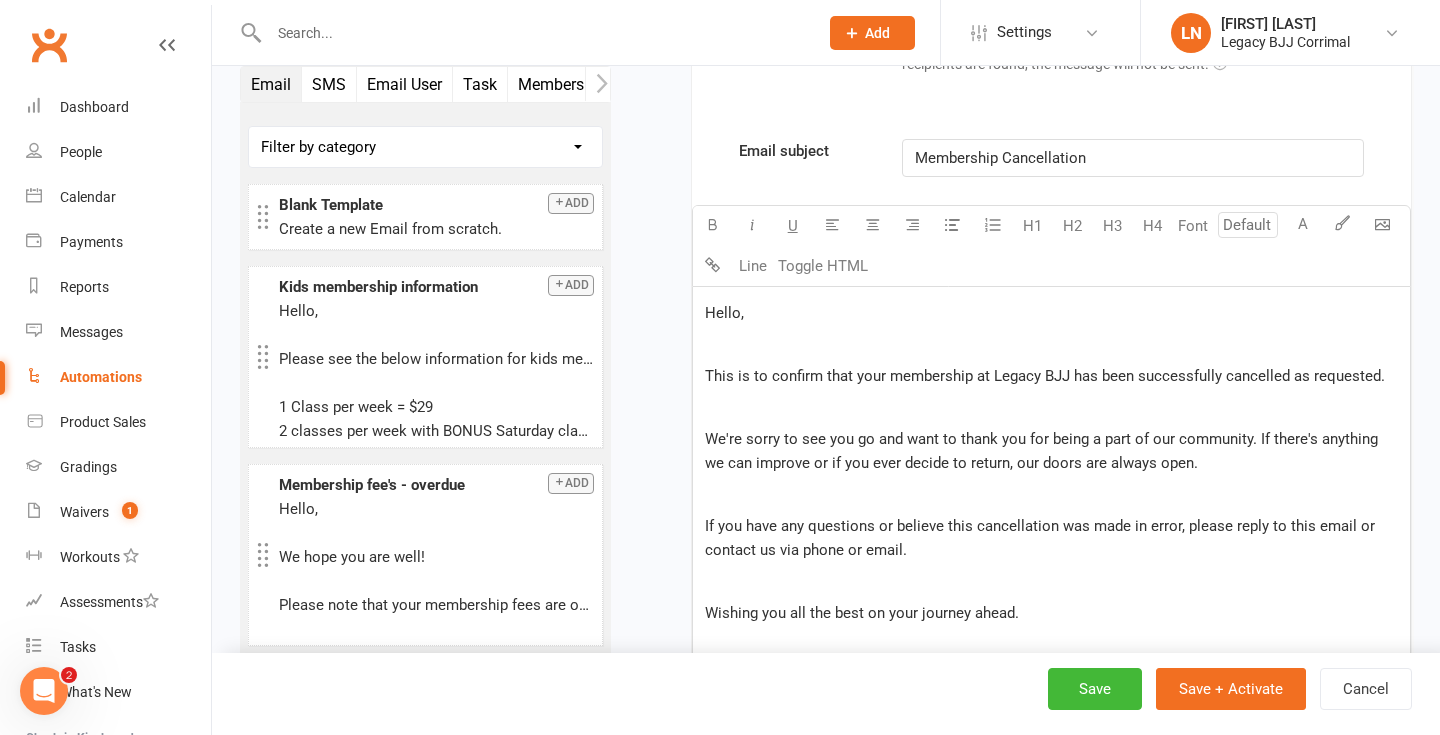 click on "Hello," at bounding box center (724, 313) 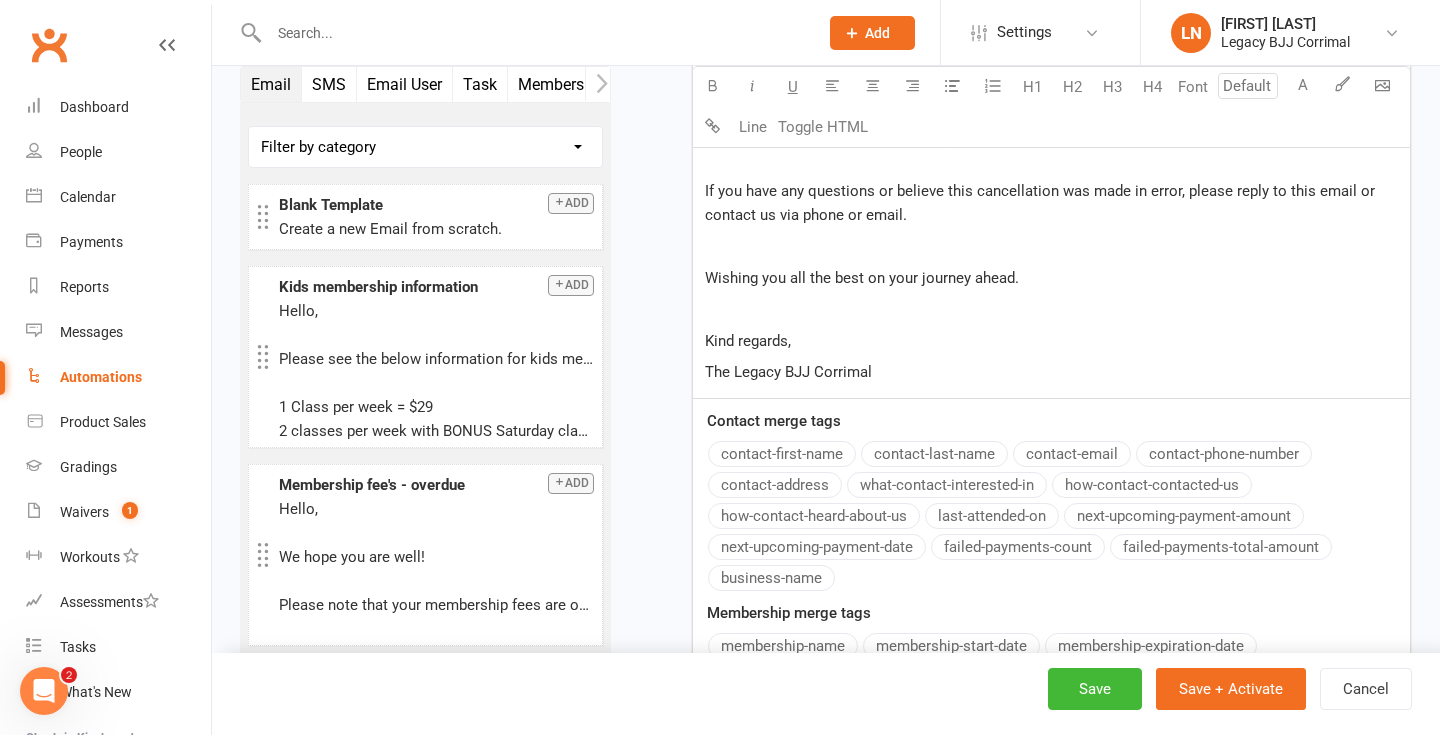 scroll, scrollTop: 1105, scrollLeft: 0, axis: vertical 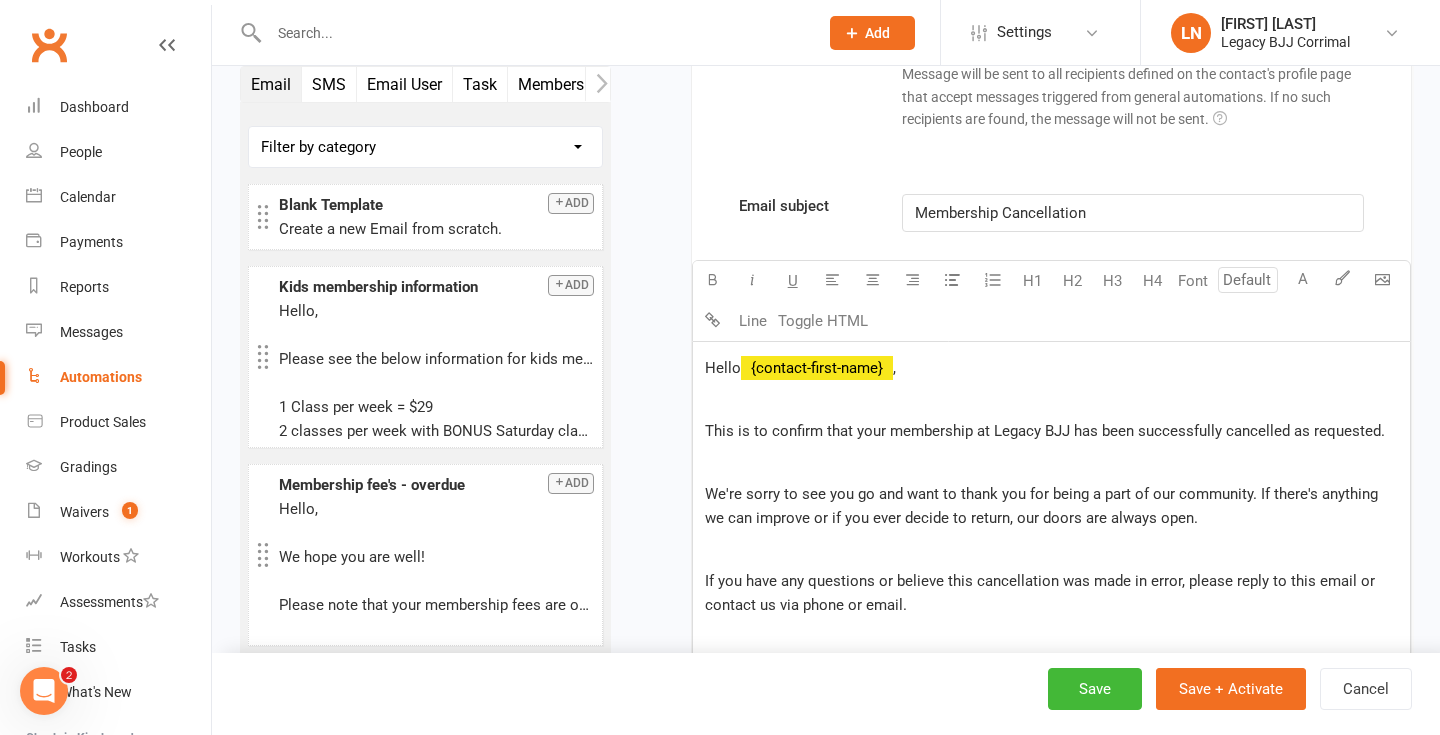 drag, startPoint x: 764, startPoint y: 462, endPoint x: 764, endPoint y: 389, distance: 73 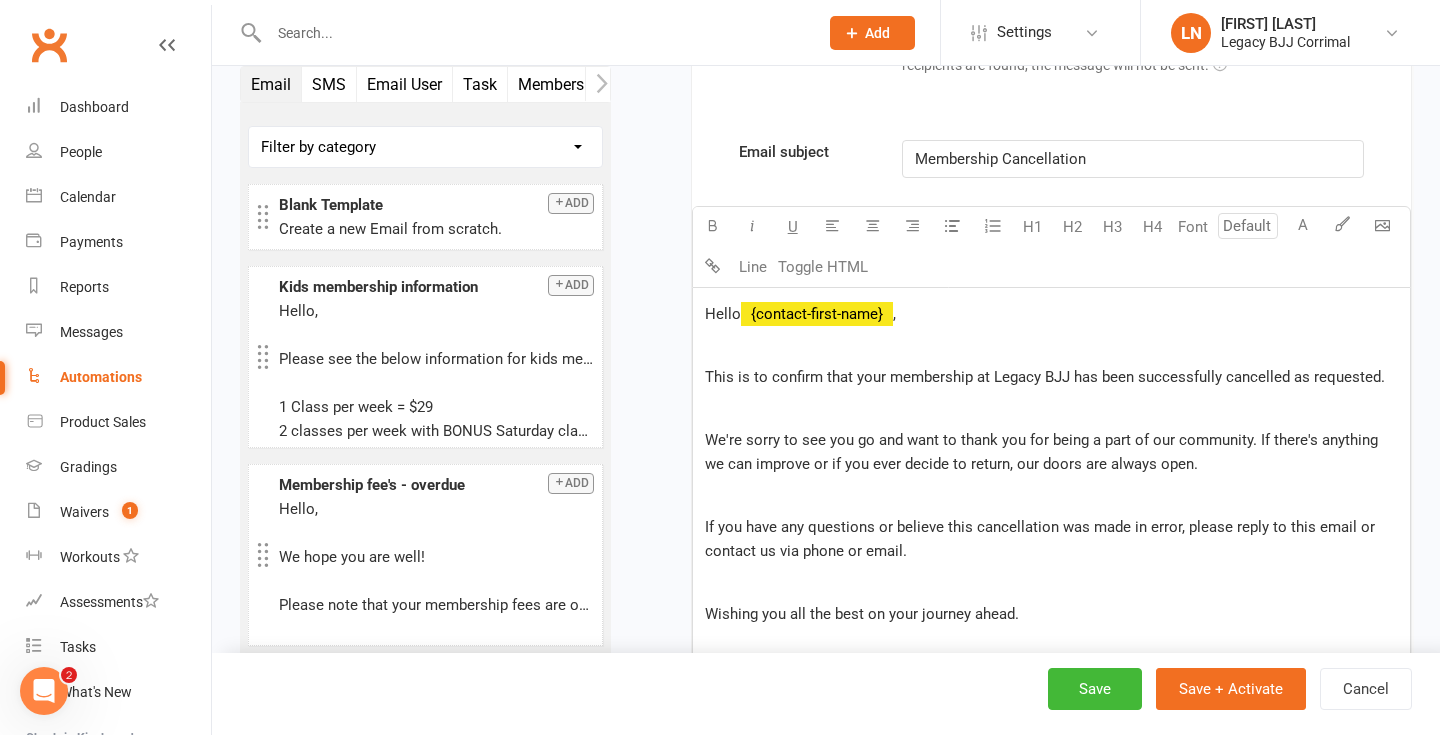 scroll, scrollTop: 785, scrollLeft: 0, axis: vertical 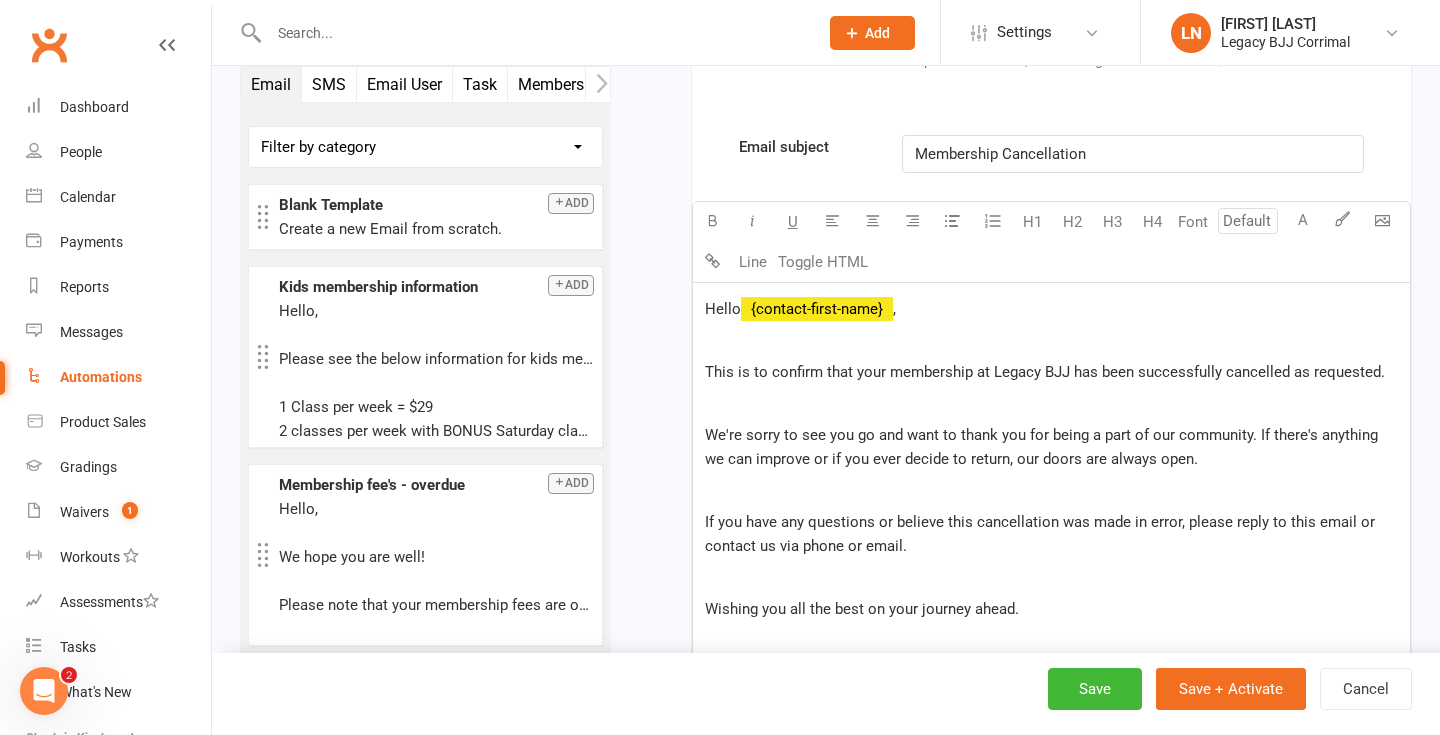 click on "Hello  [FIRST]   ,  ﻿ This is to confirm that your membership at Legacy BJJ has been successfully cancelled as requested. ﻿ We're sorry to see you go and want to thank you for being a part of our community. If there's anything we can improve or if you ever decide to return, our doors are always open. ﻿ If you have any questions or believe this cancellation was made in error, please reply to this email or contact us via phone or [EMAIL]. ﻿ Wishing you all the best on your journey ahead. ﻿ Kind regards, The Legacy BJJ Corrimal" at bounding box center (1051, 506) 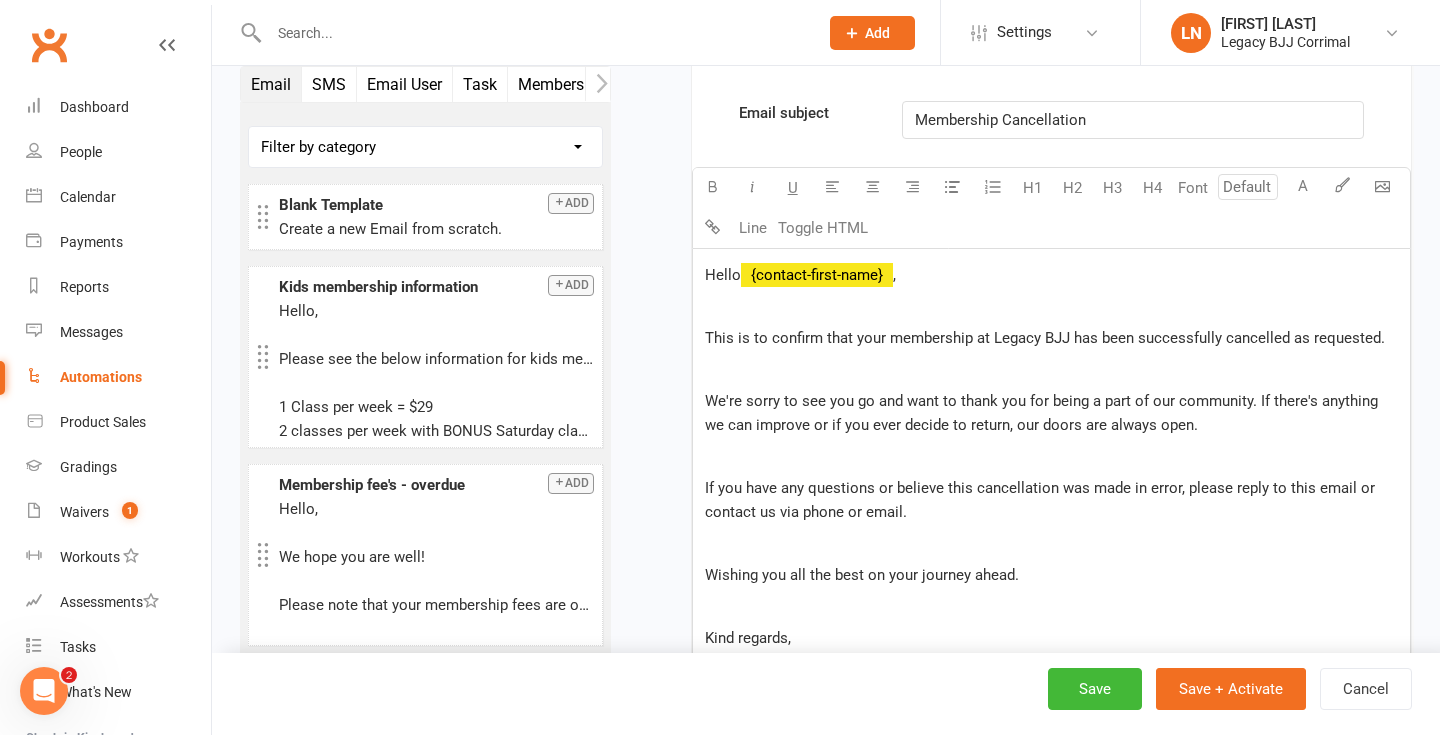 scroll, scrollTop: 836, scrollLeft: 0, axis: vertical 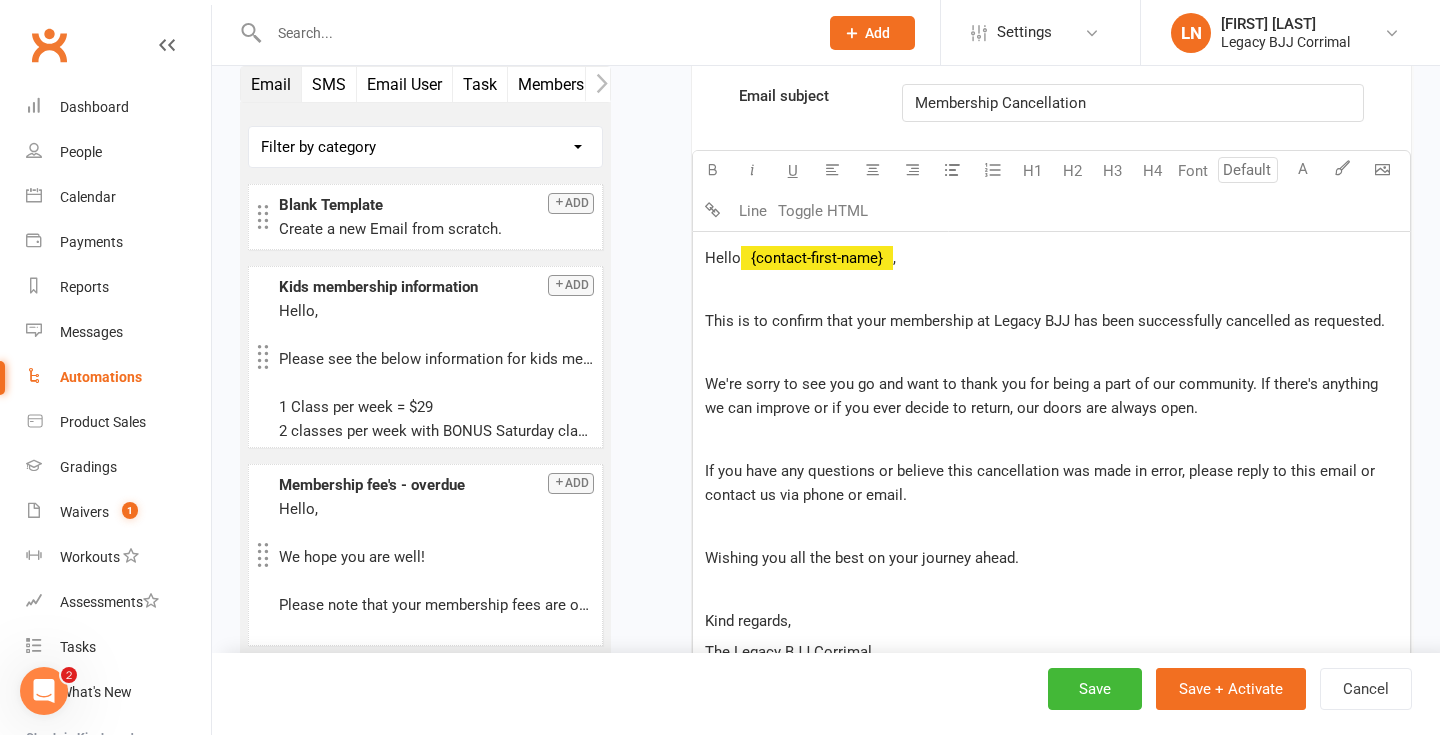 click on "This is to confirm that your membership at Legacy BJJ has been successfully cancelled as requested." at bounding box center (1045, 321) 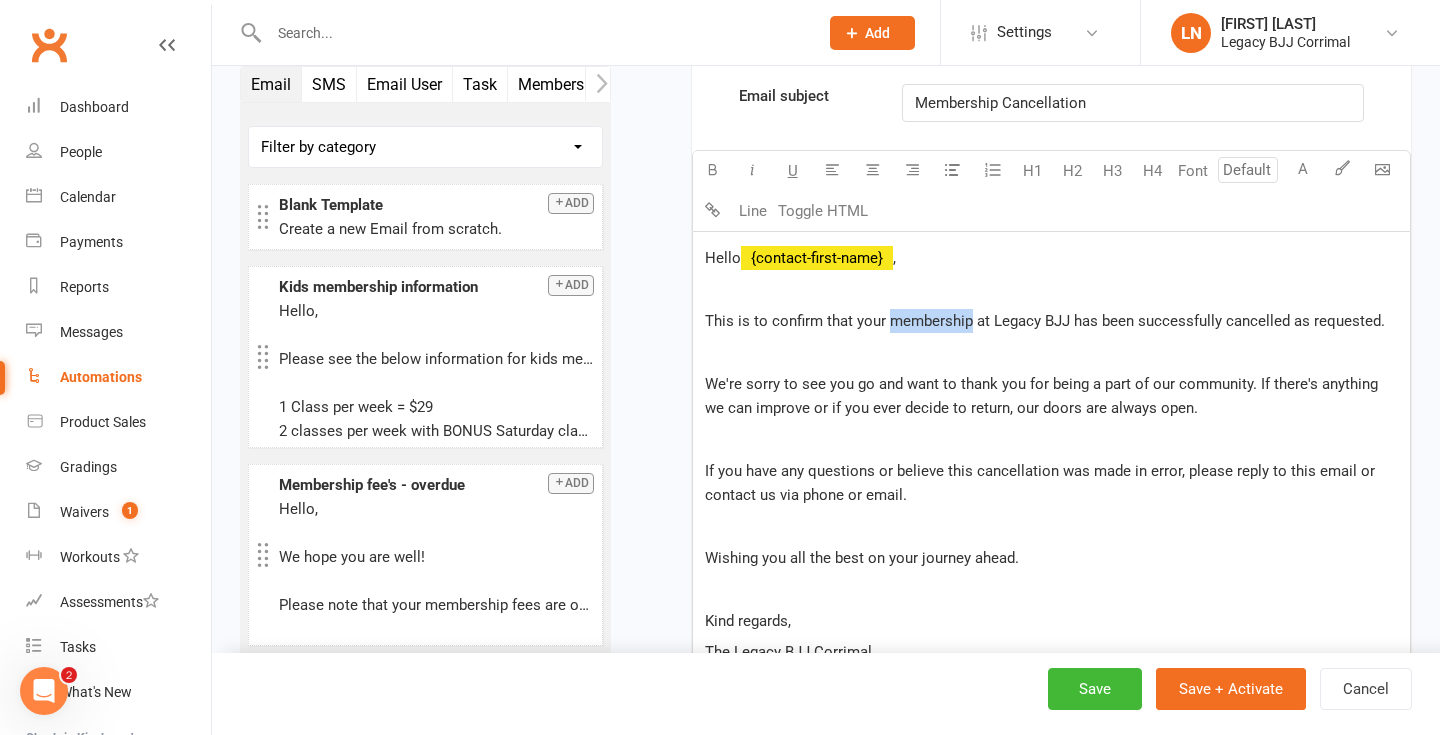 click on "This is to confirm that your membership at Legacy BJJ has been successfully cancelled as requested." at bounding box center (1045, 321) 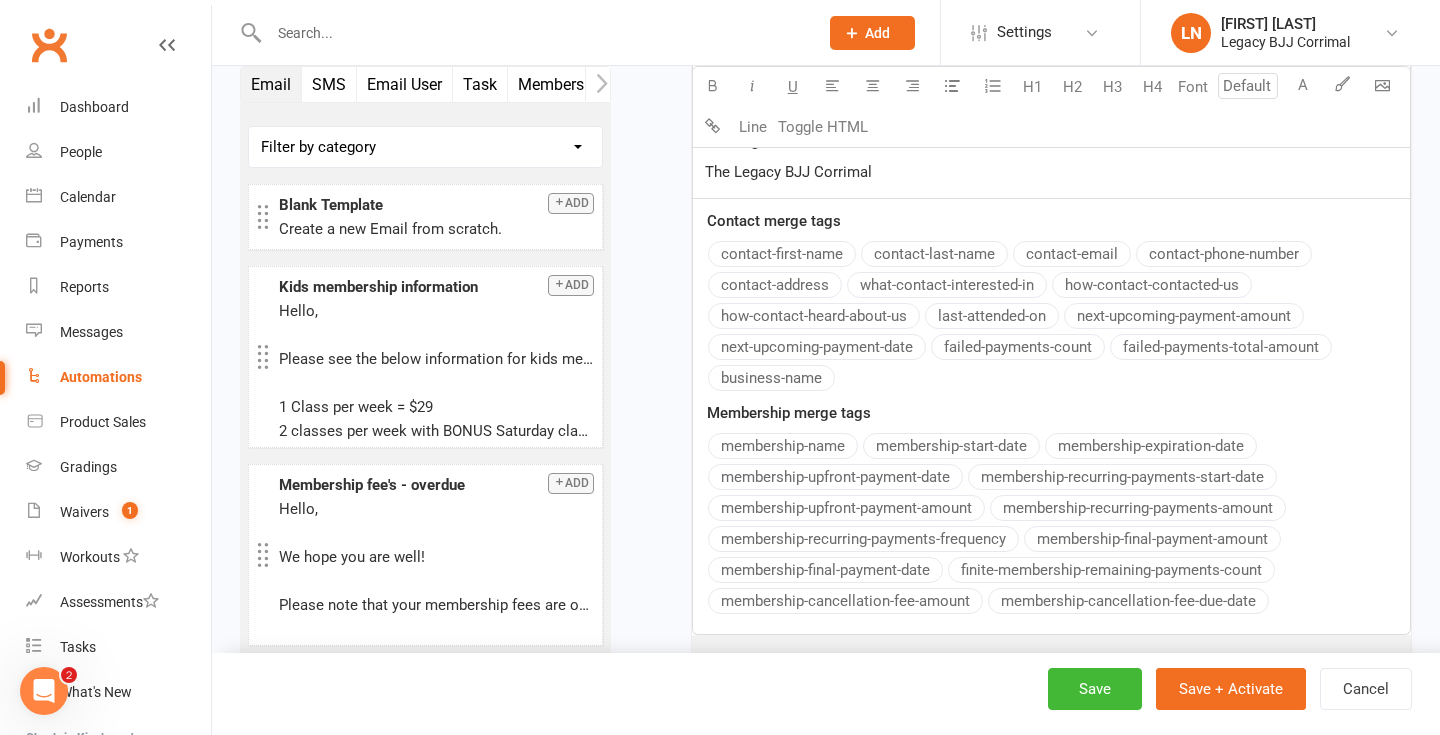 scroll, scrollTop: 1372, scrollLeft: 0, axis: vertical 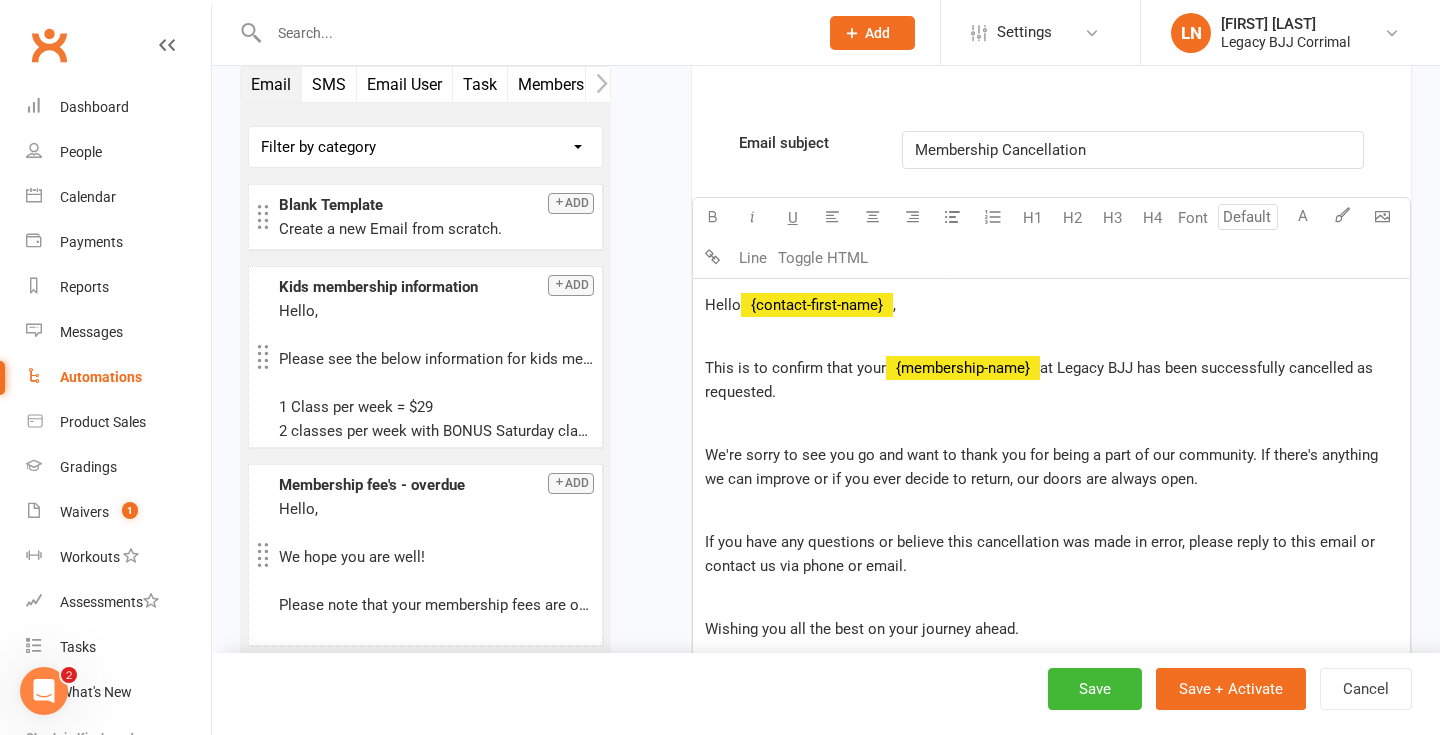click on "Email subject Membership Cancellation  U H1 H2 H3 H4 Font A Line Toggle HTML Hello  [FIRST]  ,  This is to confirm that your  {membership-name}   at Legacy BJJ has been successfully cancelled as requested. We're sorry to see you go and want to thank you for being a part of our community. If there's anything we can improve or if you ever decide to return, our doors are always open. If you have any questions or believe this cancellation was made in error, please reply to this email or contact us via phone or email. Wishing you all the best on your journey ahead. Kind regards, The Legacy BJJ Corrimal Contact merge tags contact-first-name contact-last-name contact-email contact-phone-number contact-address what-contact-interested-in how-contact-contacted-us how-contact-heard-about-us last-attended-on next-upcoming-payment-amount next-upcoming-payment-date failed-payments-count failed-payments-total-amount business-name Membership merge tags membership-name" at bounding box center [1051, 658] 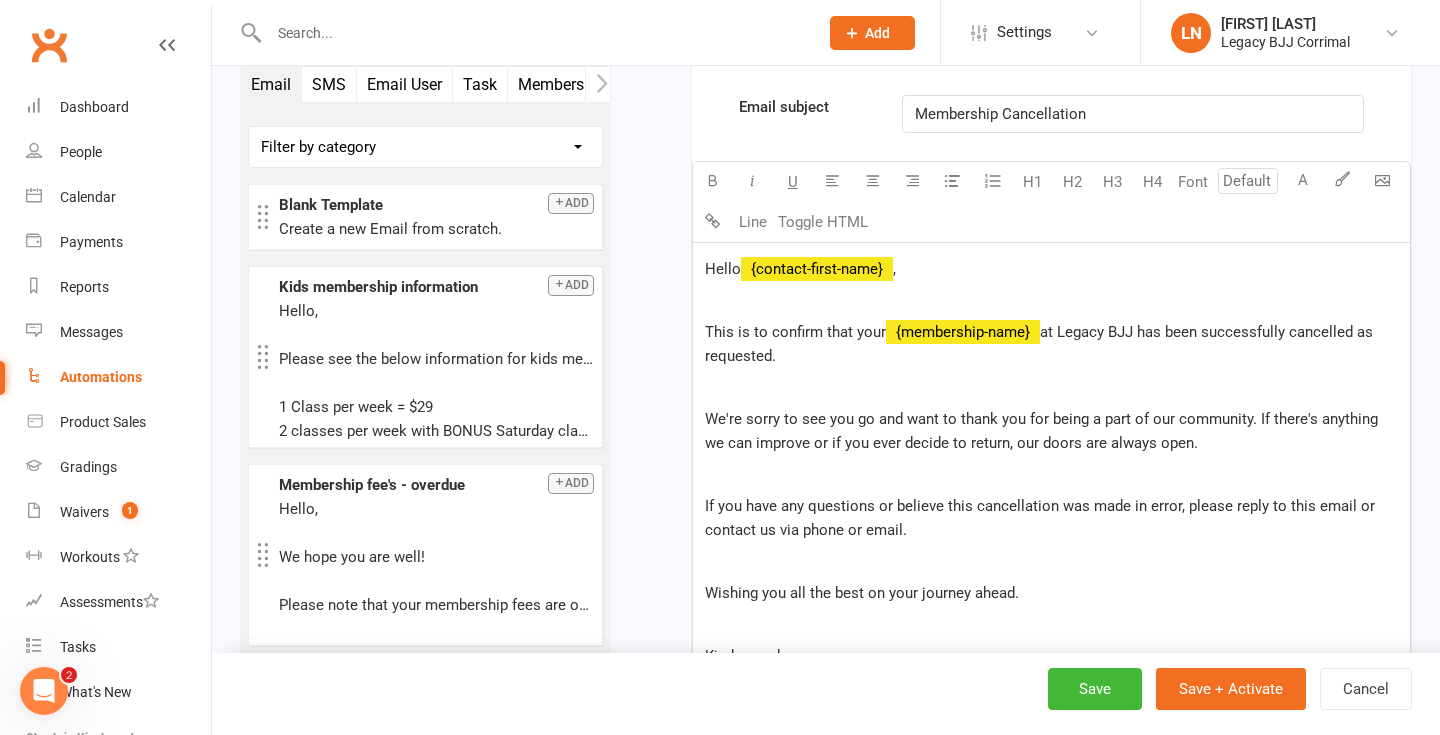 scroll, scrollTop: 832, scrollLeft: 0, axis: vertical 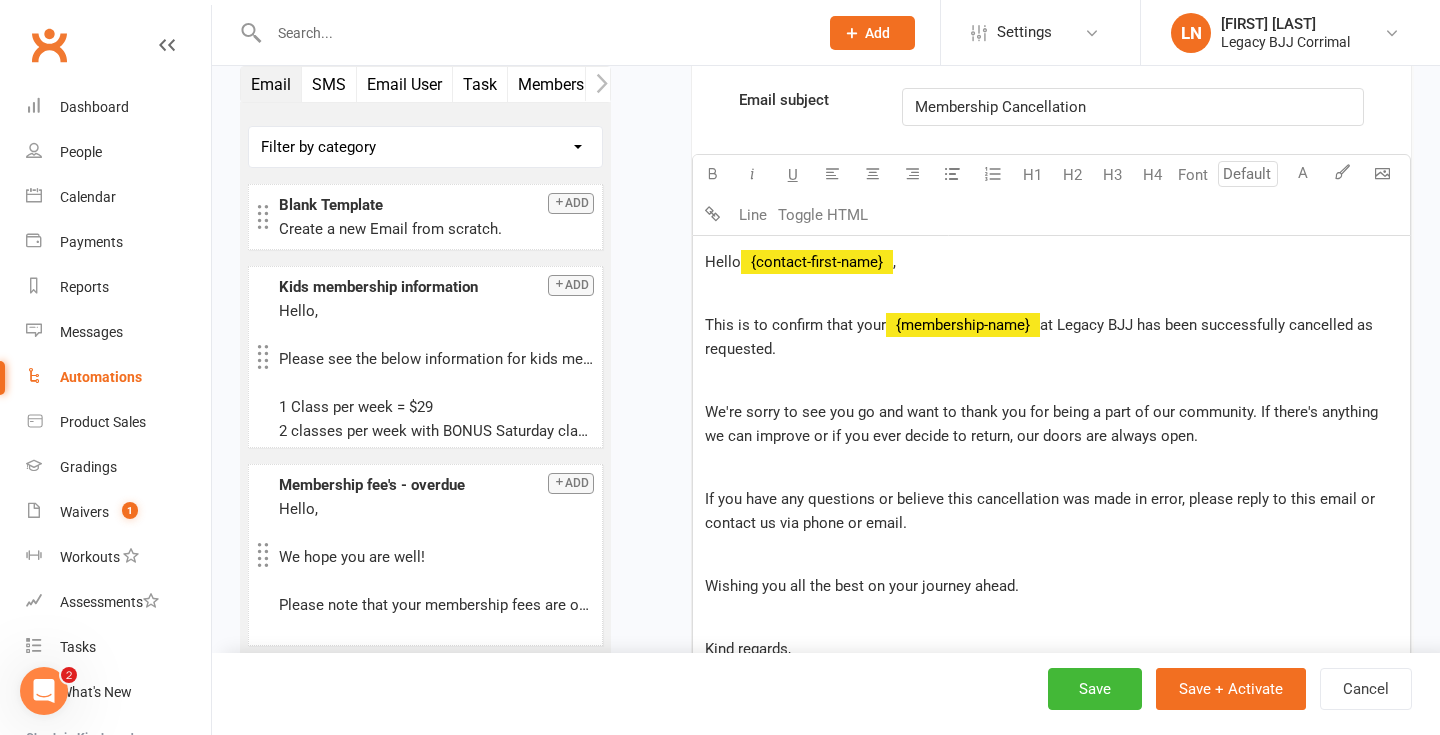 click on "at Legacy BJJ has been successfully cancelled as requested." at bounding box center (1041, 337) 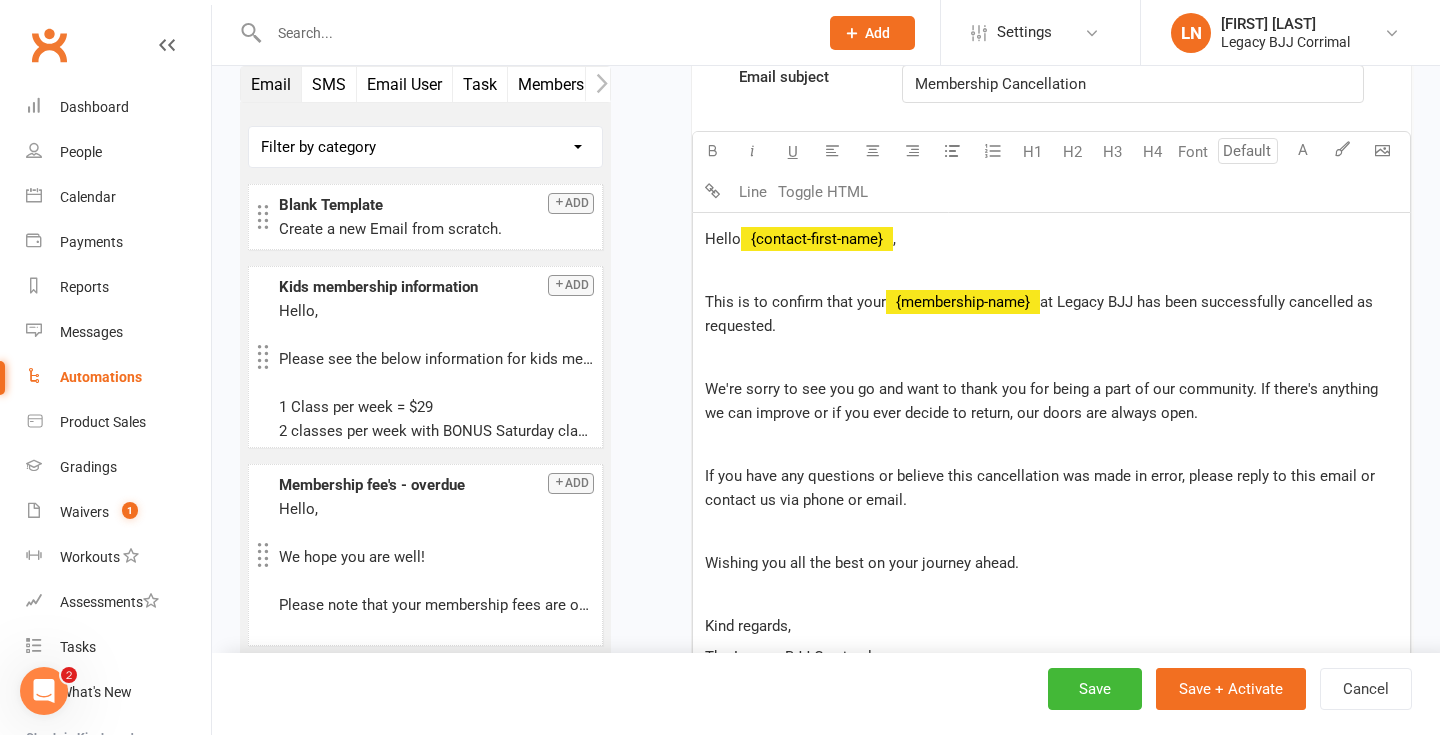 scroll, scrollTop: 861, scrollLeft: 0, axis: vertical 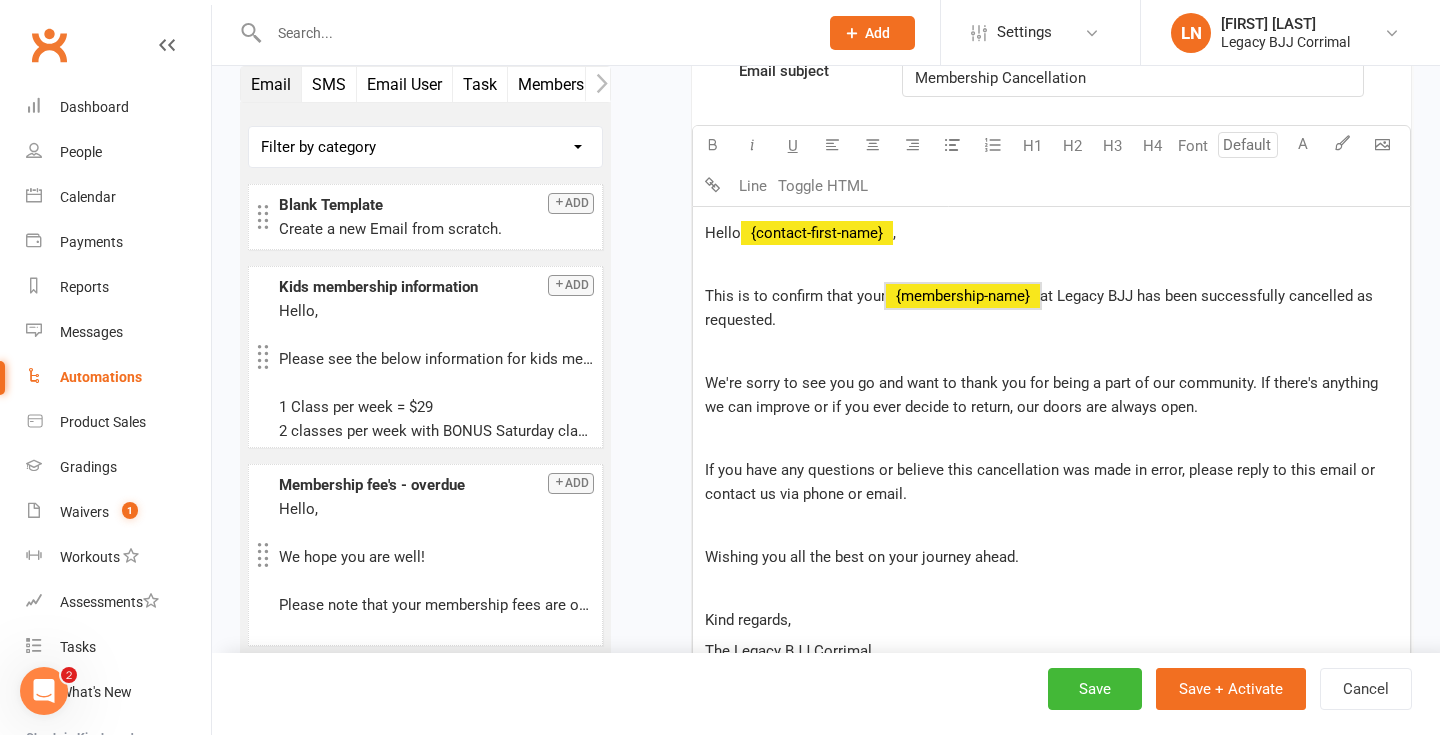 click on "﻿ {membership-name}" at bounding box center [963, 296] 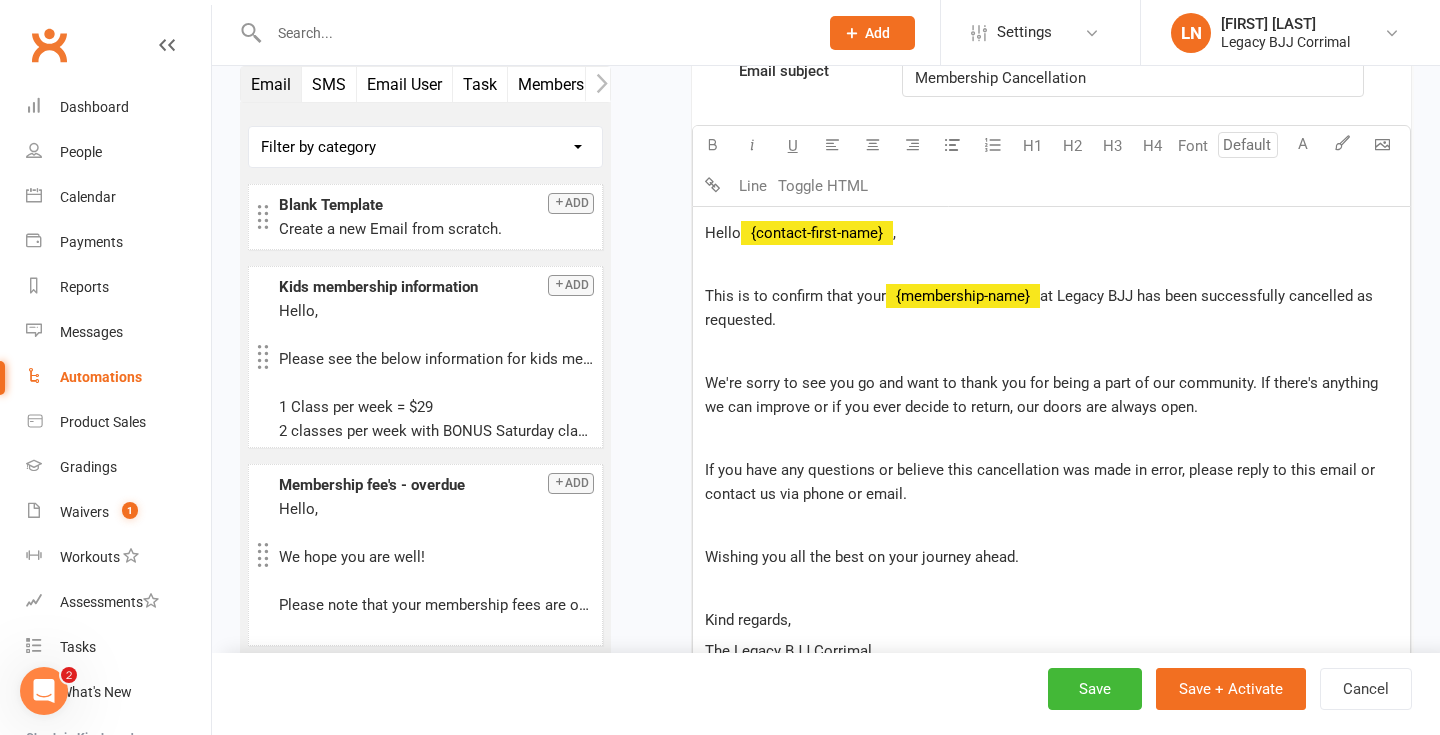 click on "﻿" at bounding box center [1051, 351] 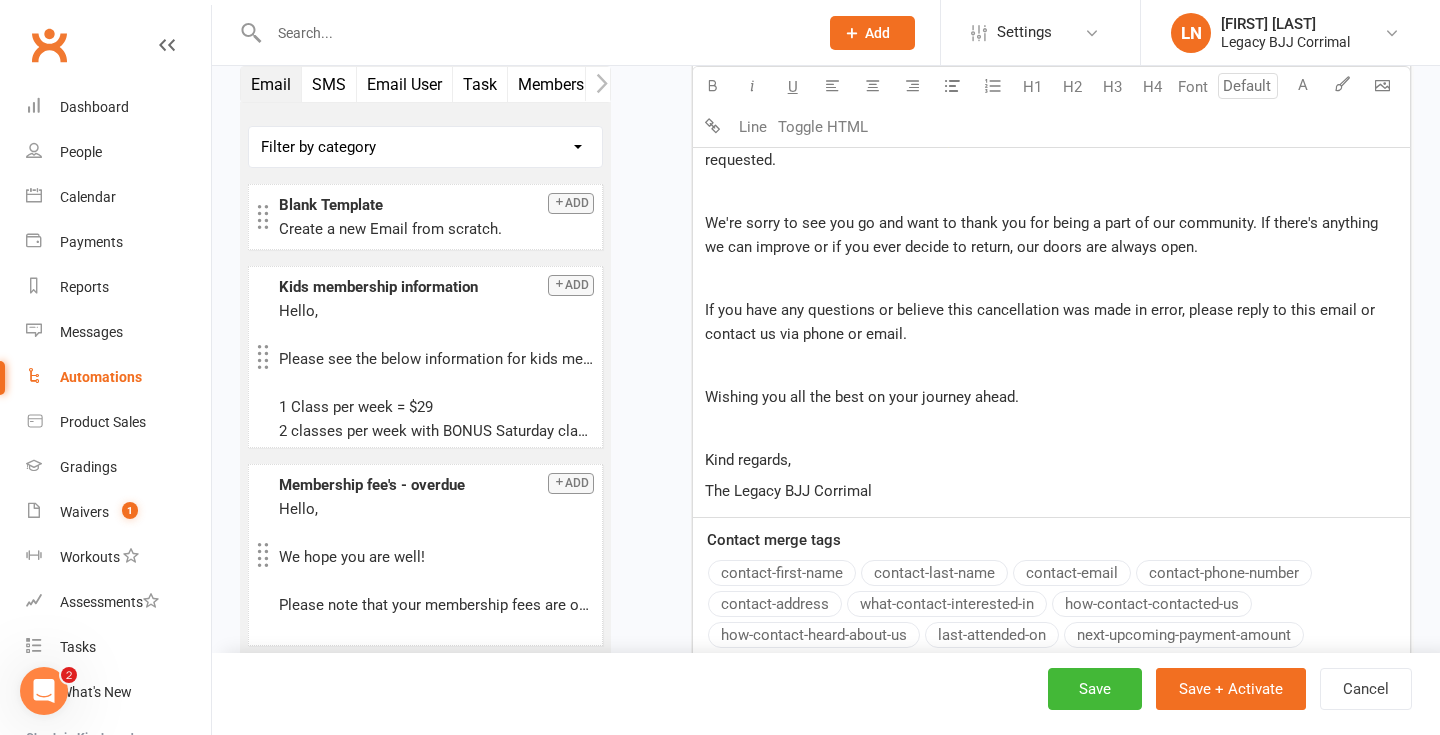 scroll, scrollTop: 1029, scrollLeft: 0, axis: vertical 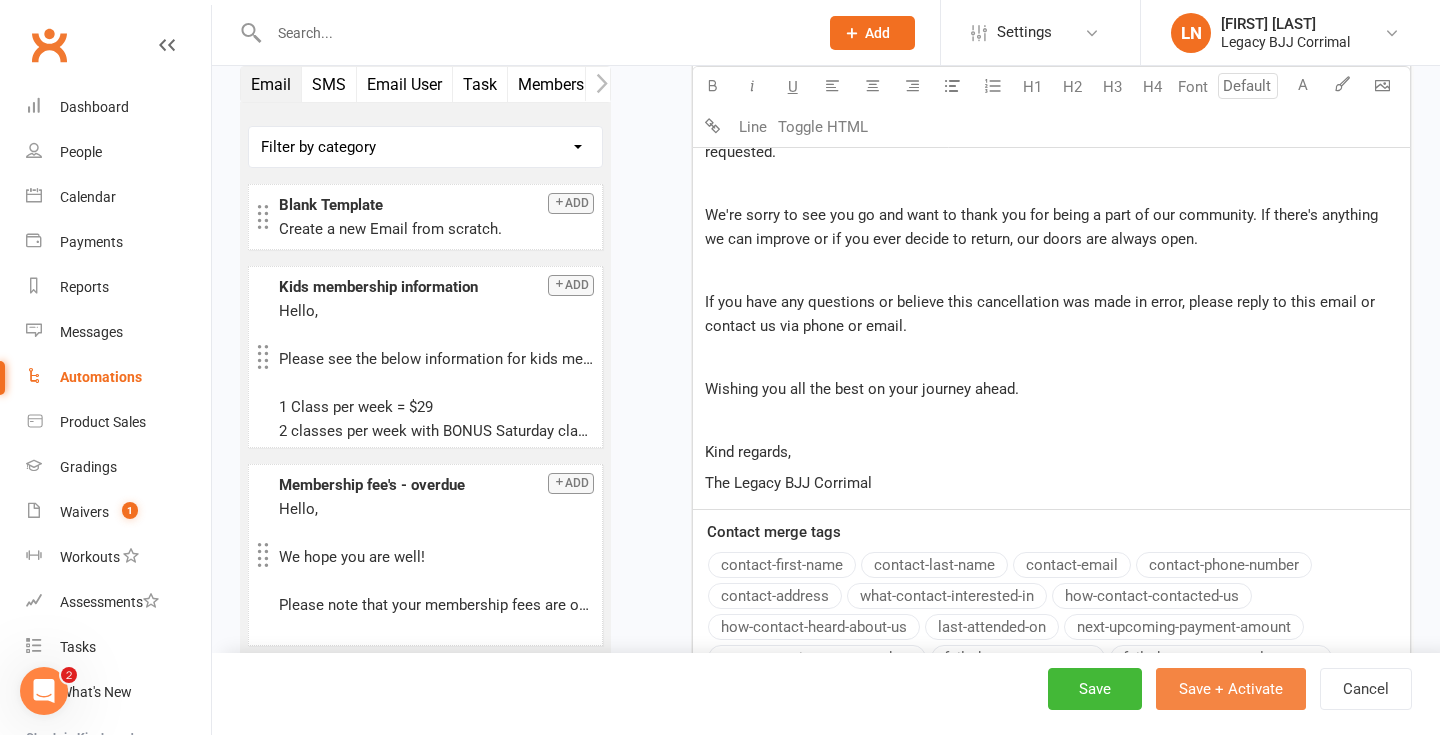 click on "Save + Activate" at bounding box center (1231, 689) 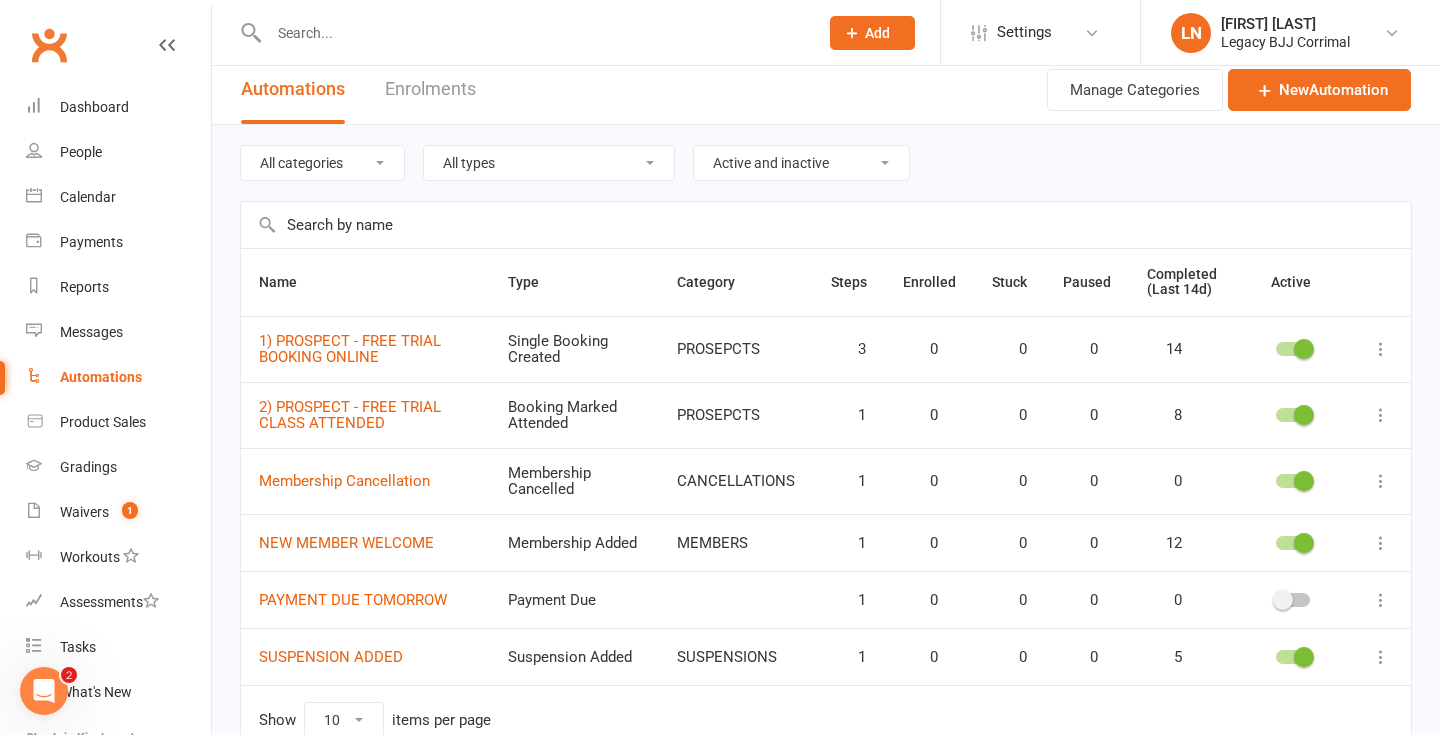 scroll, scrollTop: 0, scrollLeft: 0, axis: both 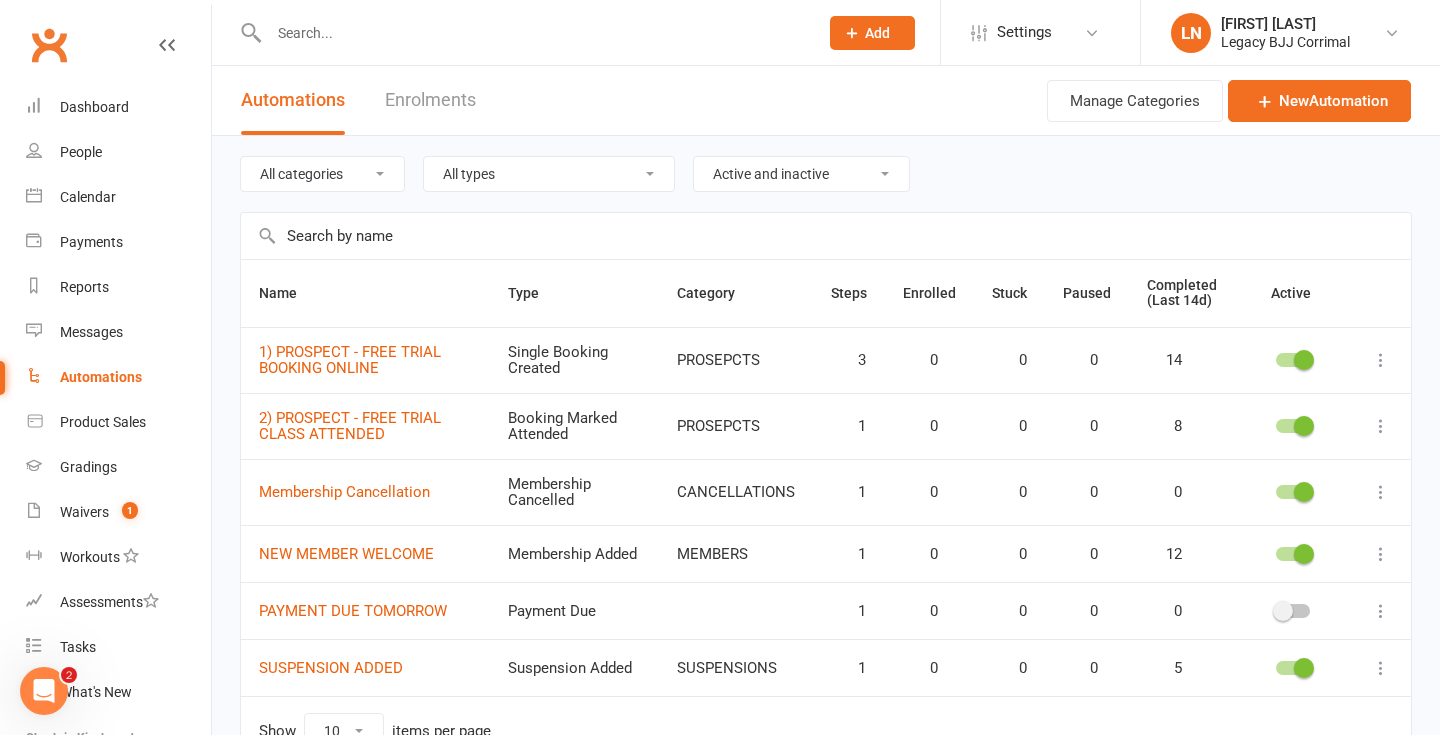 click at bounding box center (533, 33) 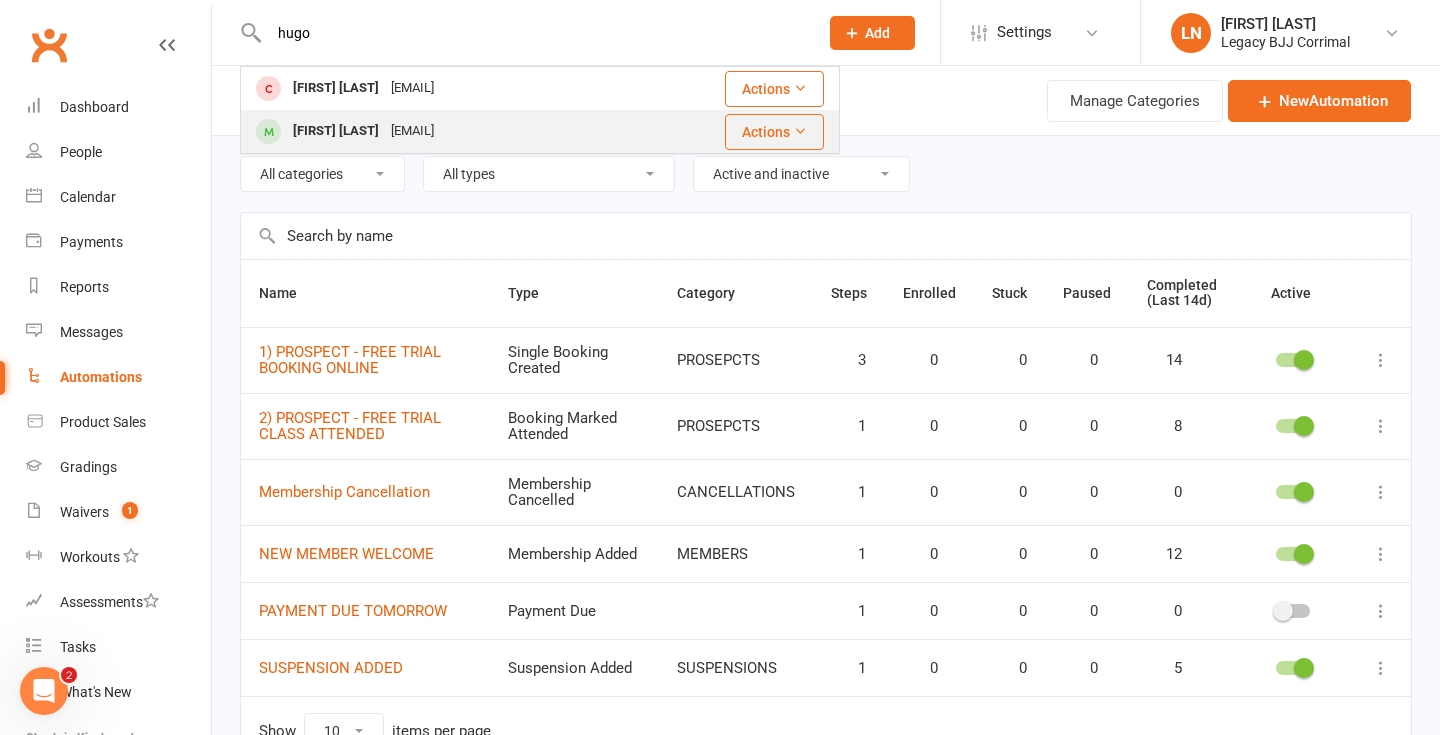 type on "hugo" 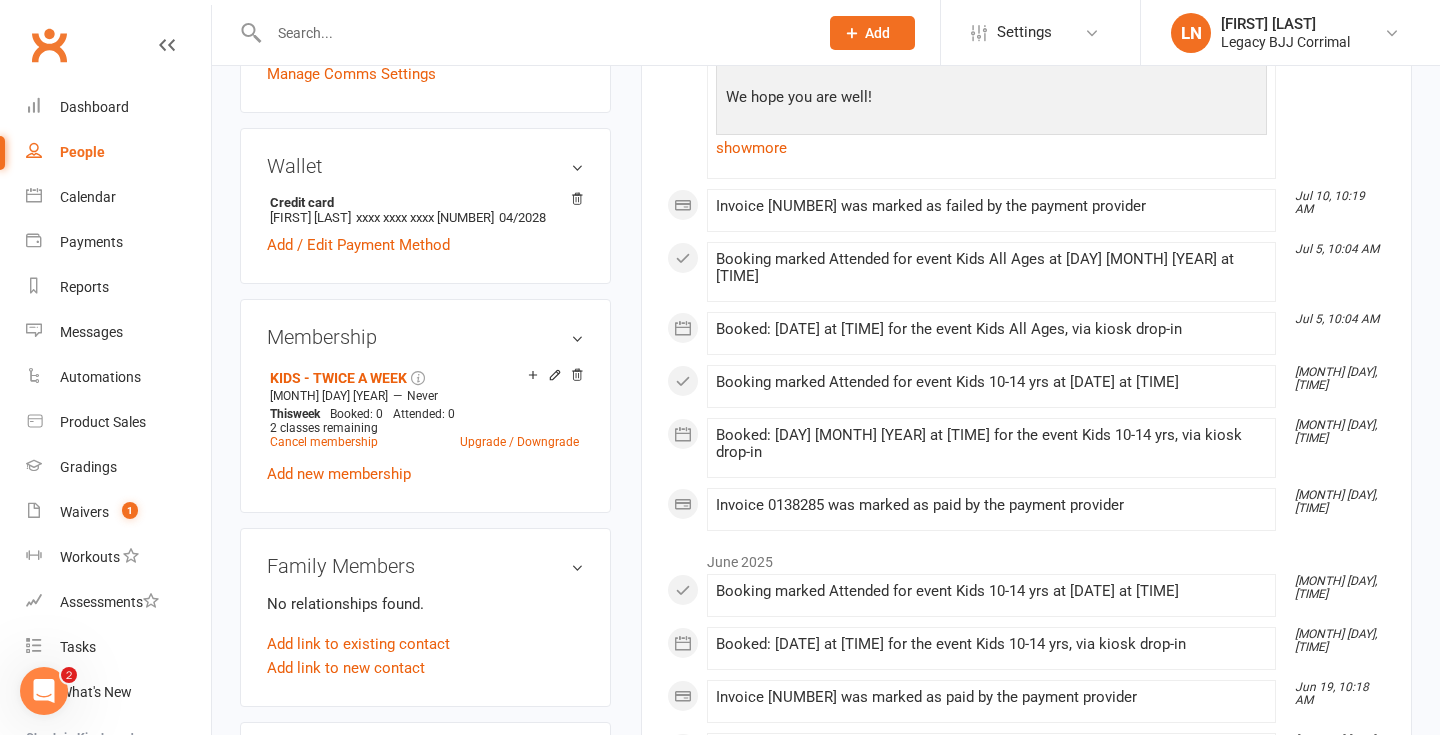 scroll, scrollTop: 606, scrollLeft: 0, axis: vertical 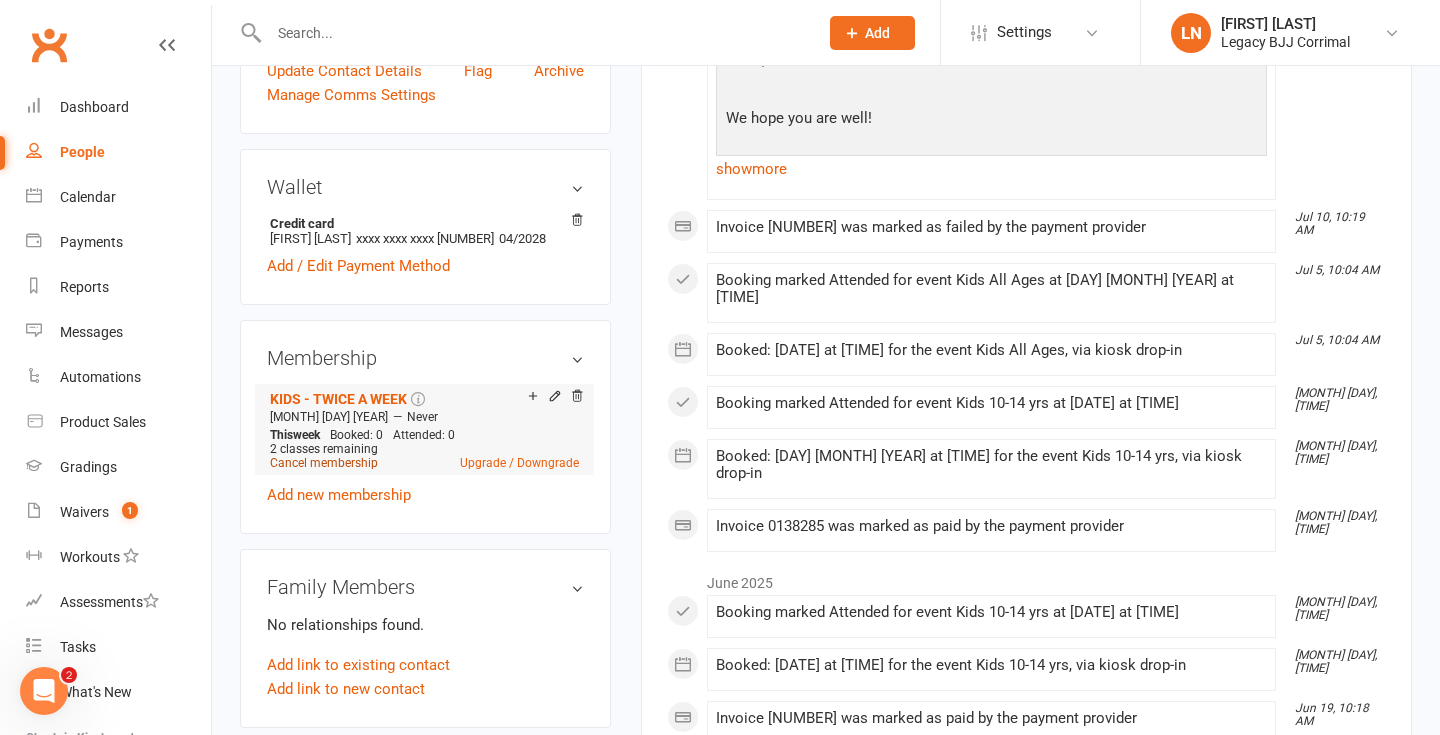 click on "Cancel membership" at bounding box center [324, 463] 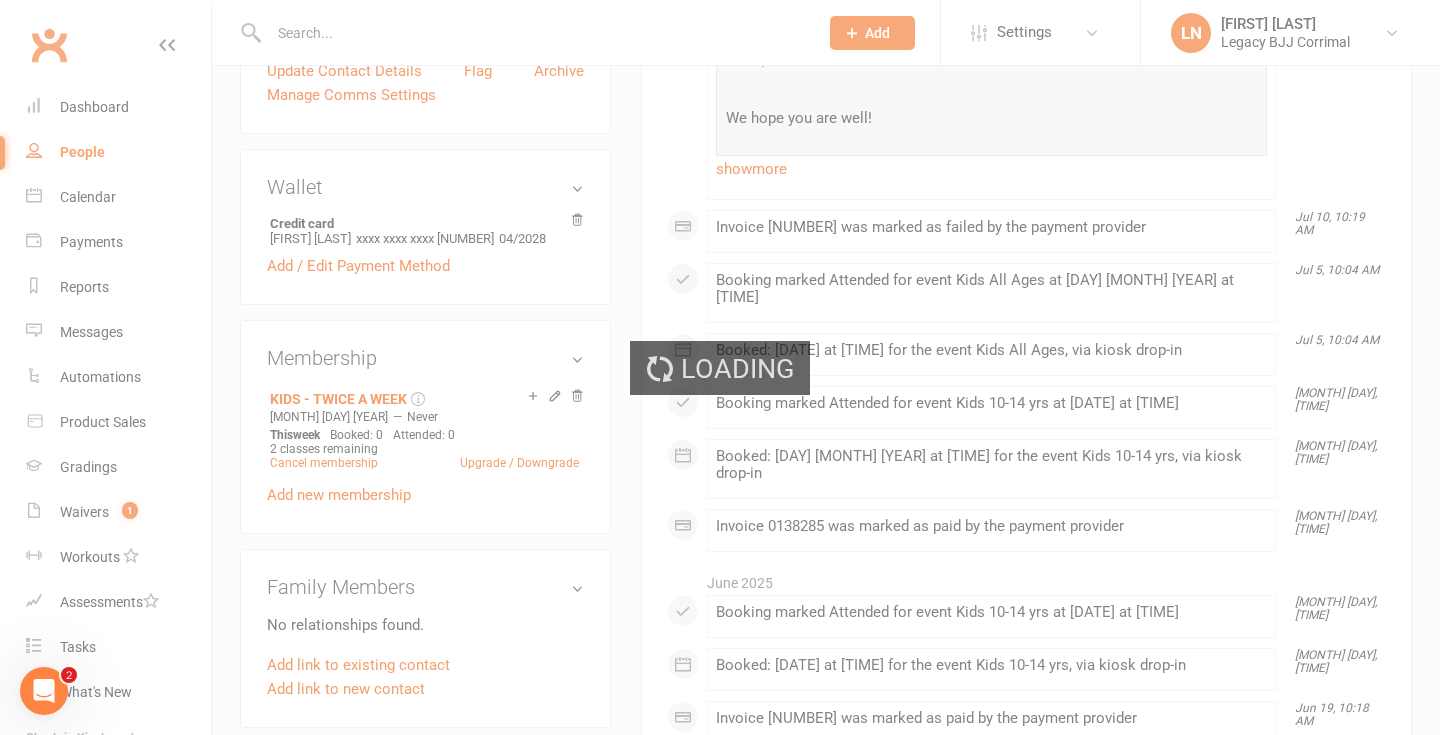 scroll, scrollTop: 0, scrollLeft: 0, axis: both 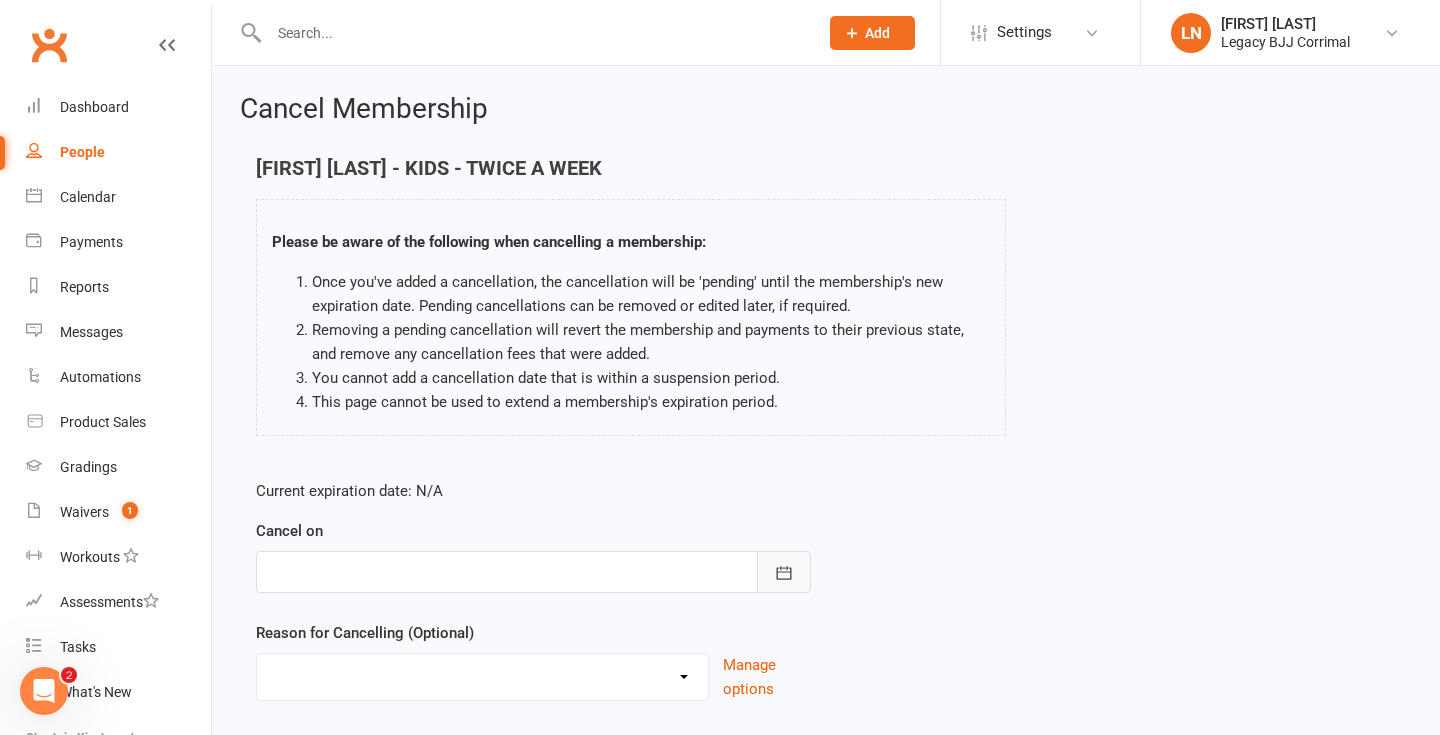 click 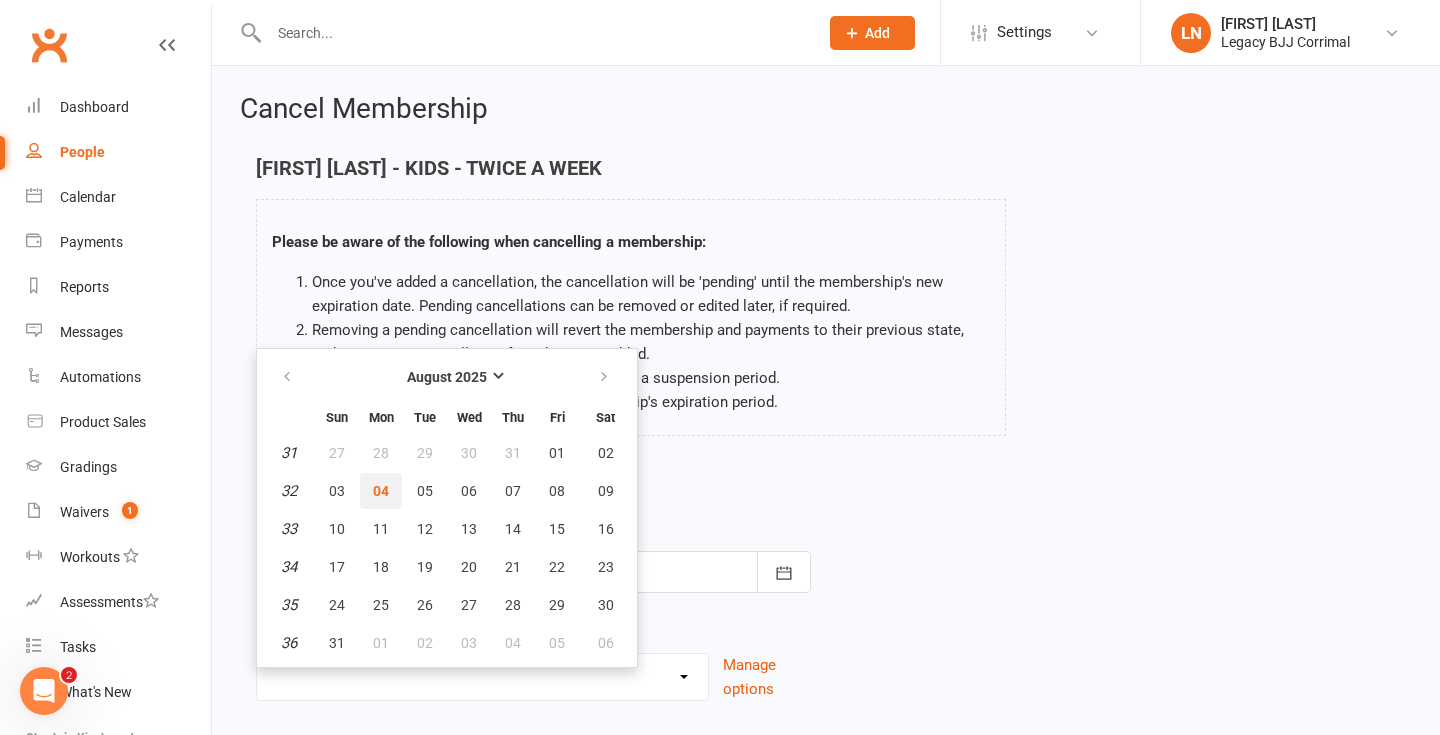 click on "04" at bounding box center [381, 491] 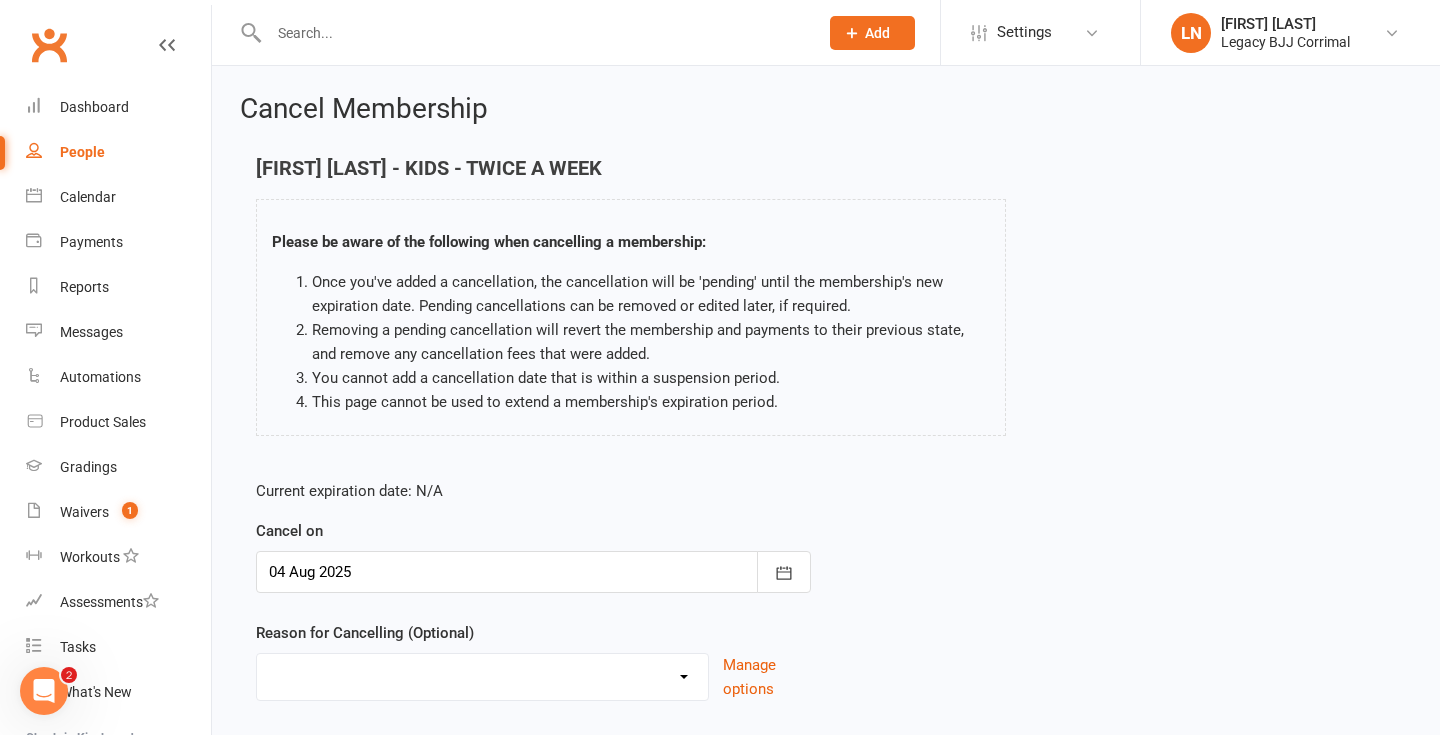 click on "Change to casual classes Financial reasons Illness Injury Lost interest Membership downgrade Membership upgrade Move away from academy Move to another Legacy Need a break Time restrictions Work commitments Other reason" at bounding box center (482, 677) 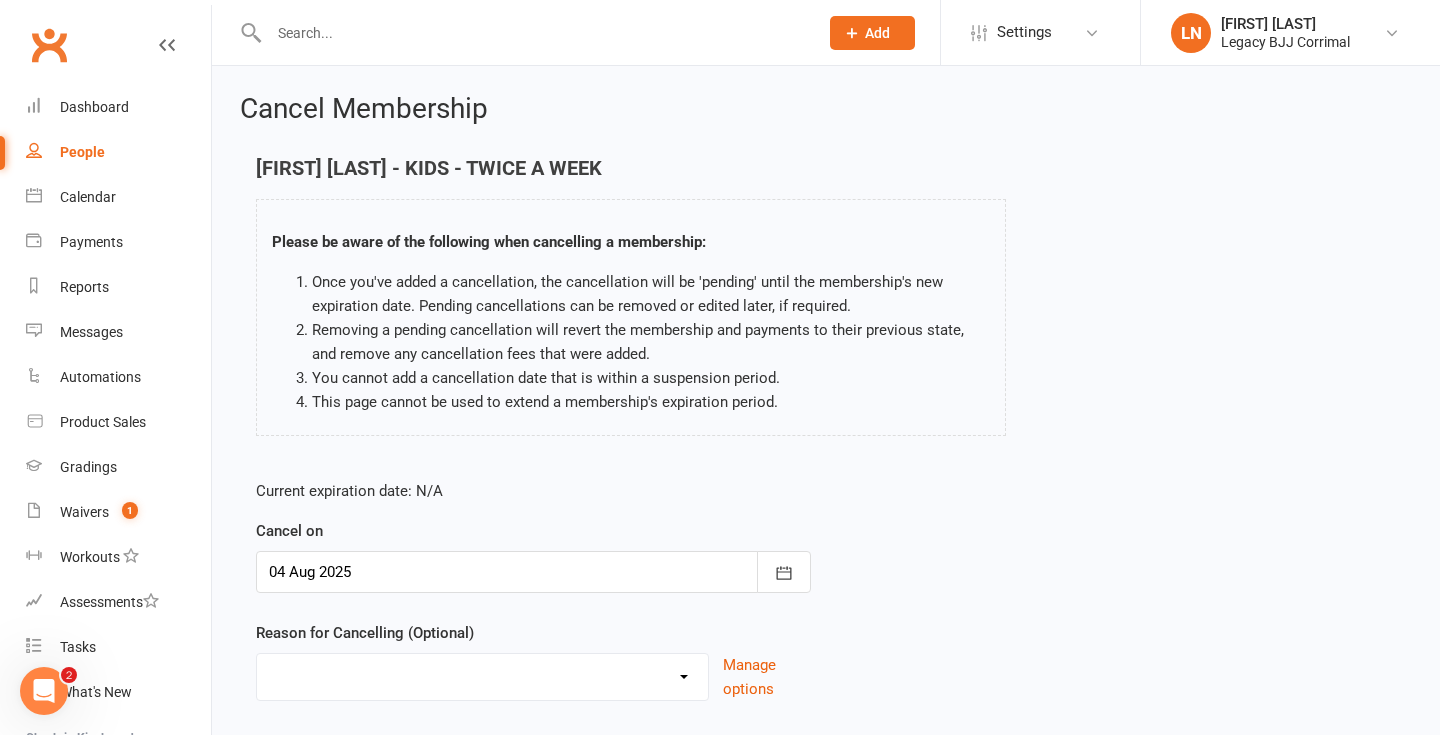 select on "12" 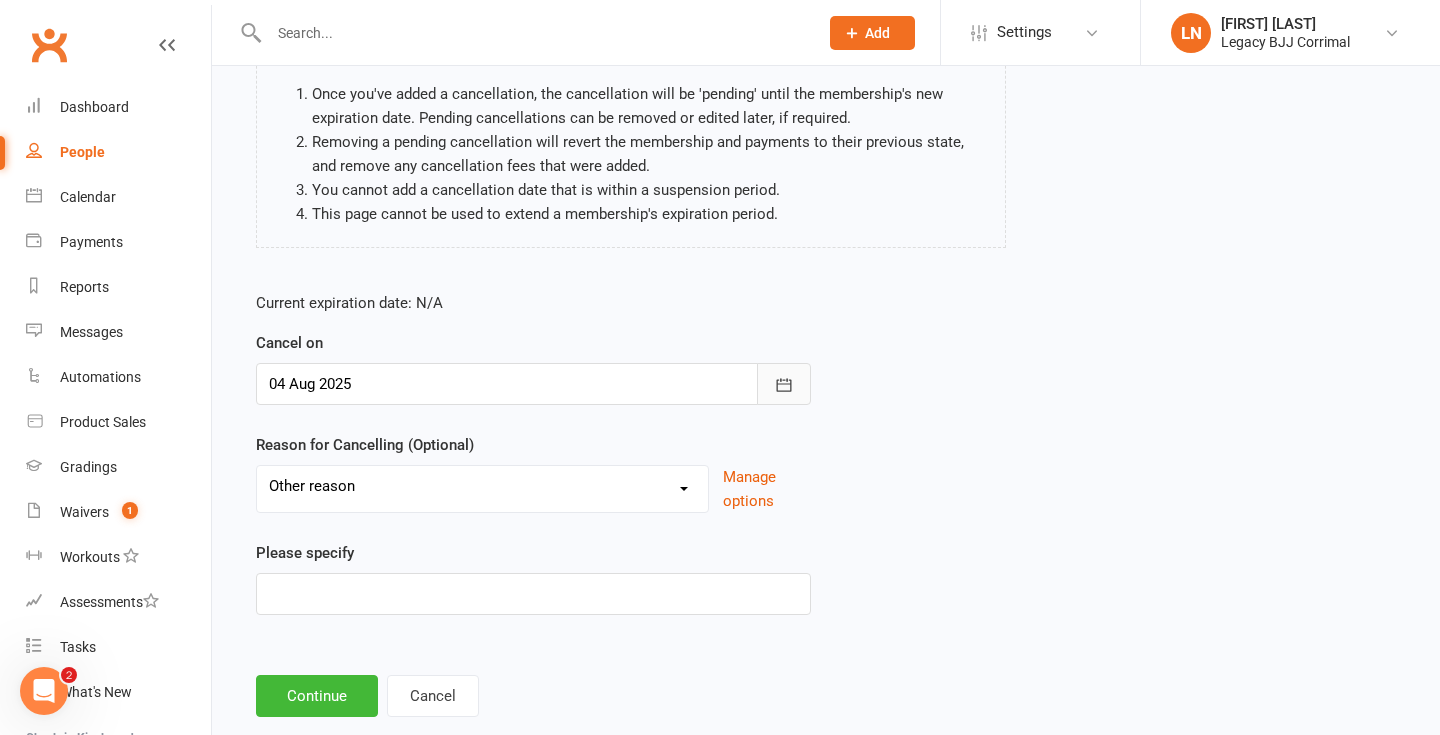 scroll, scrollTop: 231, scrollLeft: 0, axis: vertical 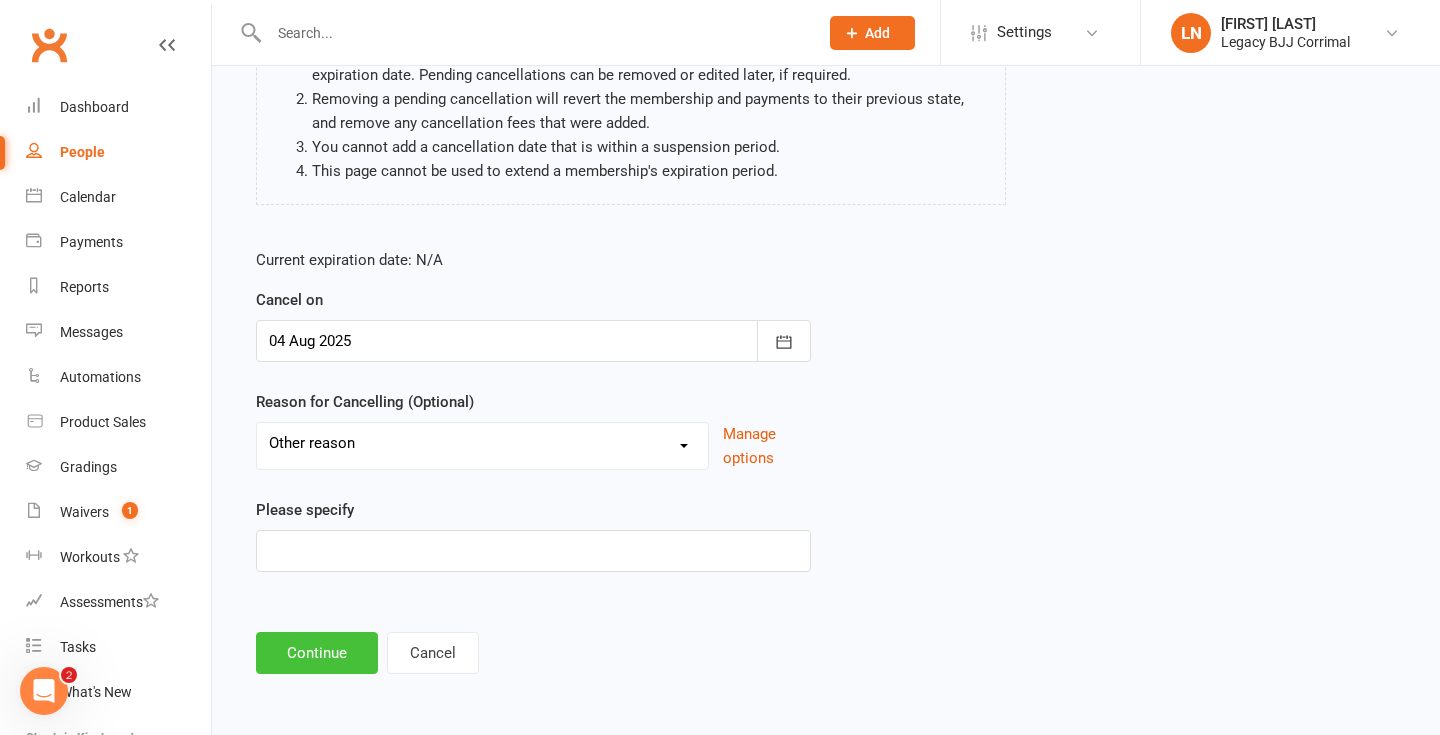 click on "Continue" at bounding box center [317, 653] 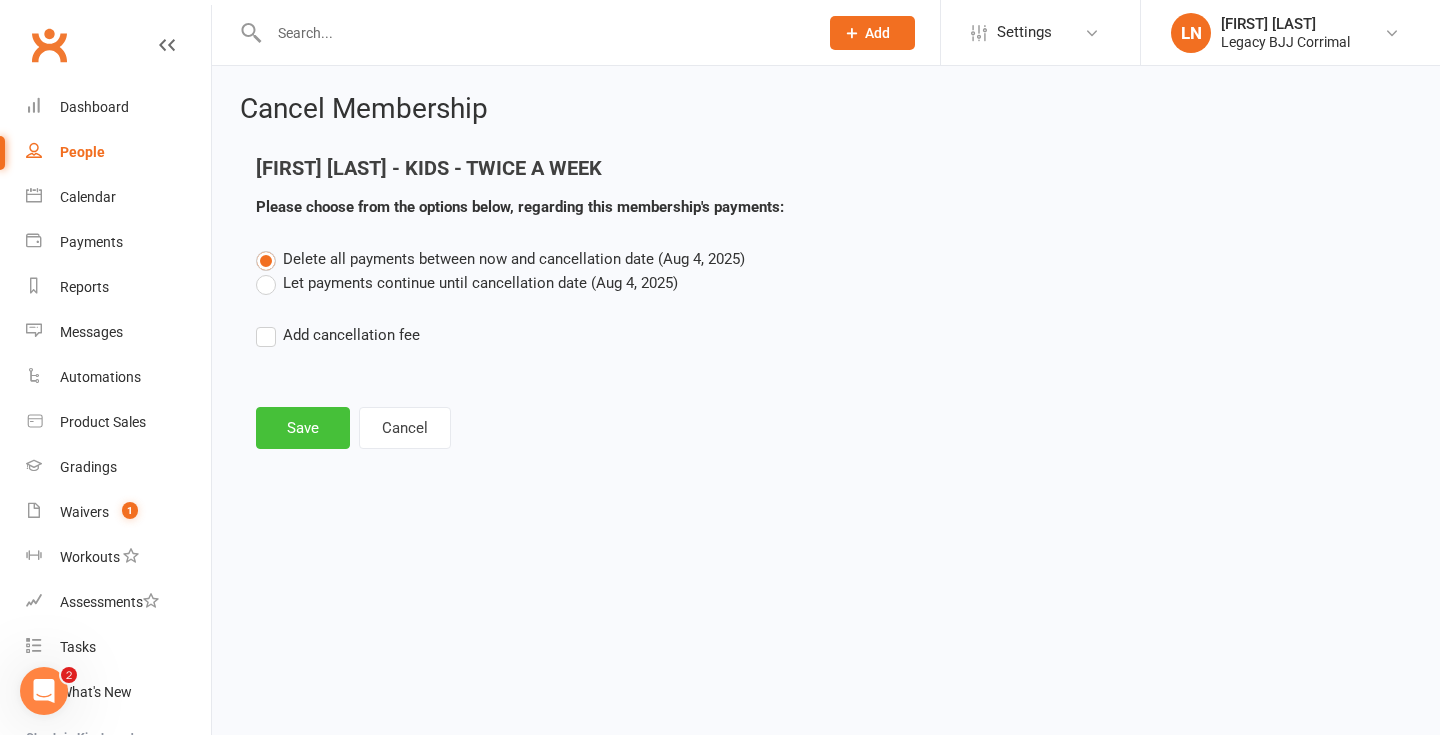 click on "Save" at bounding box center (303, 428) 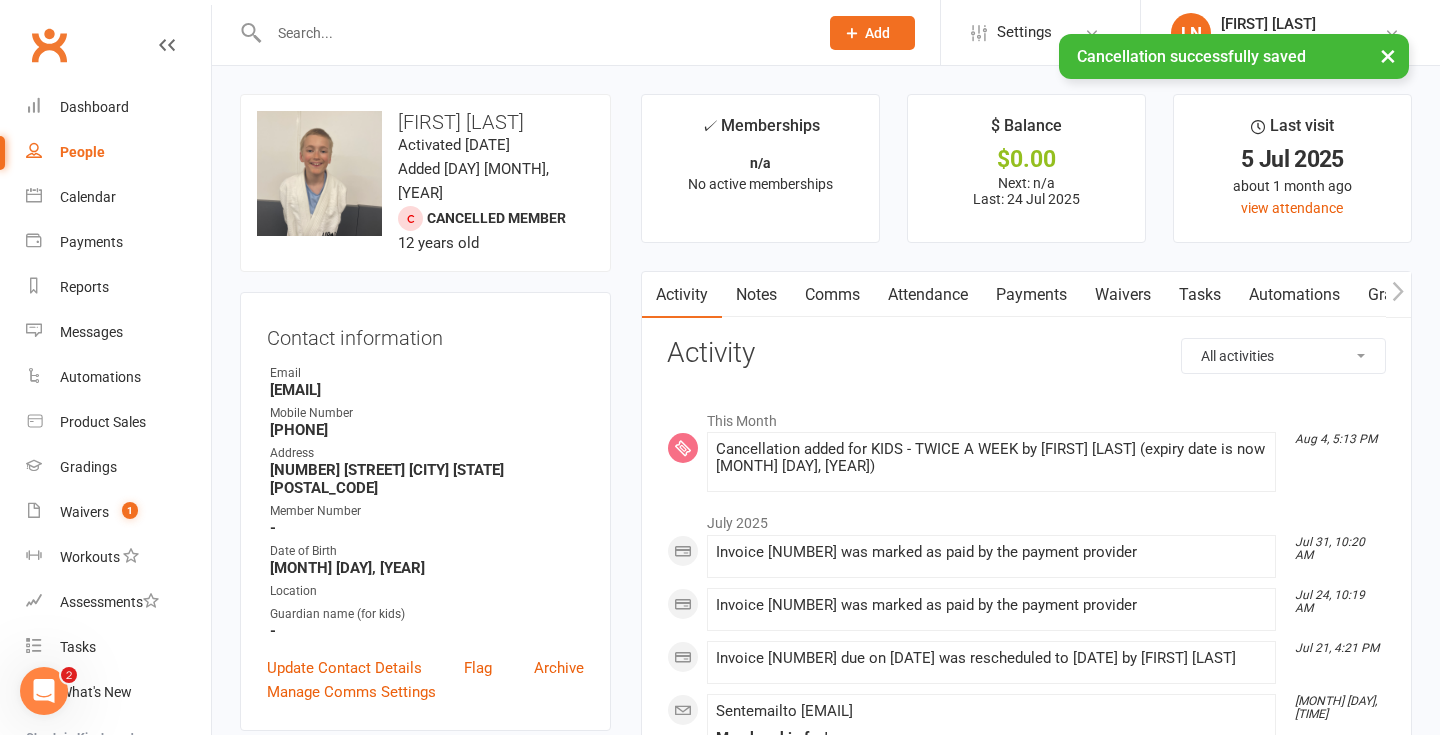 click on "Comms" at bounding box center [832, 295] 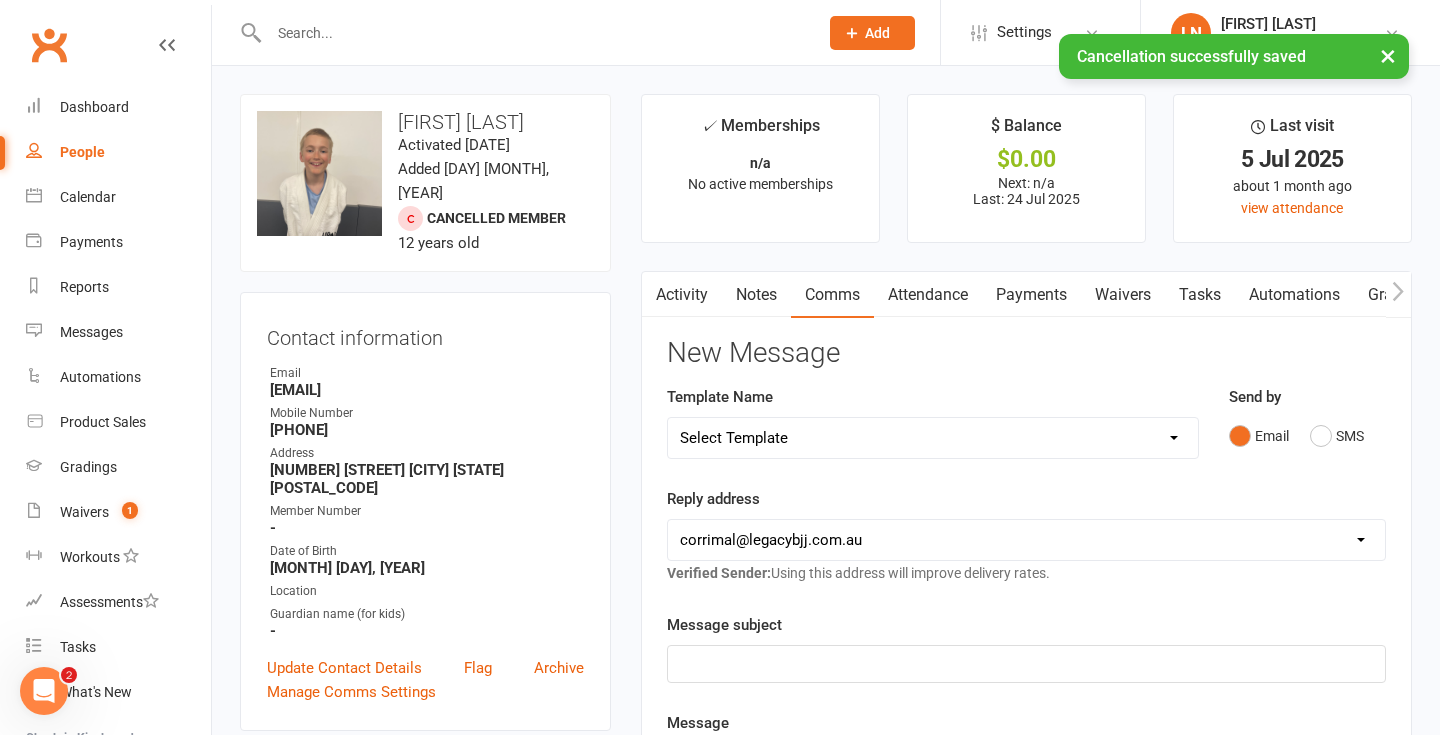 click on "Notes" at bounding box center (756, 295) 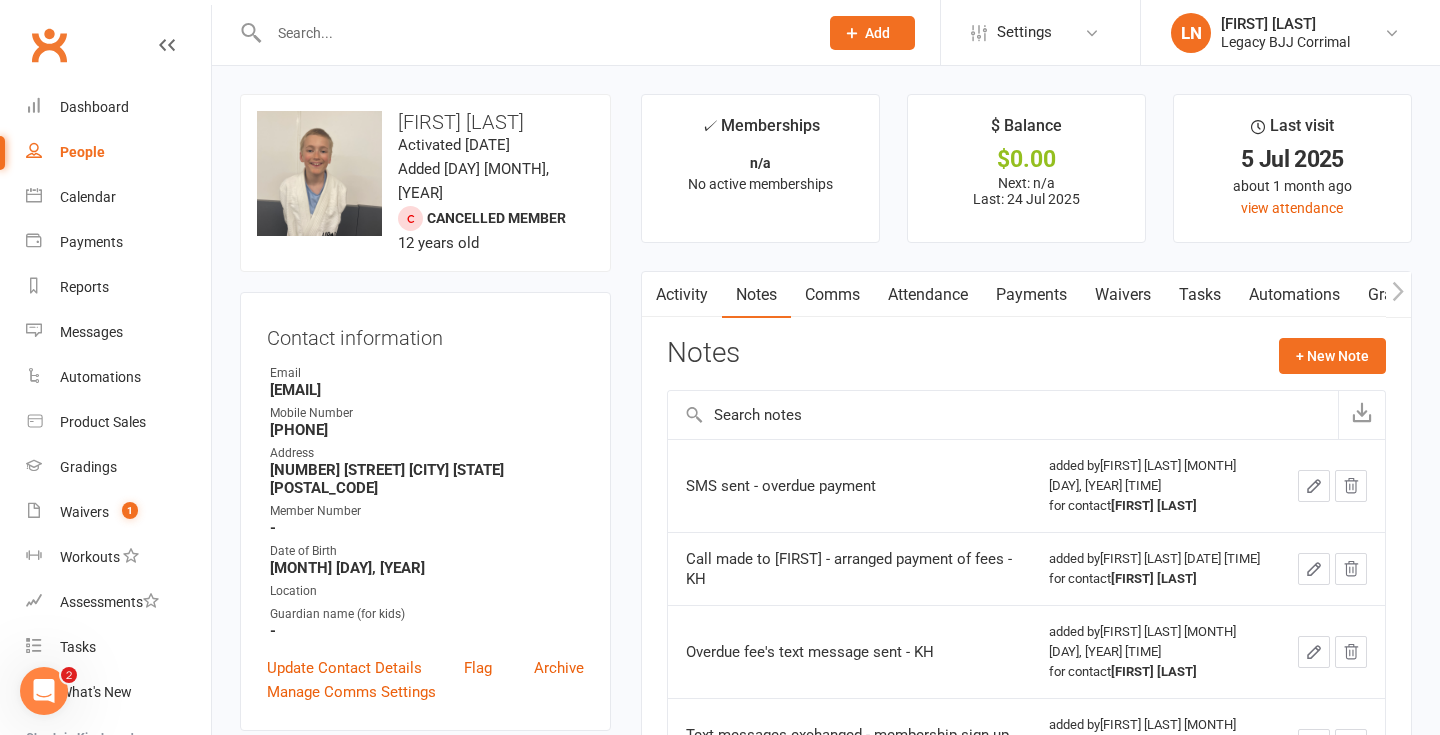 click on "Activity" at bounding box center [682, 295] 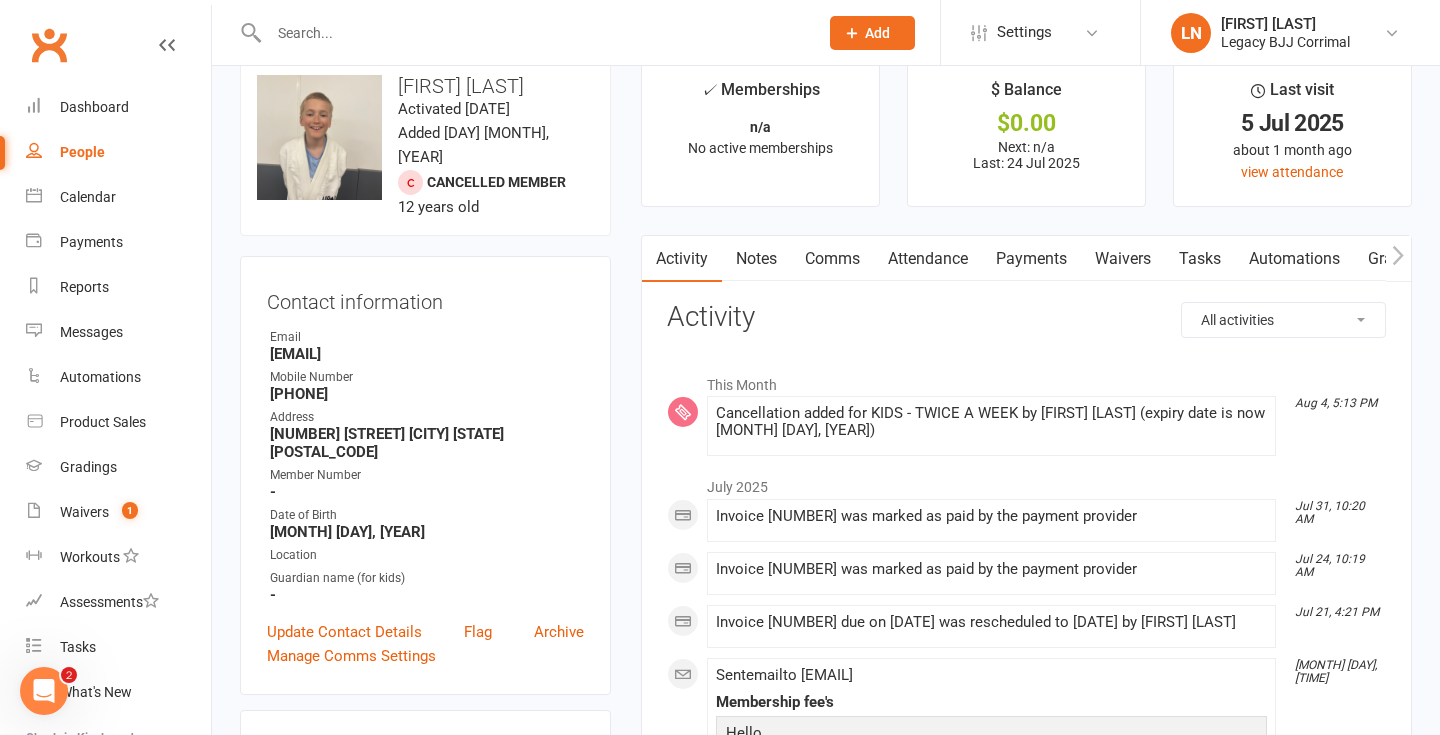scroll, scrollTop: 0, scrollLeft: 0, axis: both 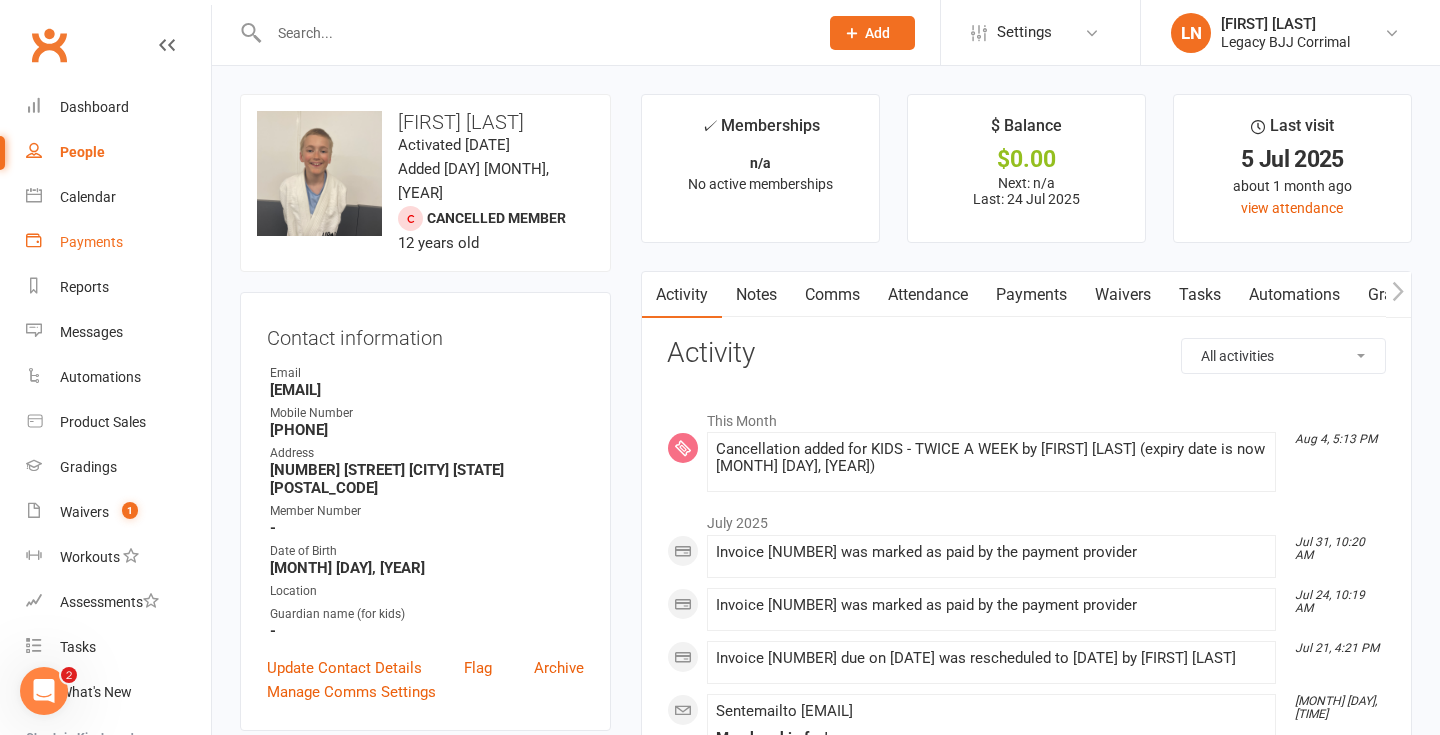 click on "Payments" at bounding box center [91, 242] 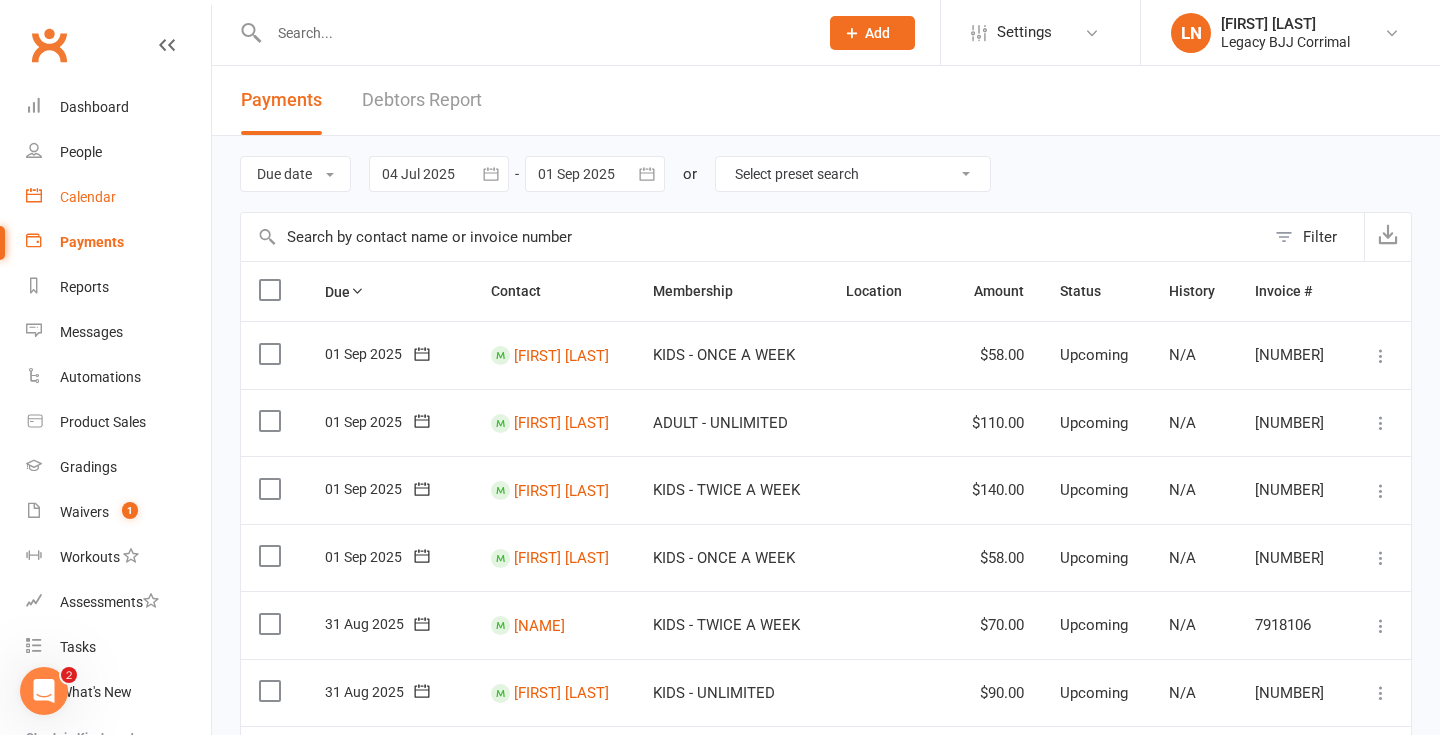 click on "Calendar" at bounding box center [88, 197] 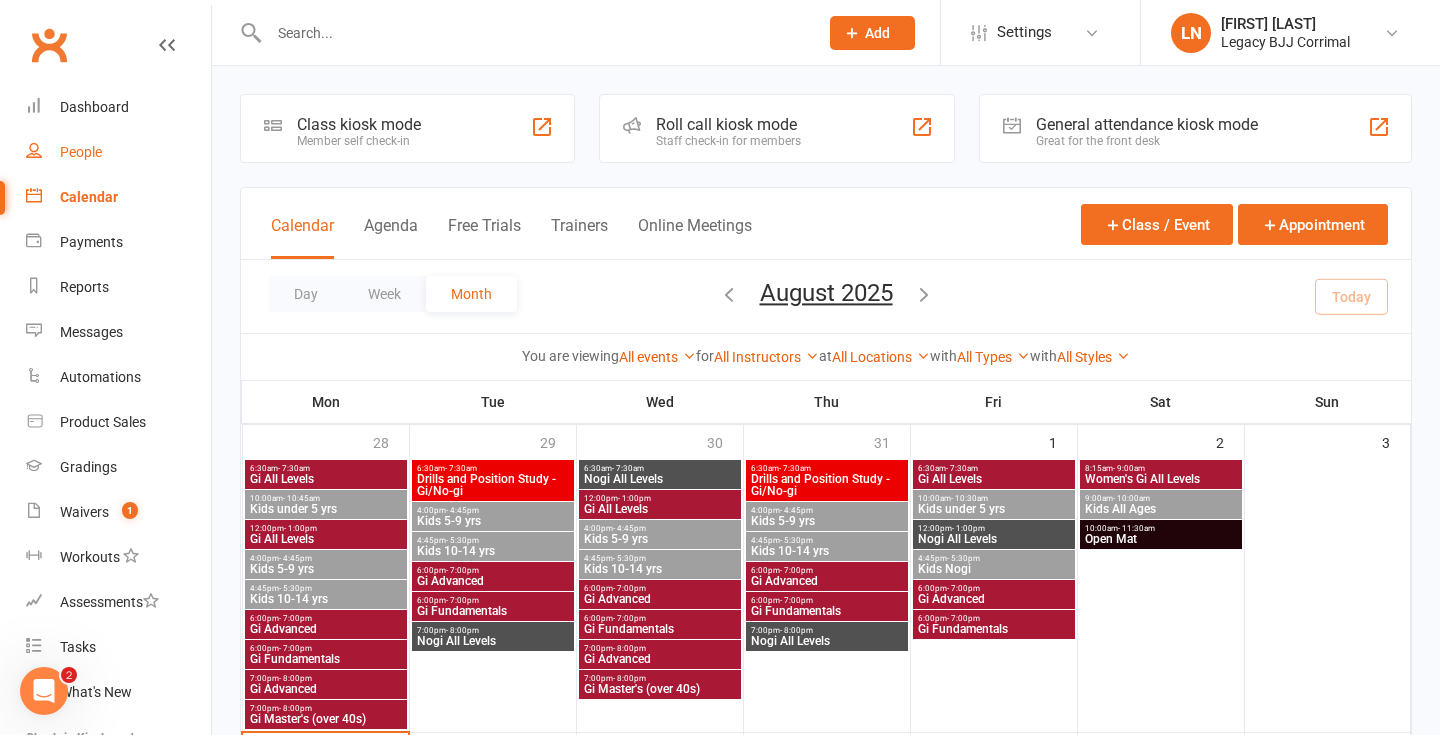 click on "People" at bounding box center (118, 152) 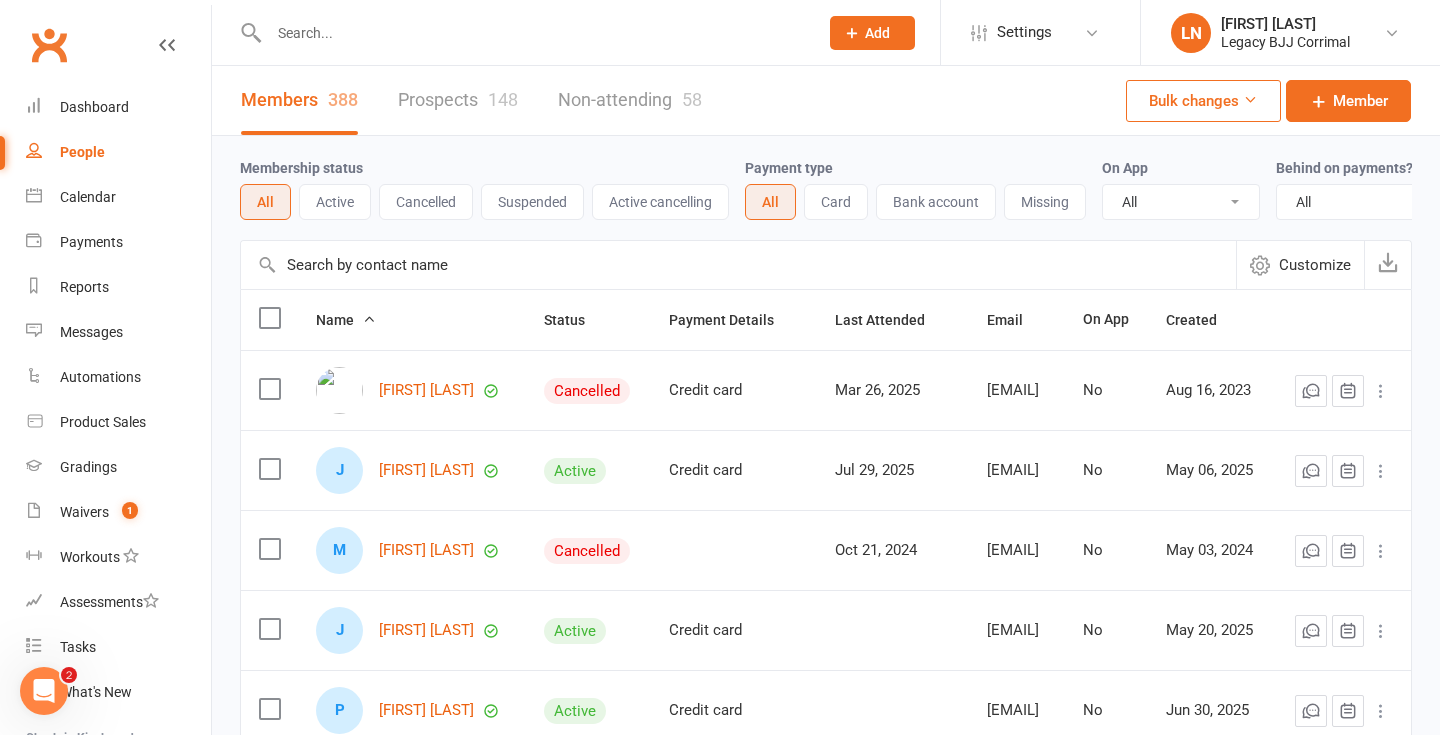 click at bounding box center [533, 33] 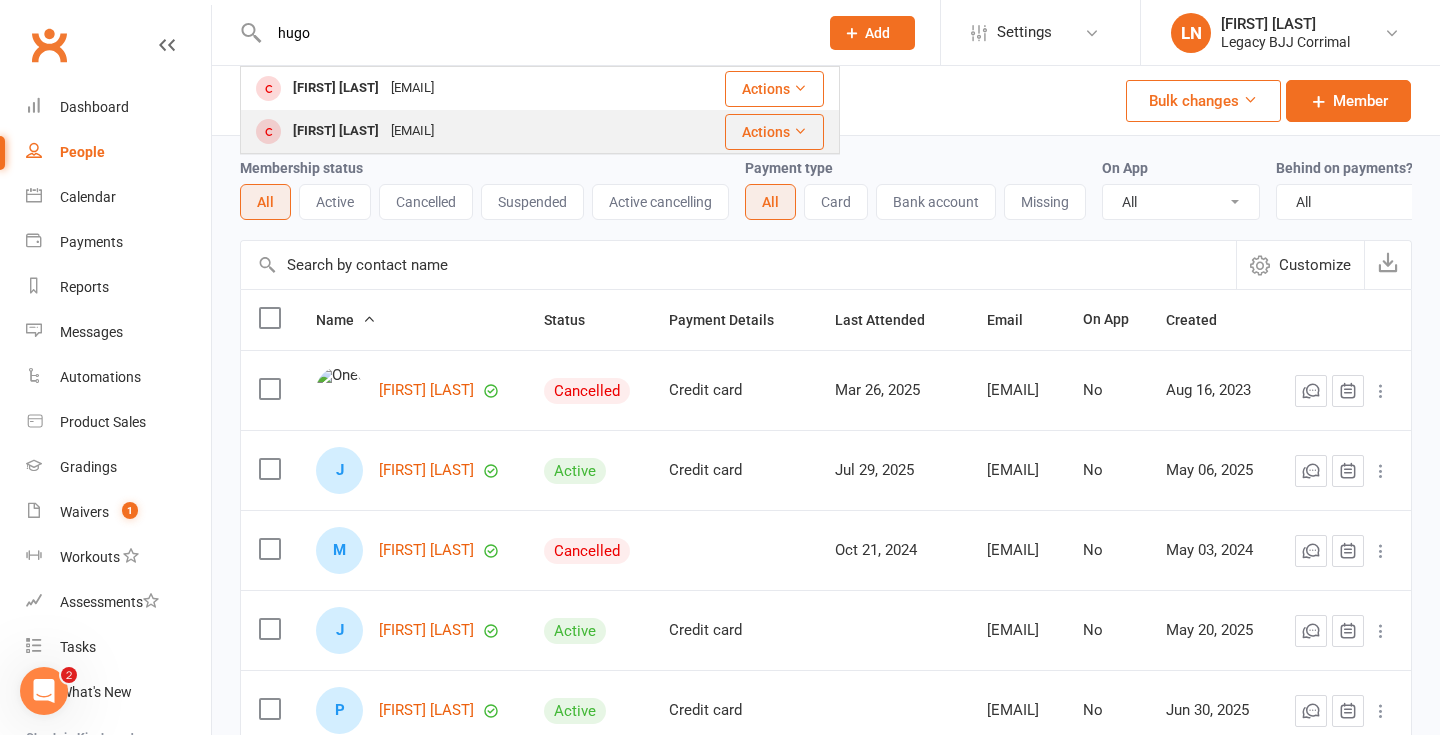 type on "hugo" 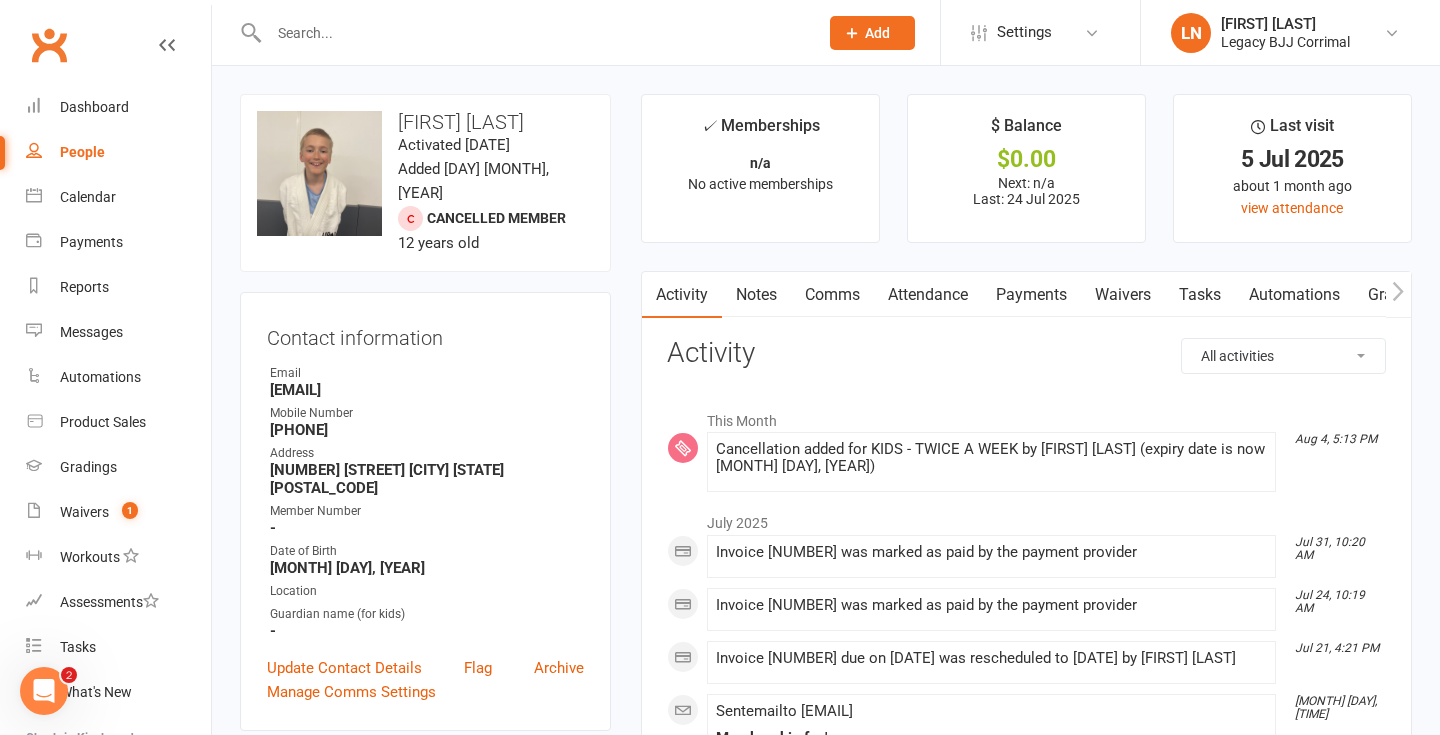 scroll, scrollTop: 13, scrollLeft: 0, axis: vertical 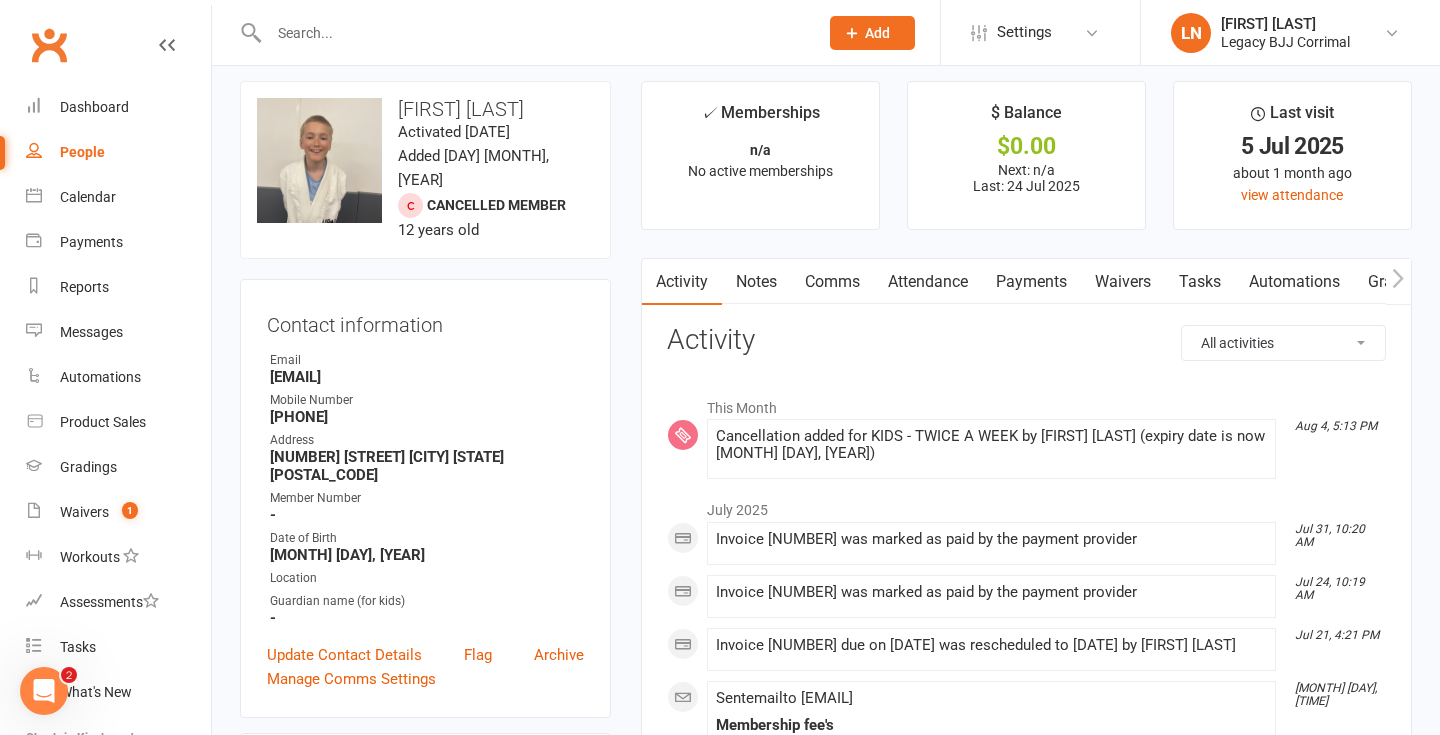 click on "Cancellation added for KIDS - TWICE A WEEK by [FIRST] [LAST] (expiry date is now [MONTH] [DAY], [YEAR])" at bounding box center [991, 445] 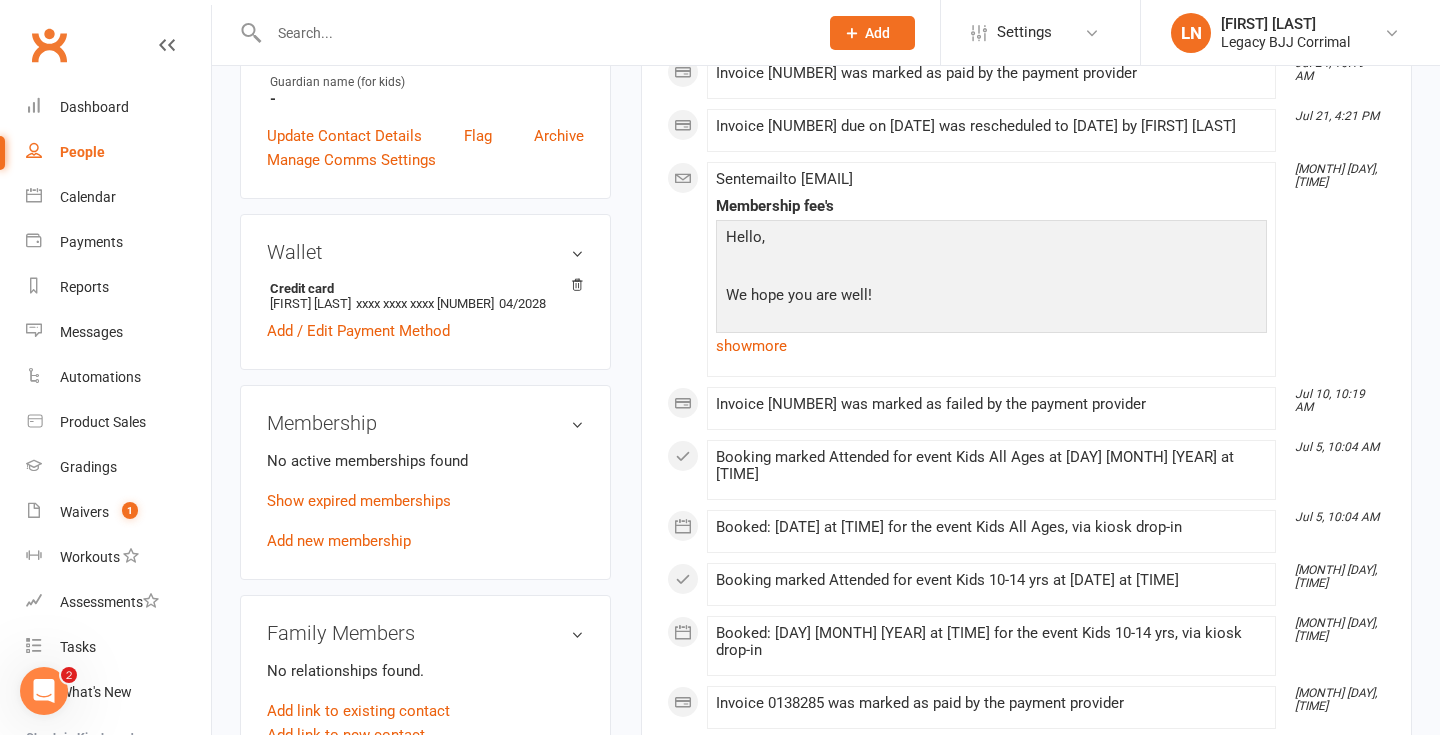scroll, scrollTop: 516, scrollLeft: 0, axis: vertical 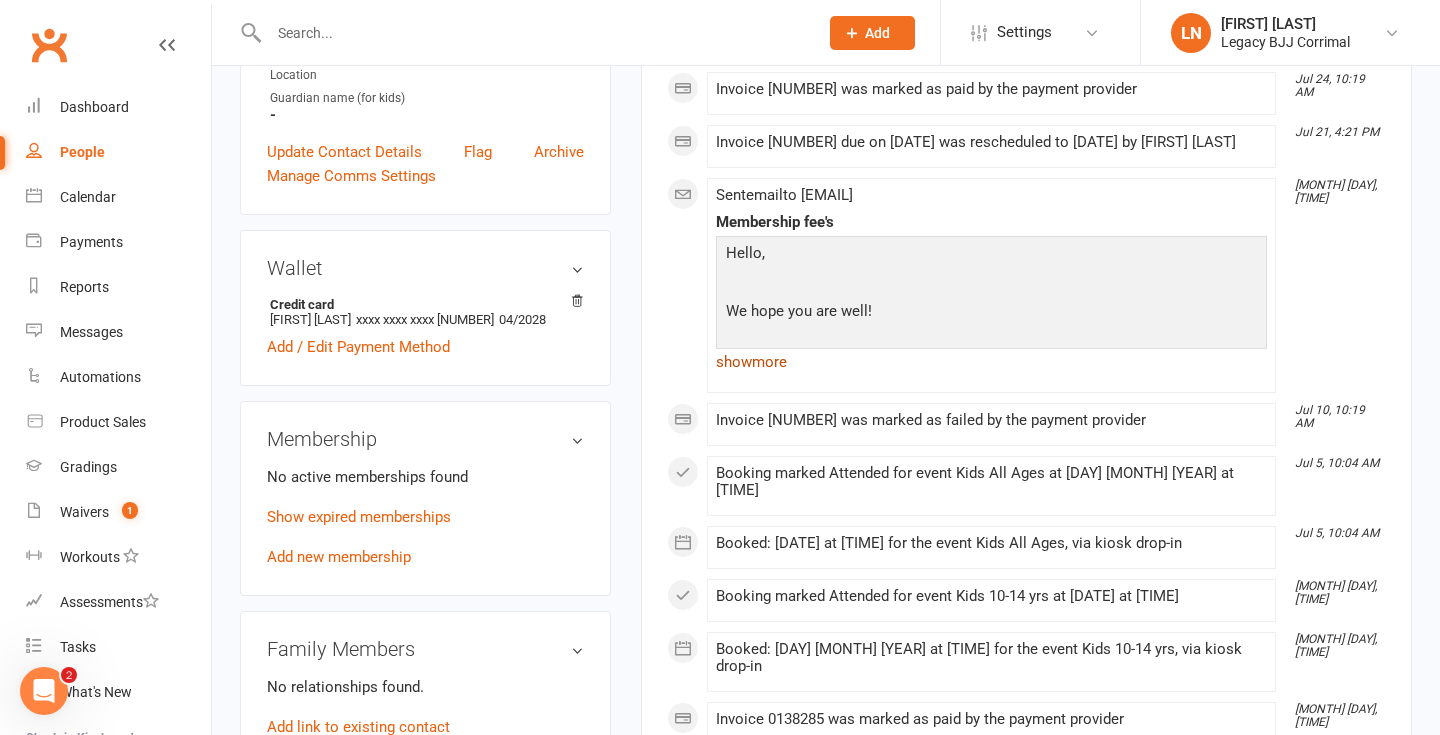 click on "show  more" at bounding box center [991, 362] 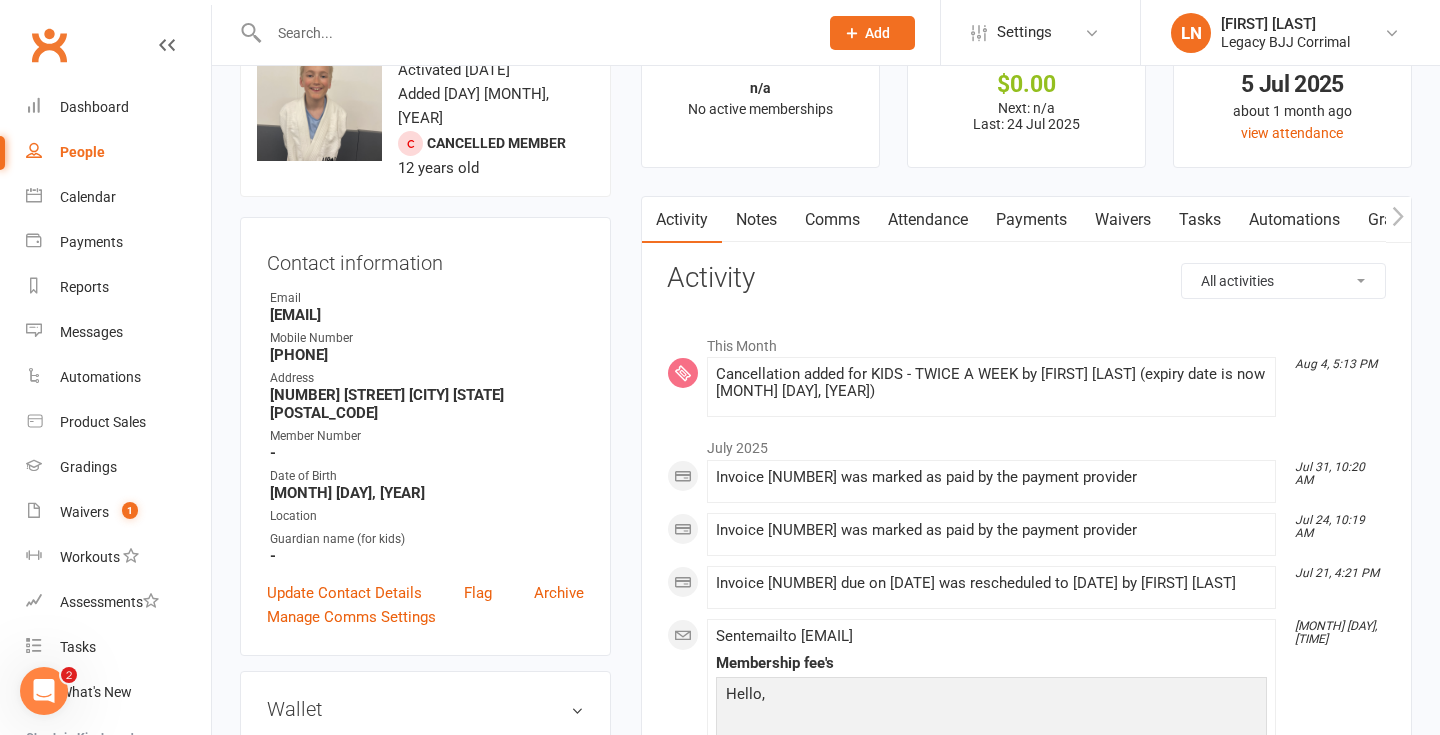 scroll, scrollTop: 61, scrollLeft: 0, axis: vertical 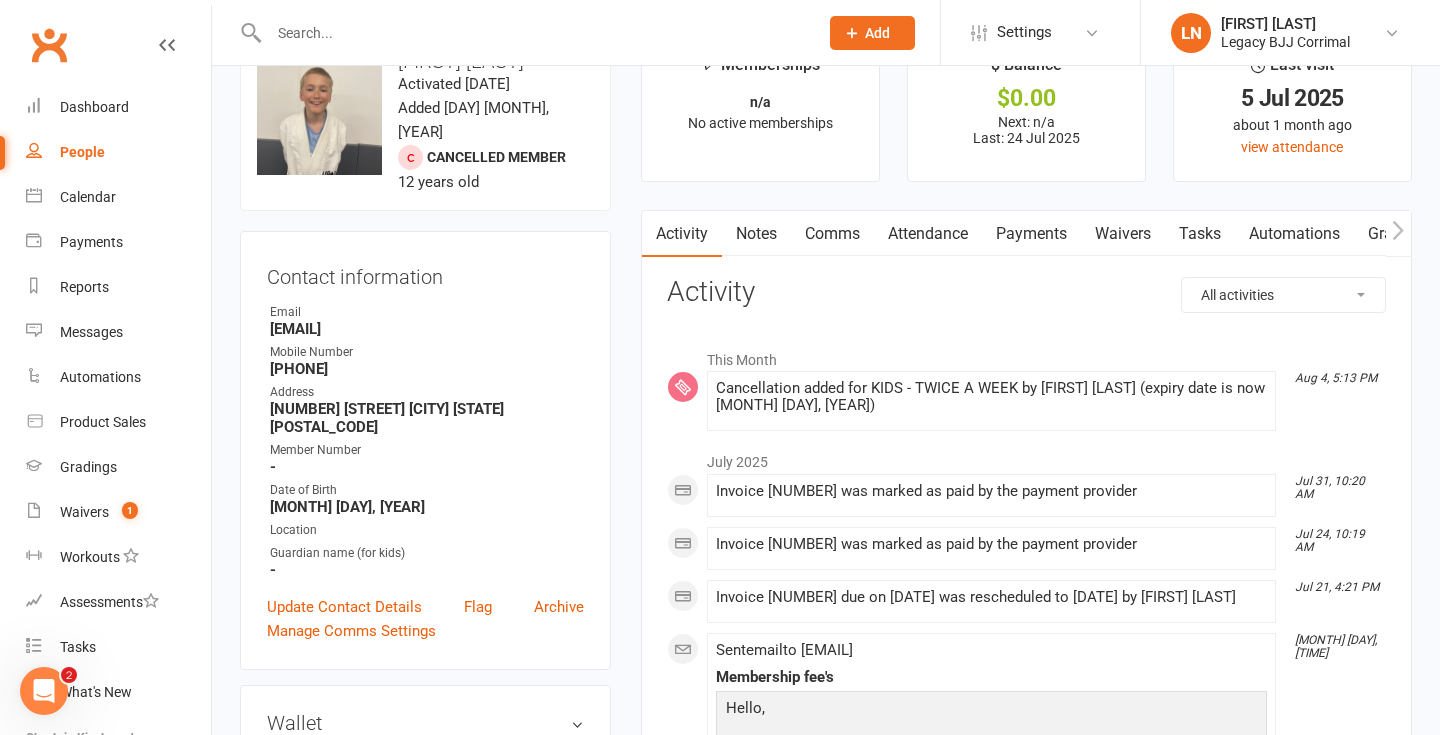 click on "Payments" at bounding box center (1031, 234) 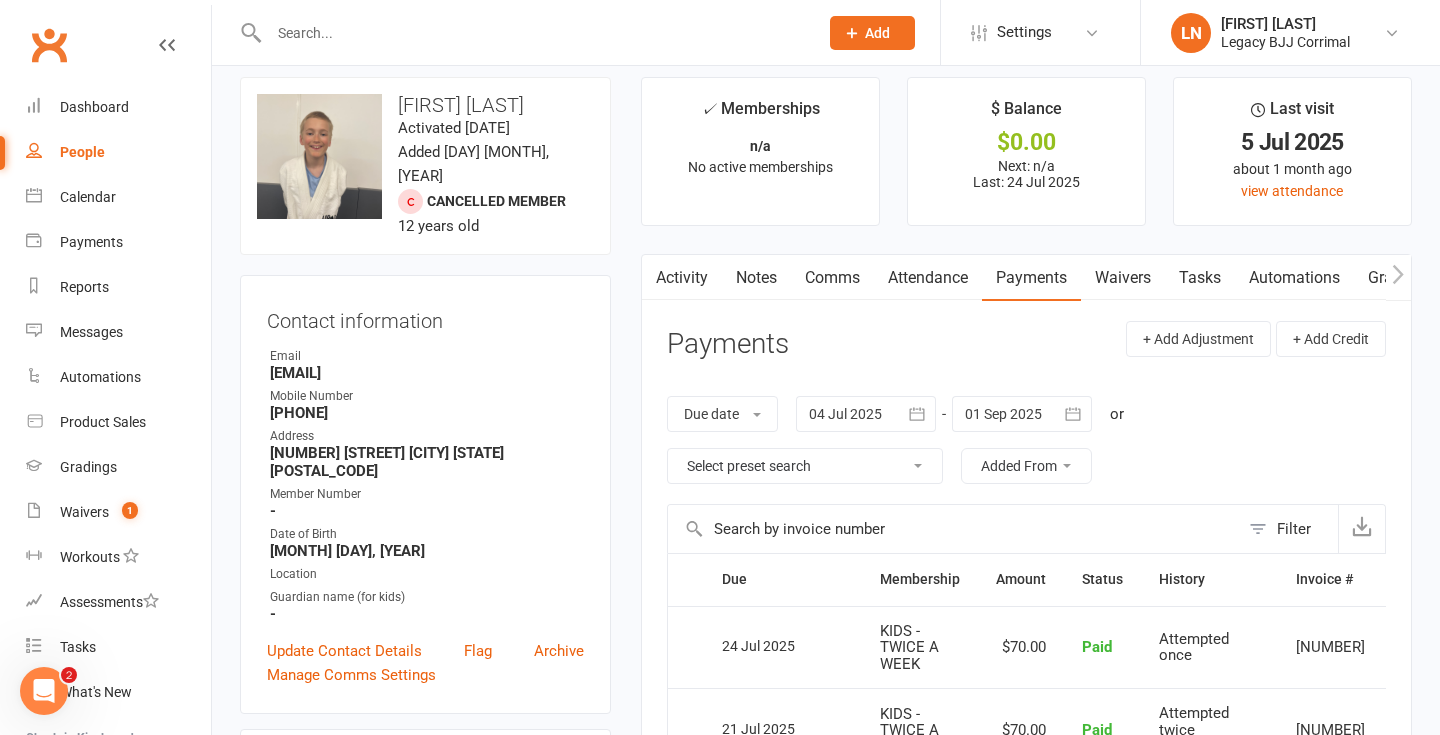 scroll, scrollTop: 0, scrollLeft: 0, axis: both 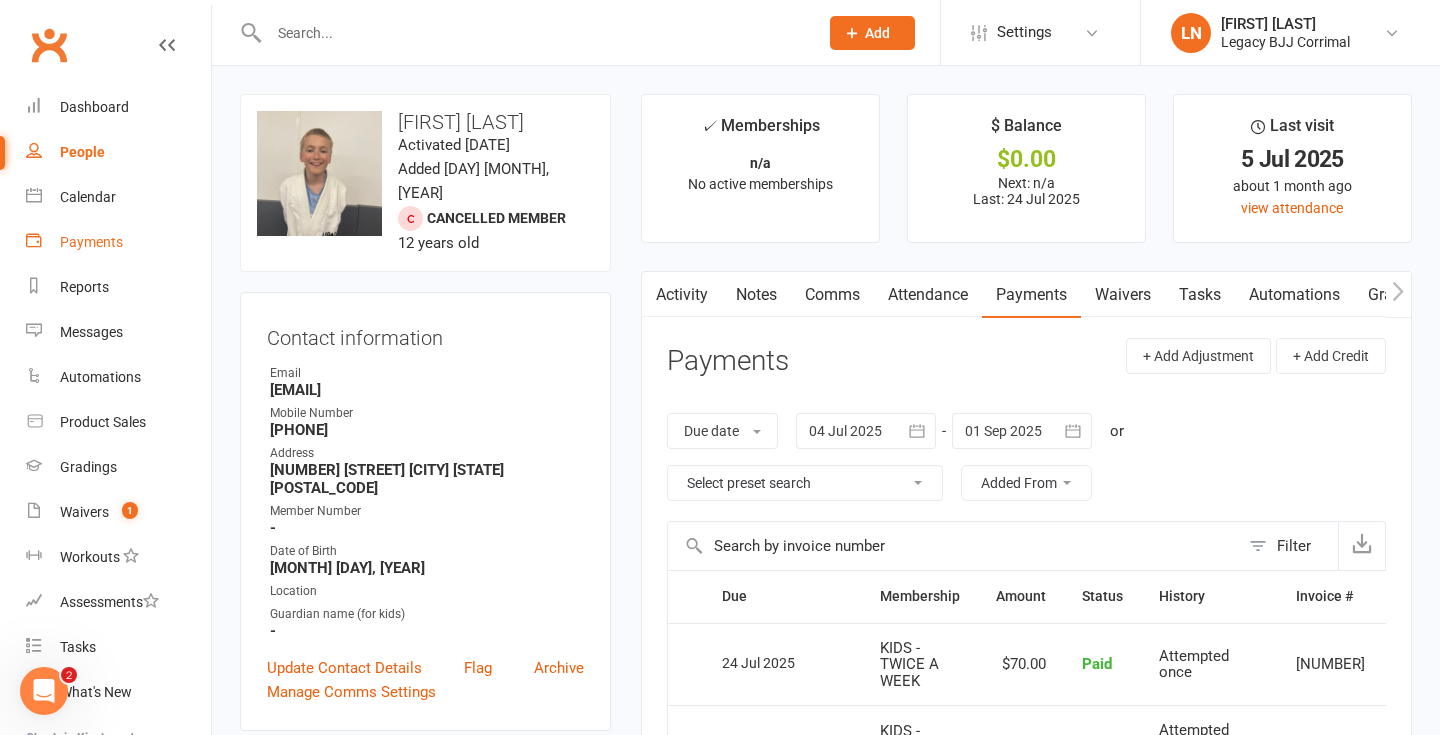 click on "Payments" at bounding box center [91, 242] 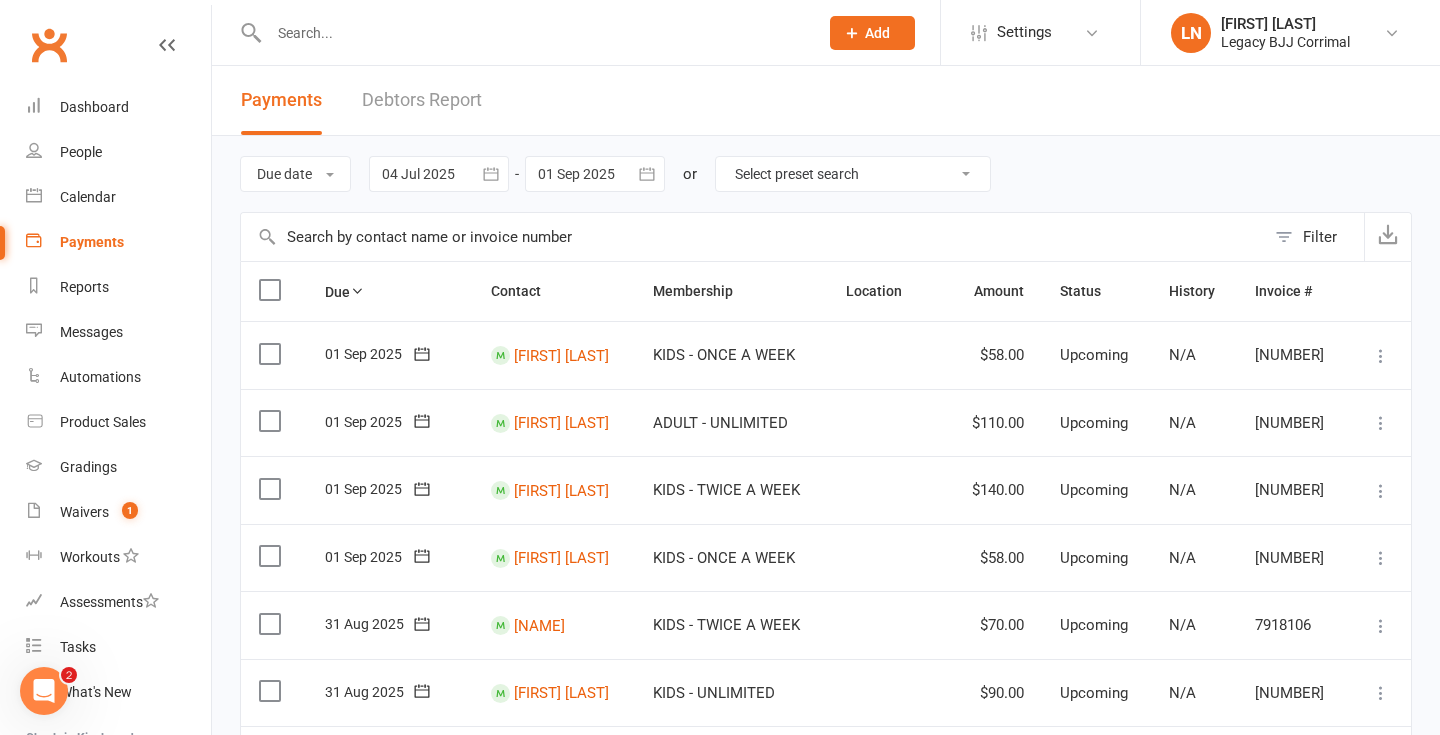 click on "Debtors Report" at bounding box center (422, 100) 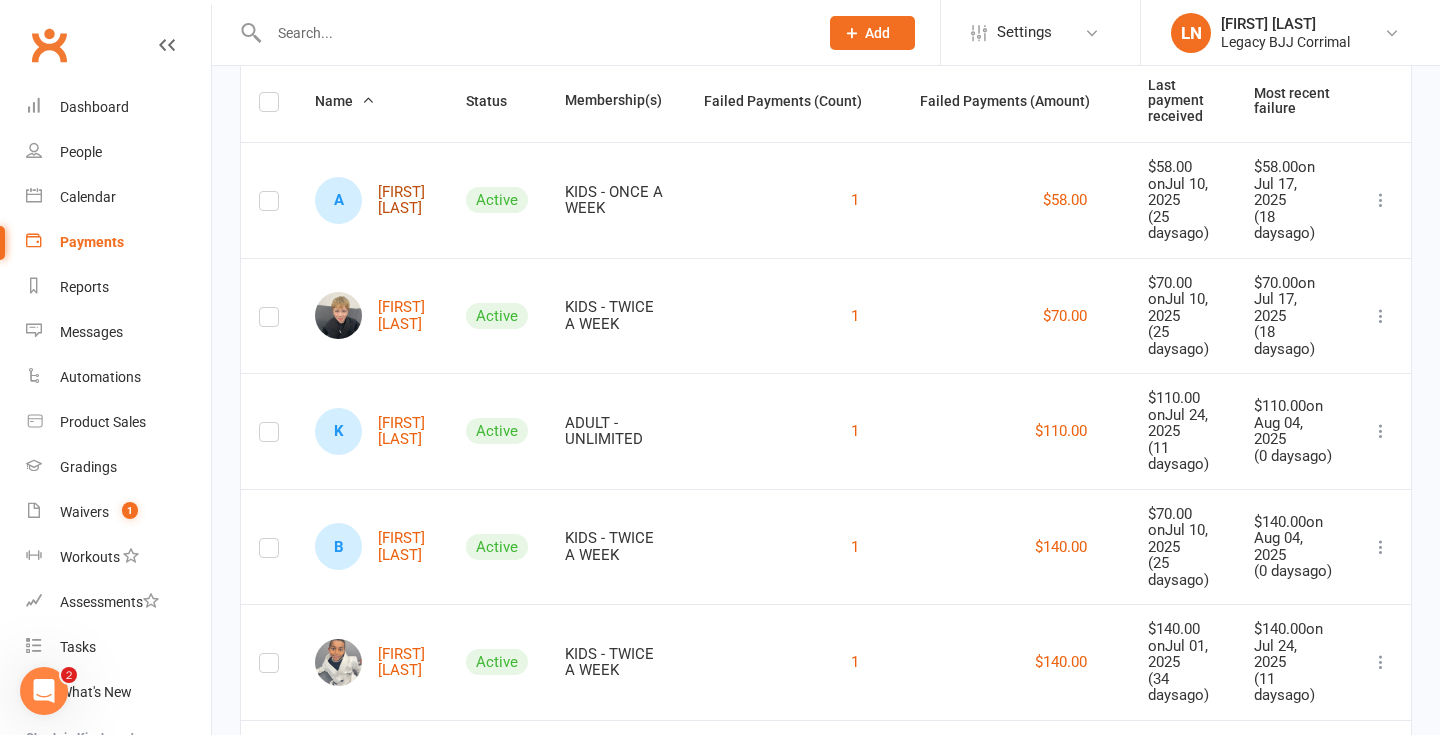 scroll, scrollTop: 0, scrollLeft: 0, axis: both 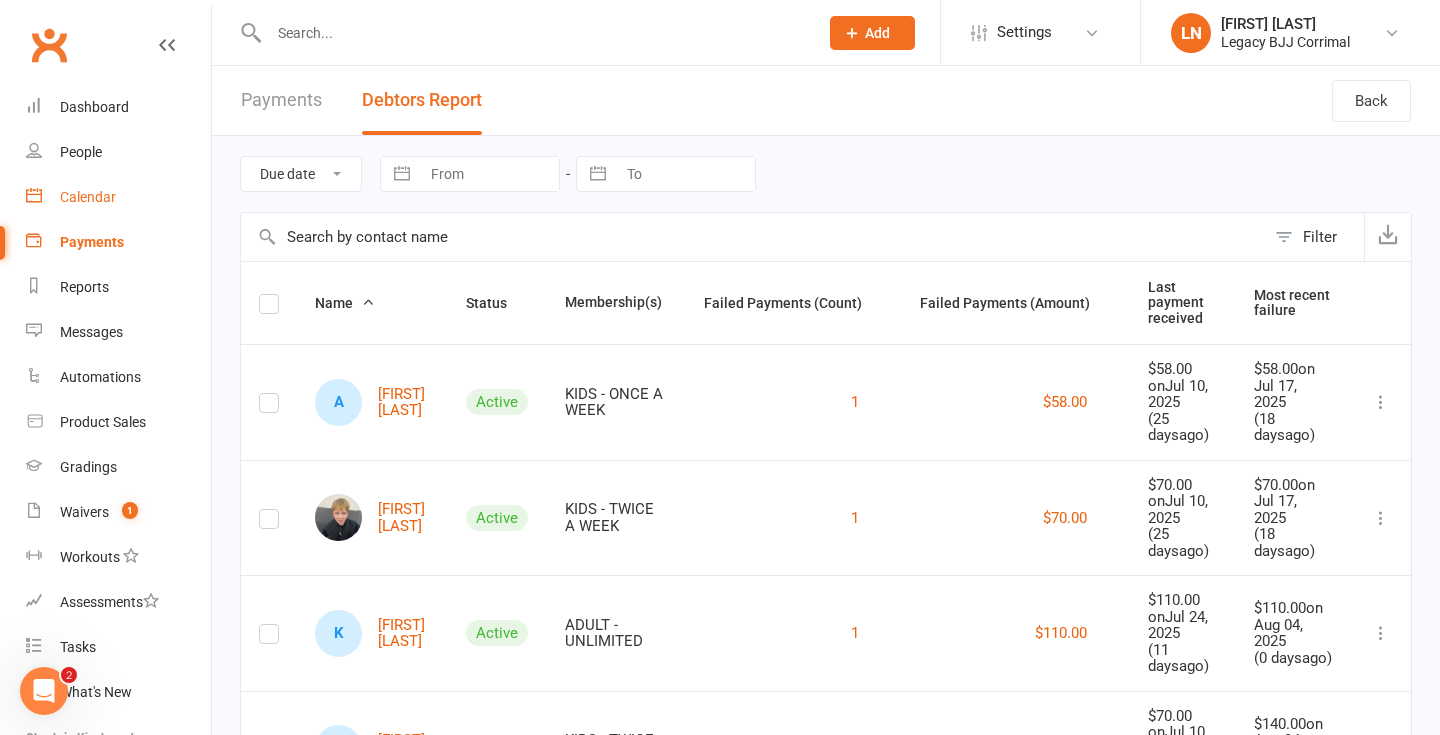 click on "Calendar" at bounding box center [118, 197] 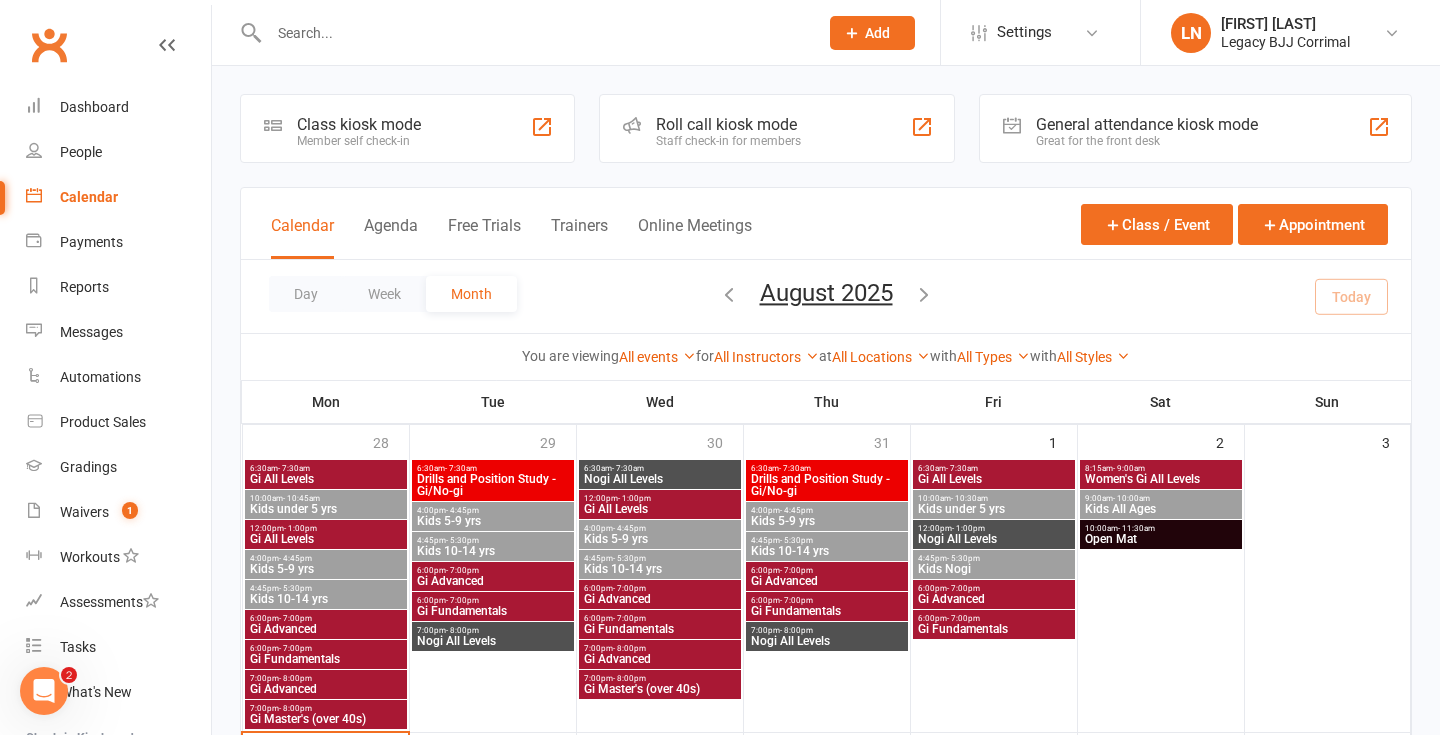 click at bounding box center (533, 33) 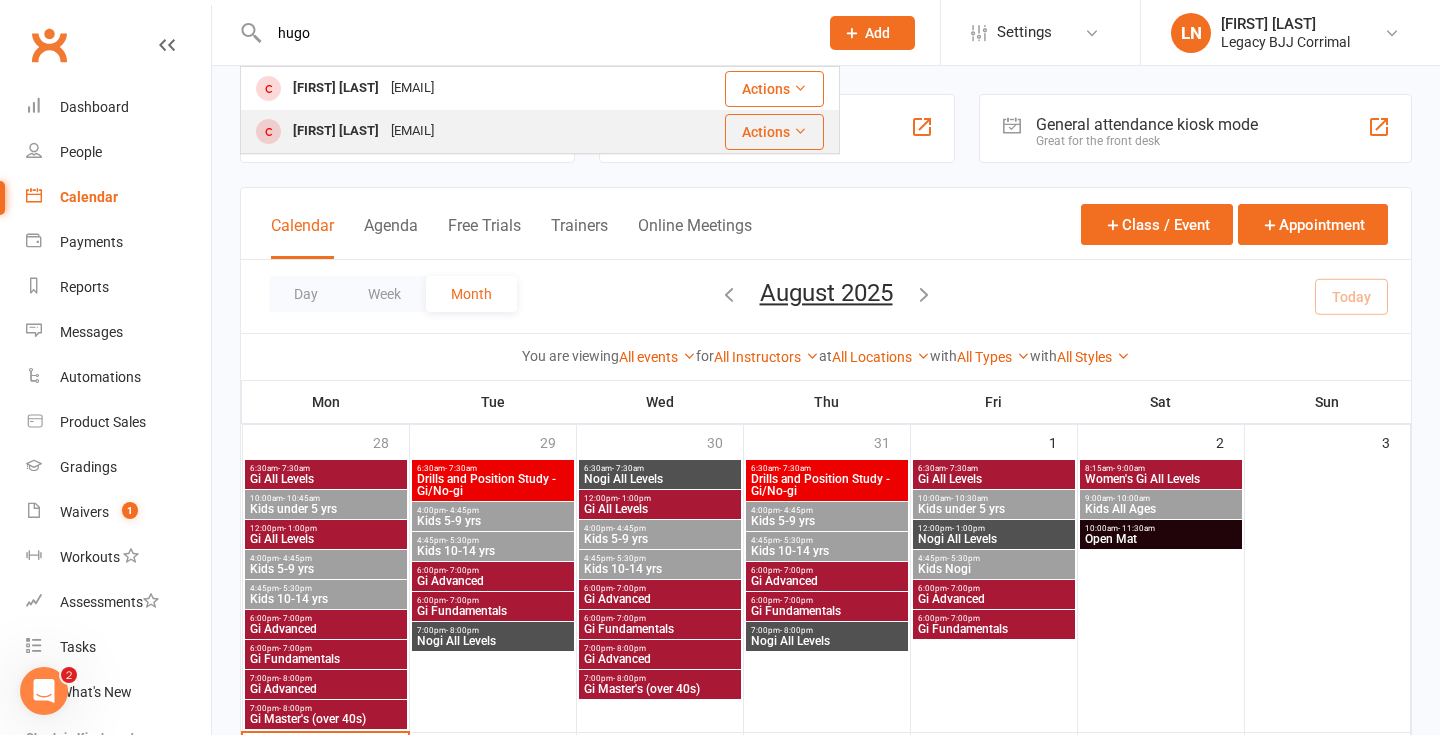 type on "hugo" 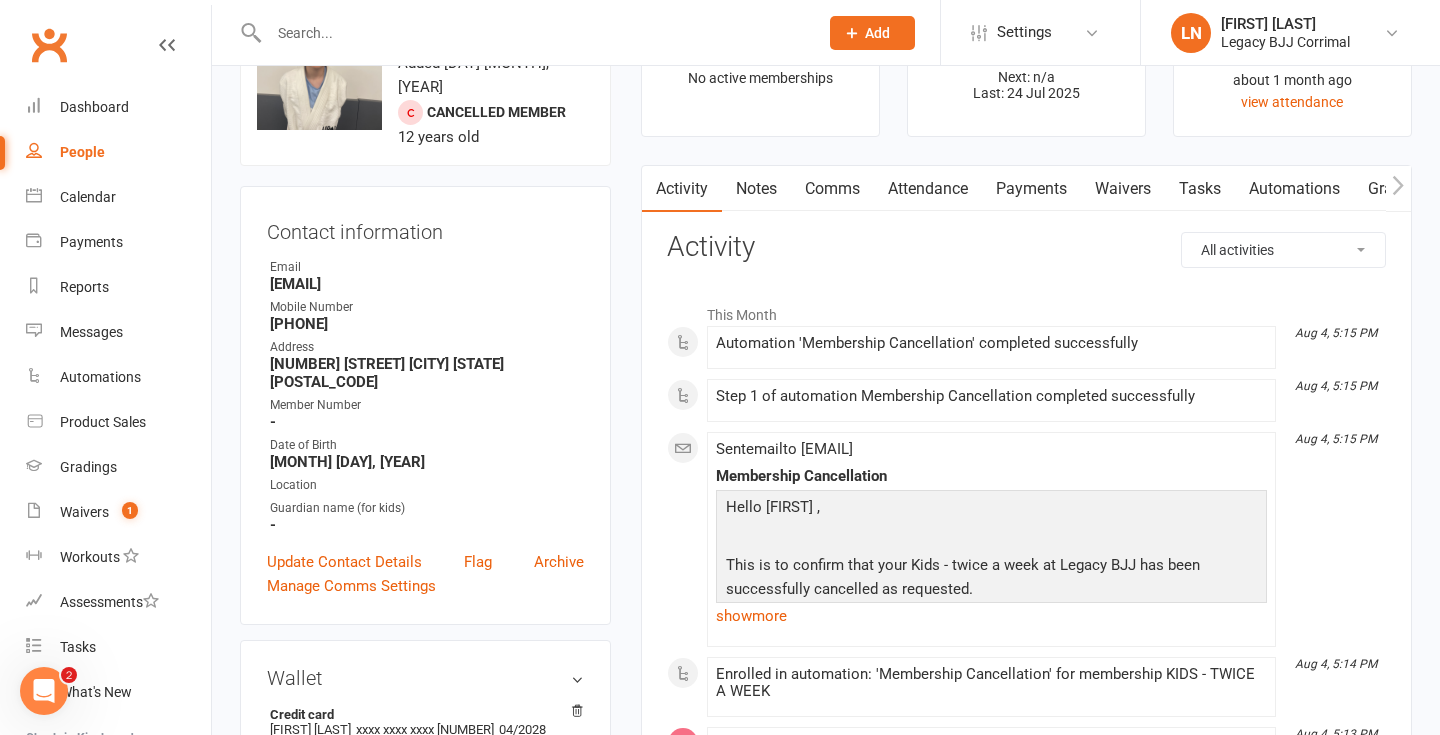 scroll, scrollTop: 126, scrollLeft: 0, axis: vertical 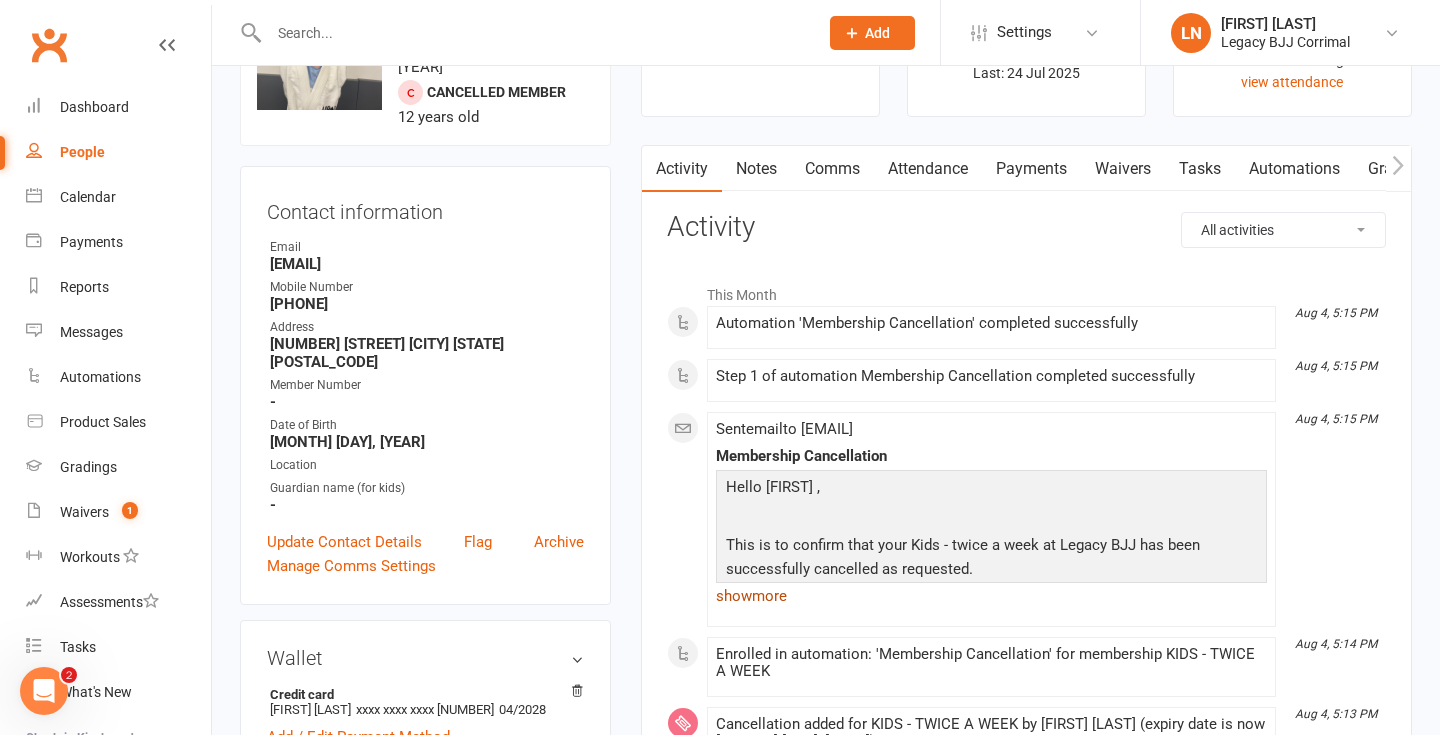 click on "show  more" at bounding box center [991, 596] 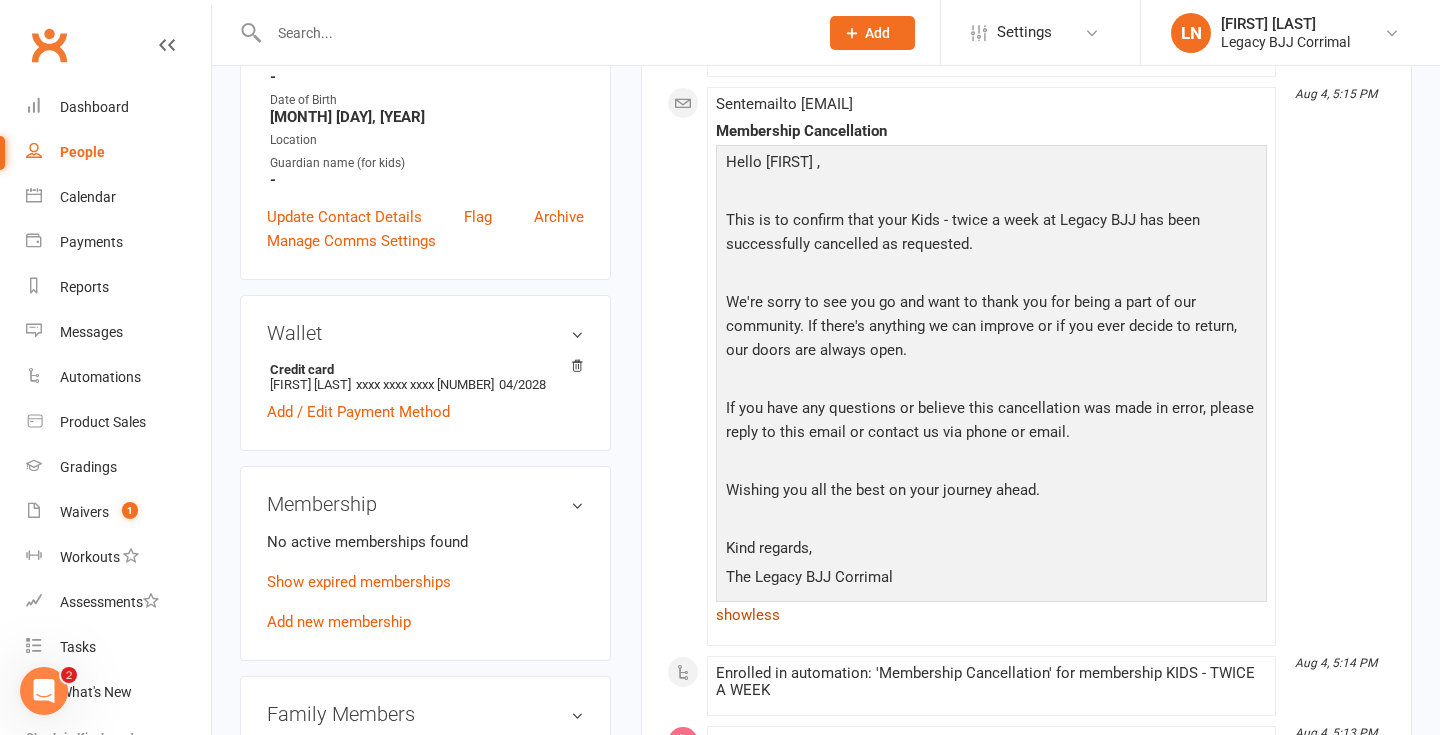 scroll, scrollTop: 458, scrollLeft: 0, axis: vertical 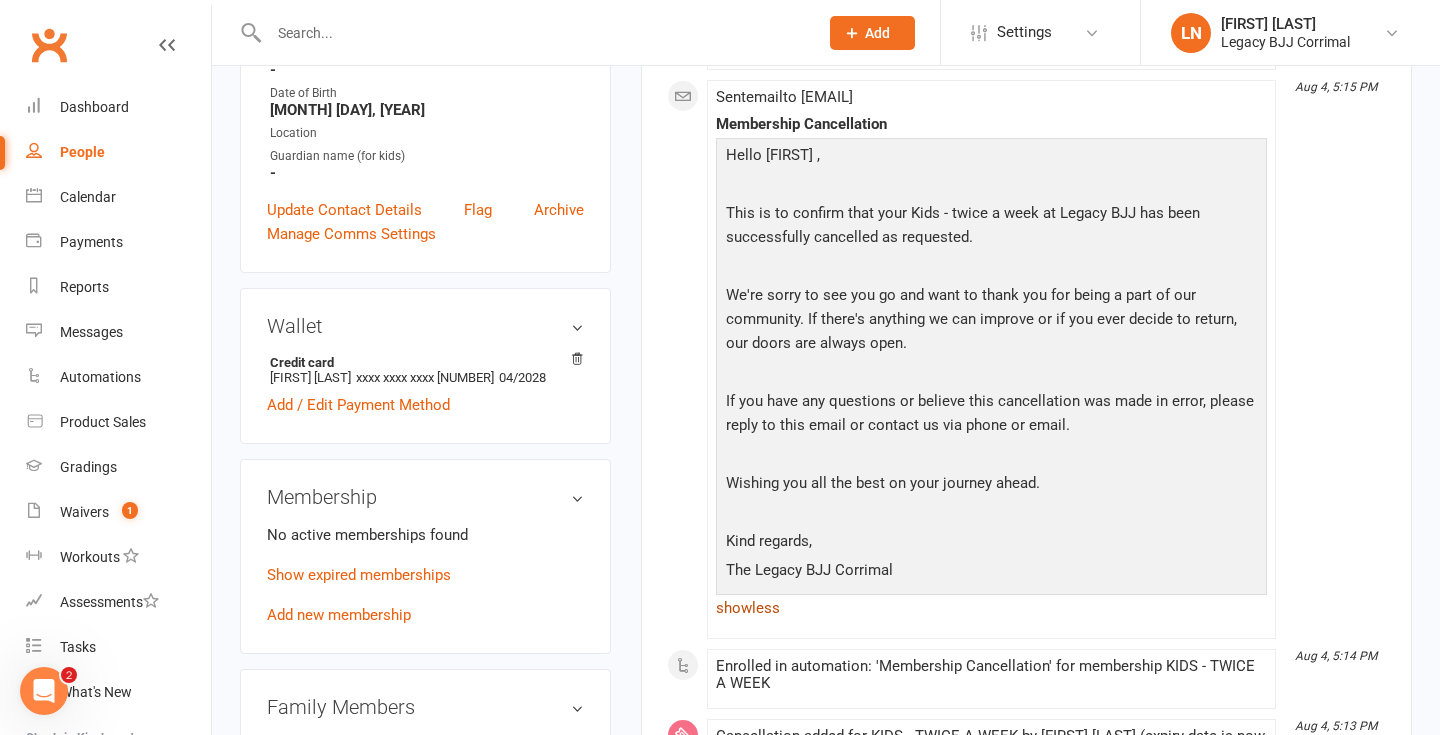 click on "show  less" at bounding box center (991, 608) 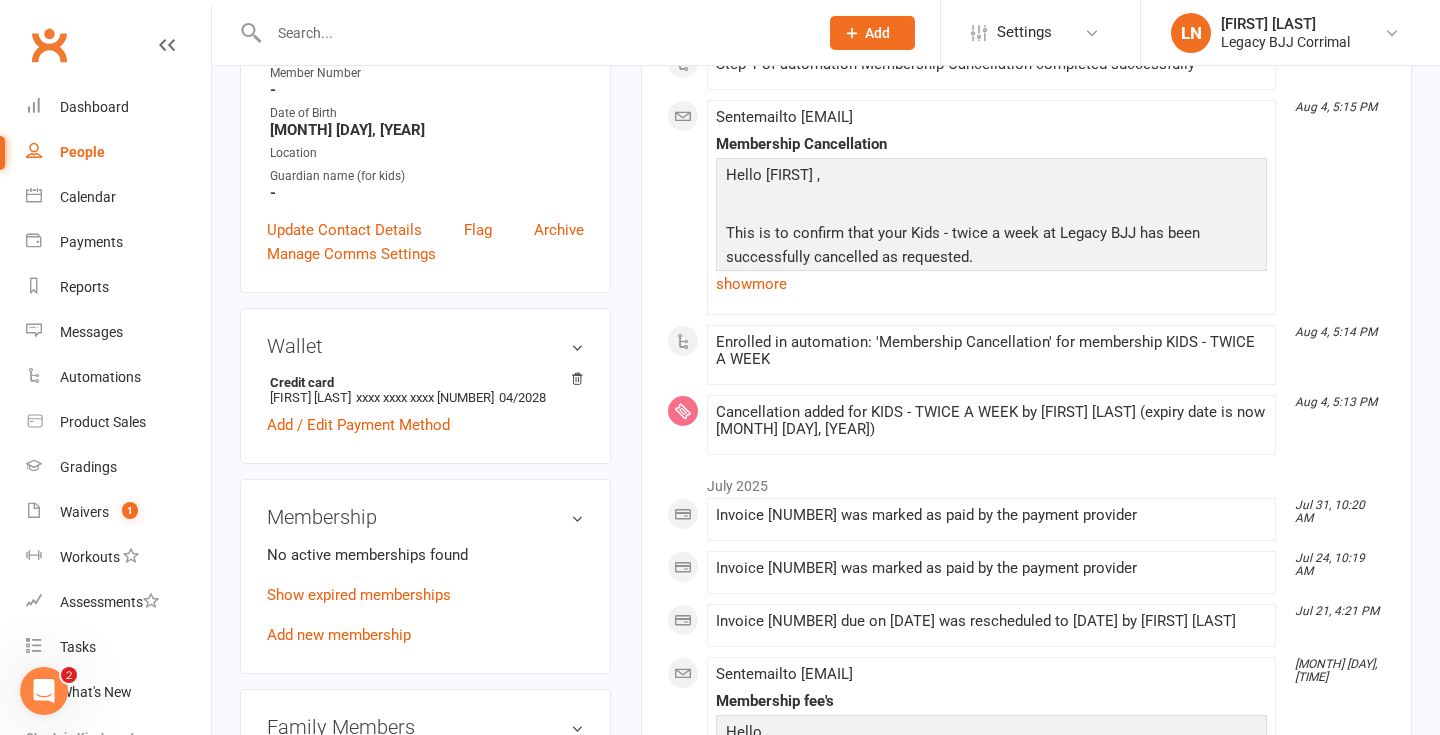 scroll, scrollTop: 435, scrollLeft: 0, axis: vertical 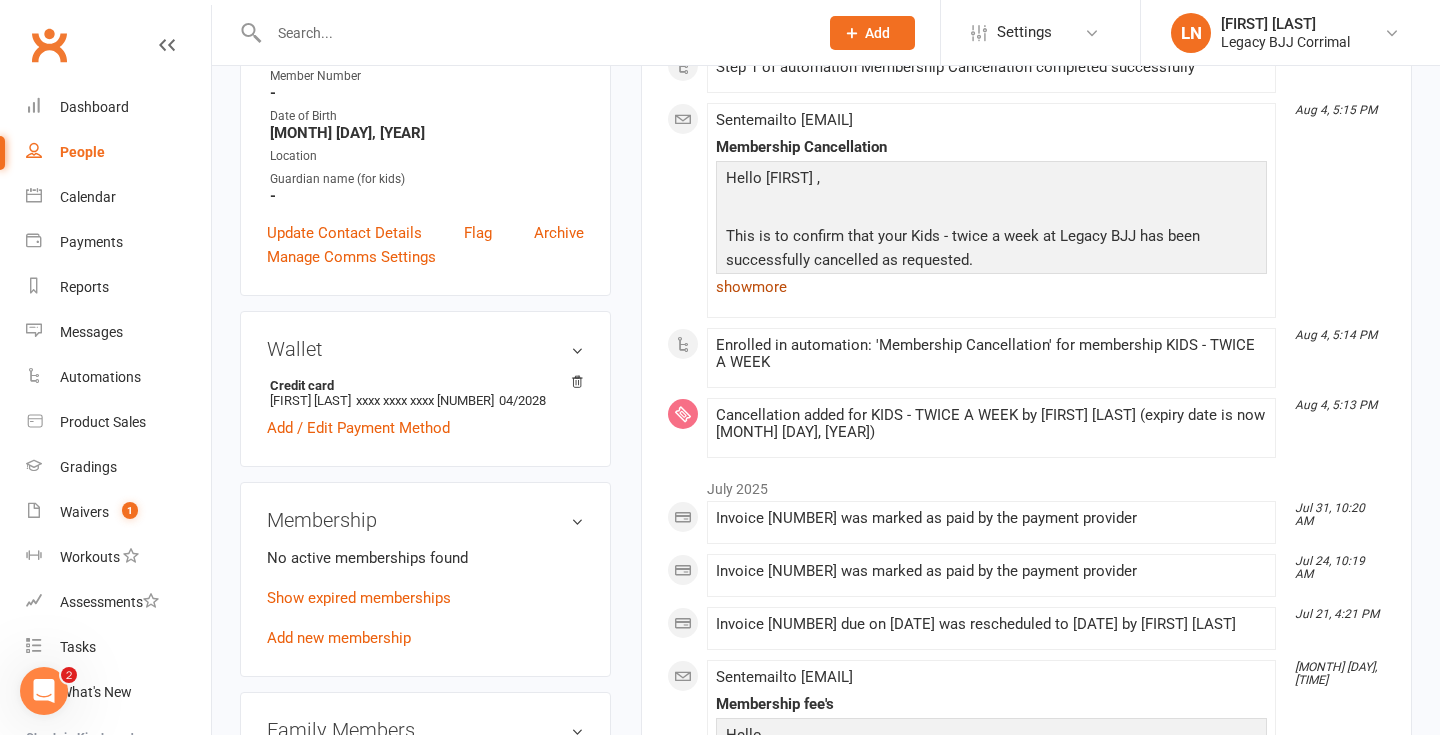 click on "show  more" at bounding box center (991, 287) 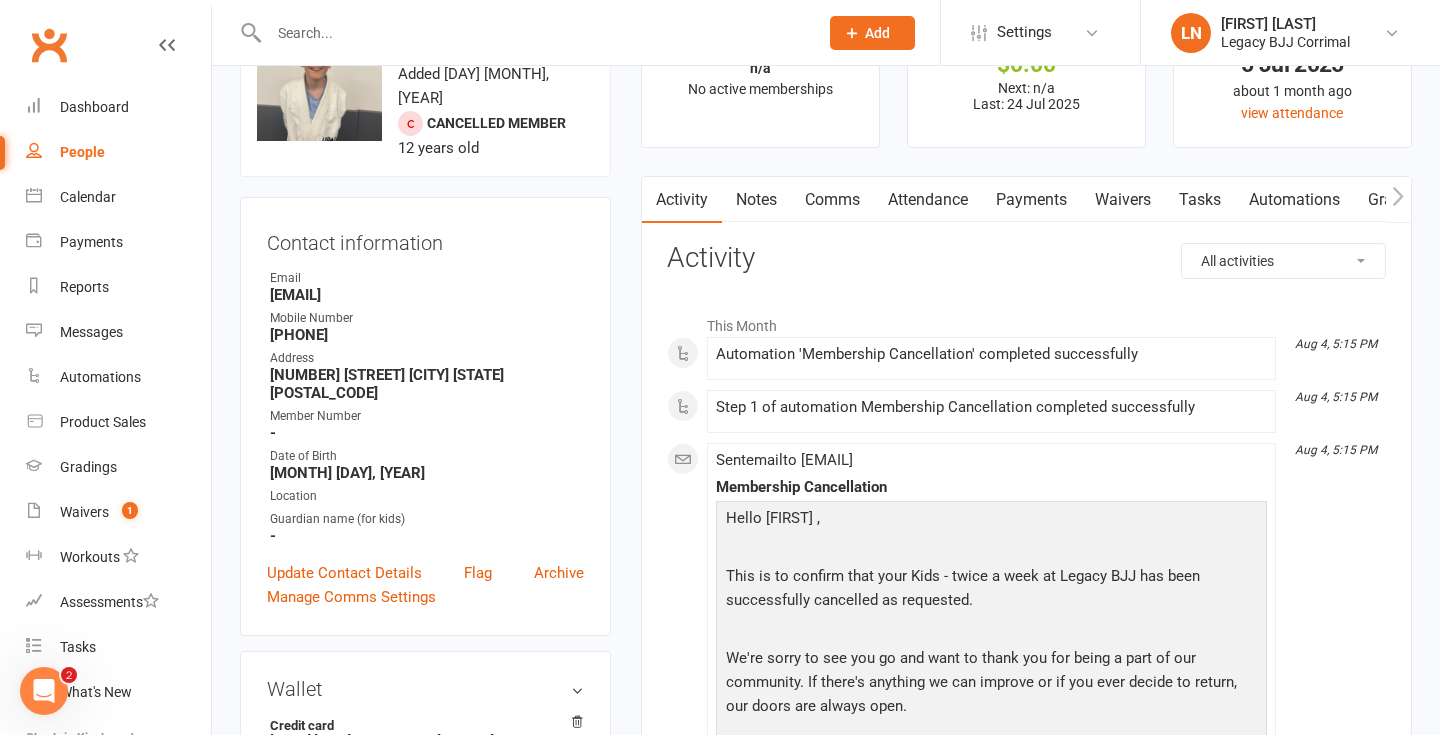 scroll, scrollTop: 0, scrollLeft: 0, axis: both 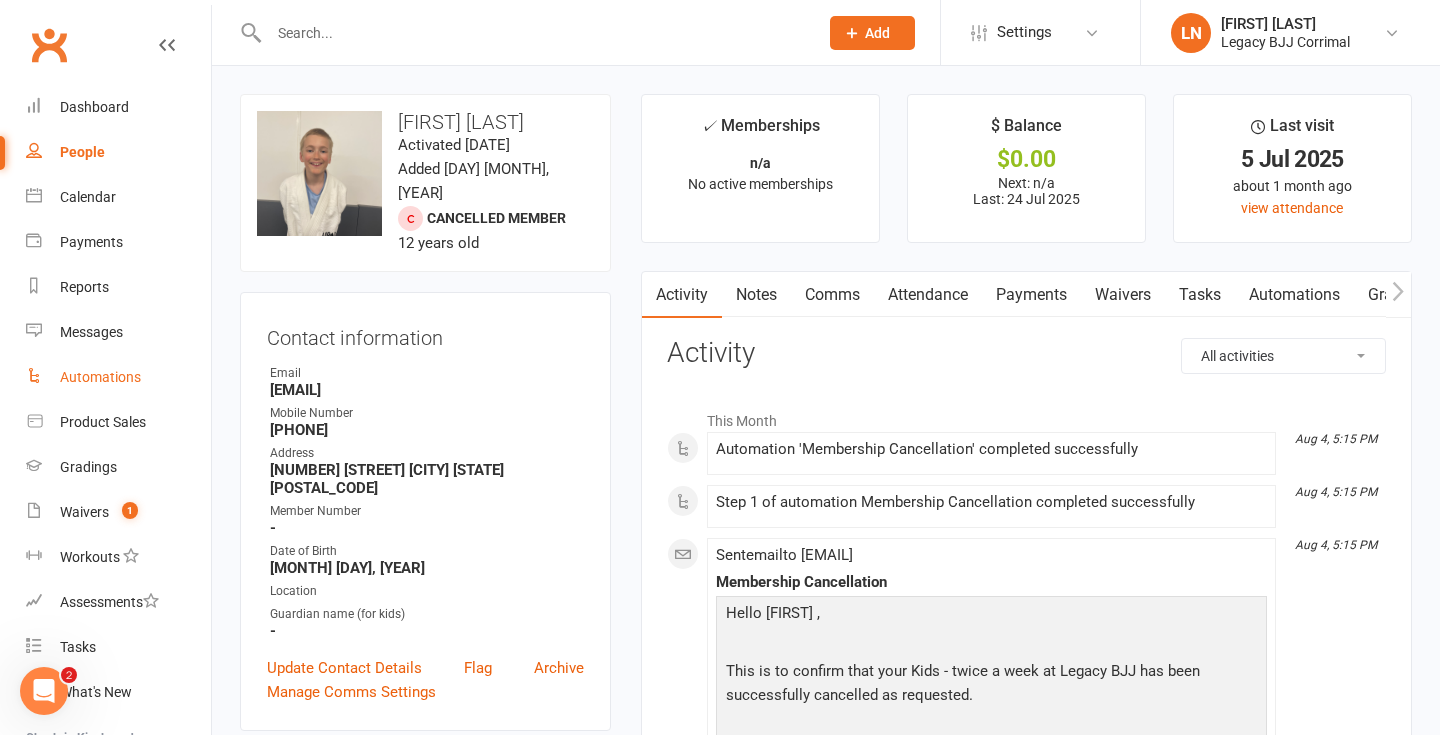 click on "Automations" at bounding box center (100, 377) 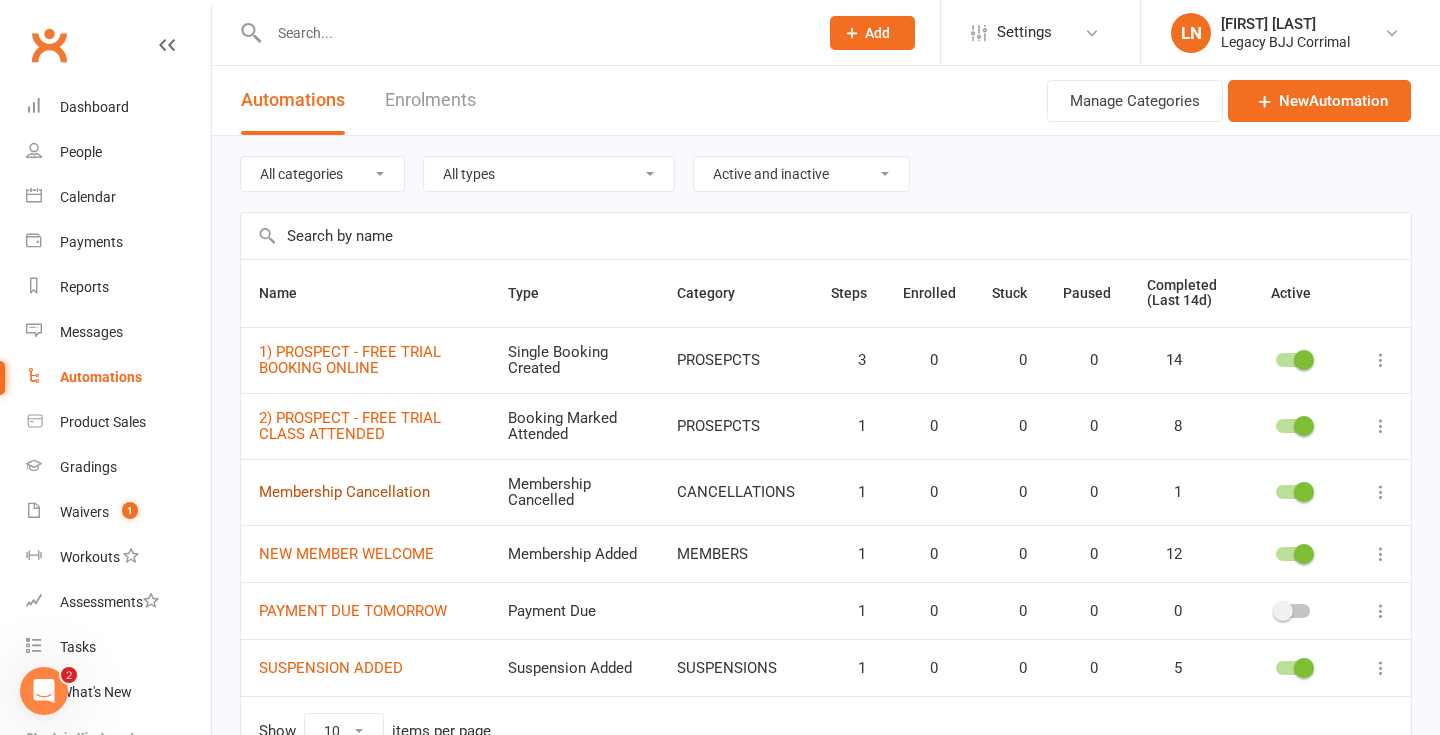 click on "Membership Cancellation" at bounding box center (344, 492) 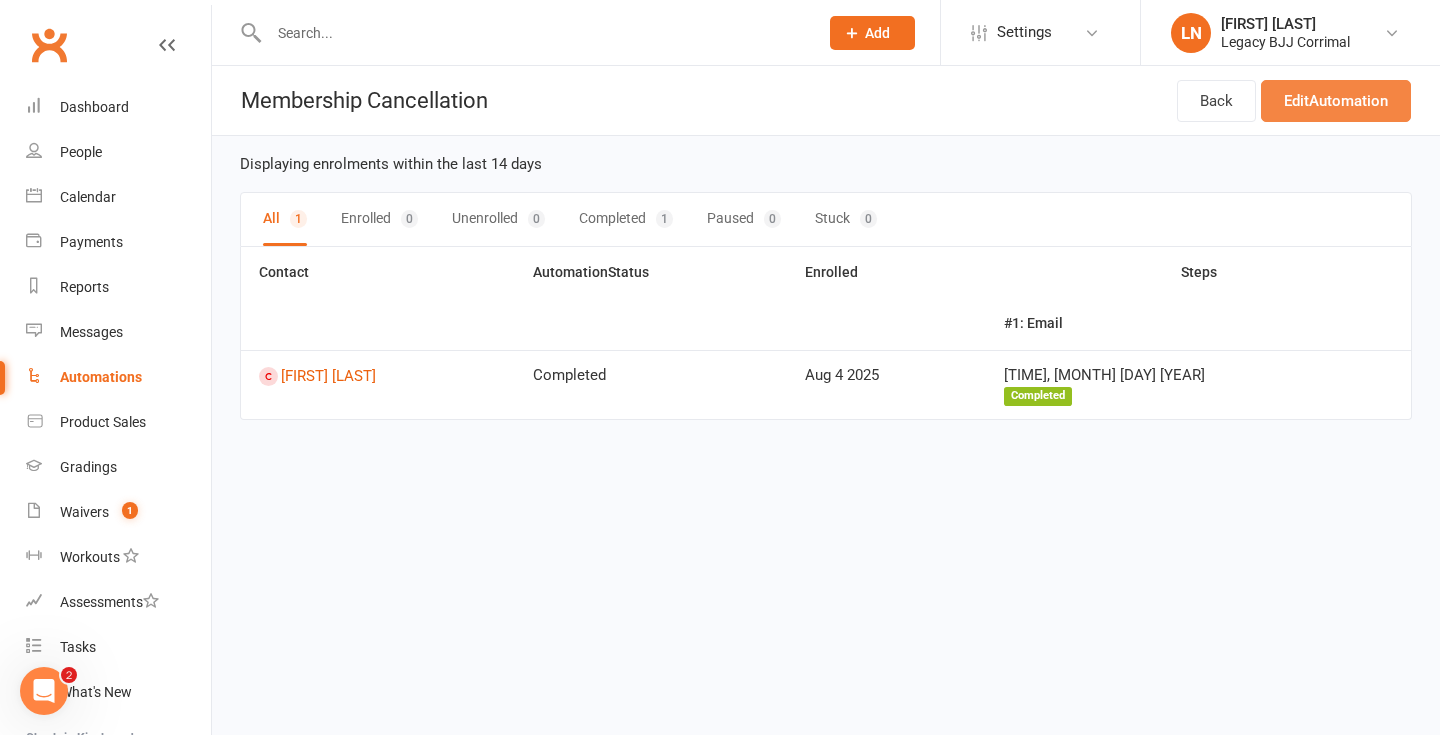 click on "Edit  Automation" at bounding box center (1336, 101) 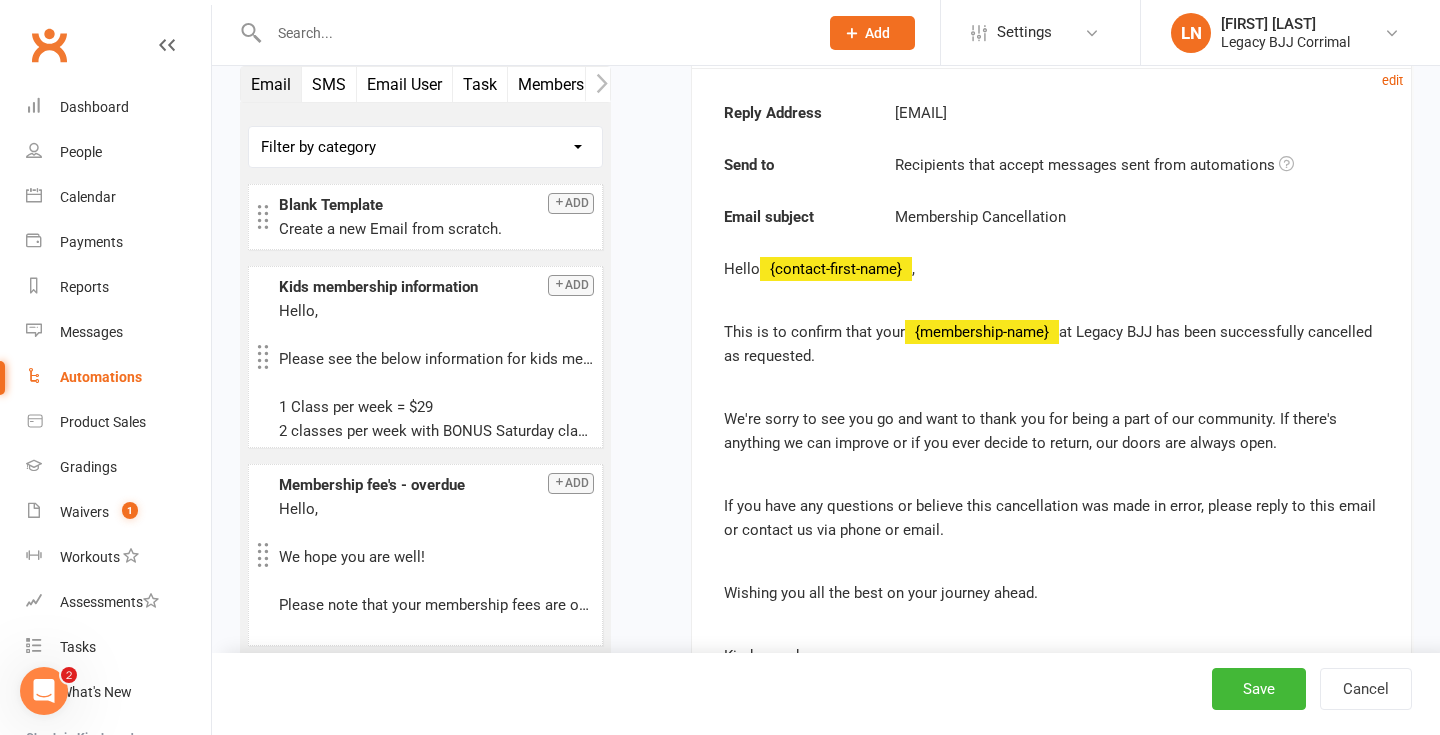 scroll, scrollTop: 545, scrollLeft: 0, axis: vertical 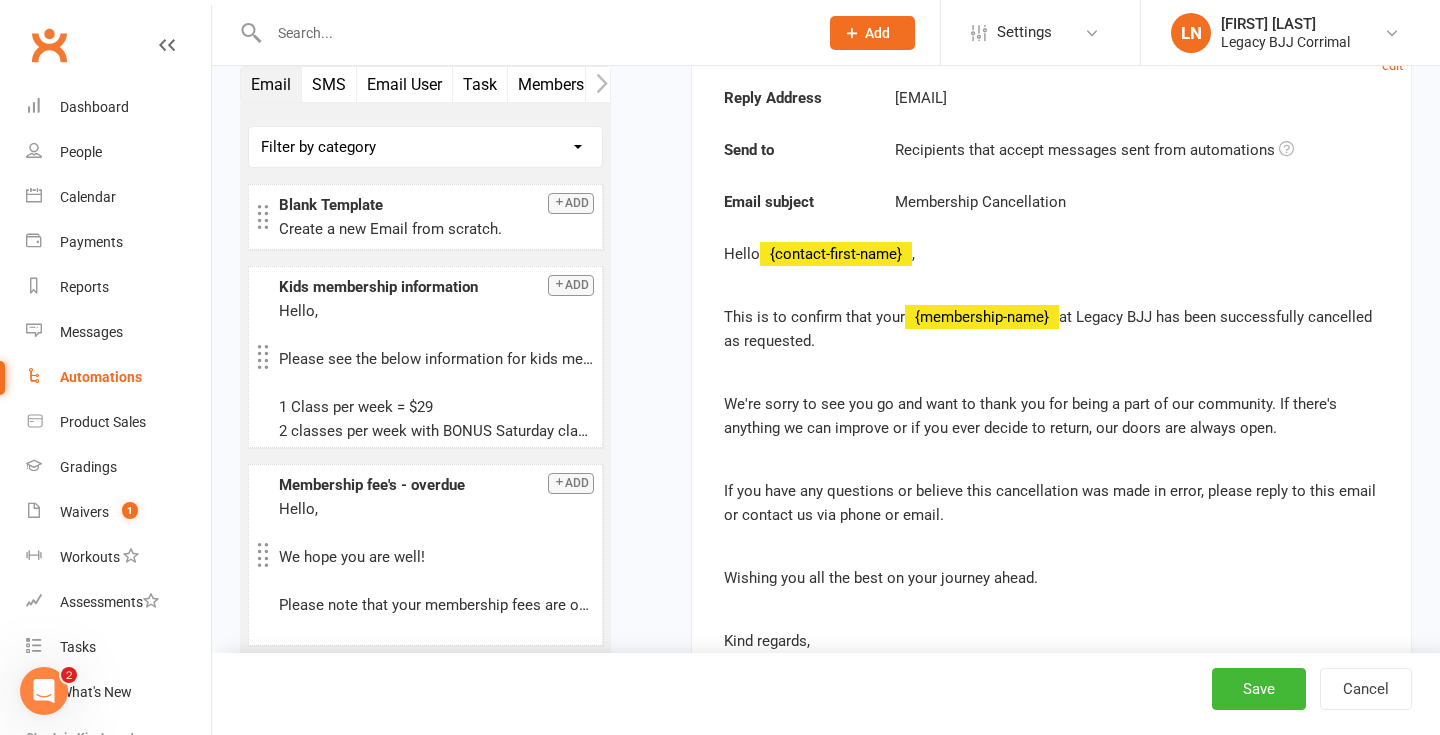 click on "This is to confirm that your  {membership-name}  at Legacy BJJ has been successfully cancelled as requested." at bounding box center (1051, 329) 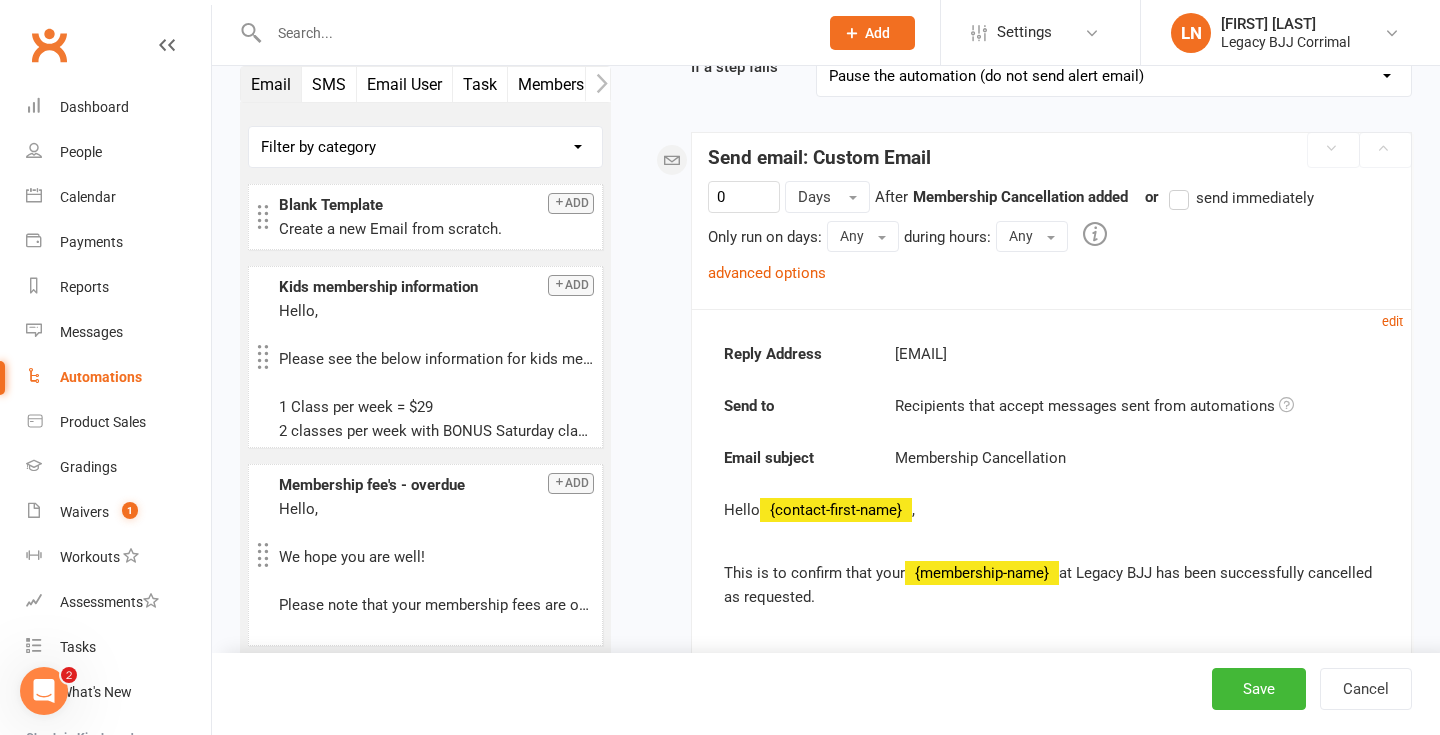 scroll, scrollTop: 273, scrollLeft: 0, axis: vertical 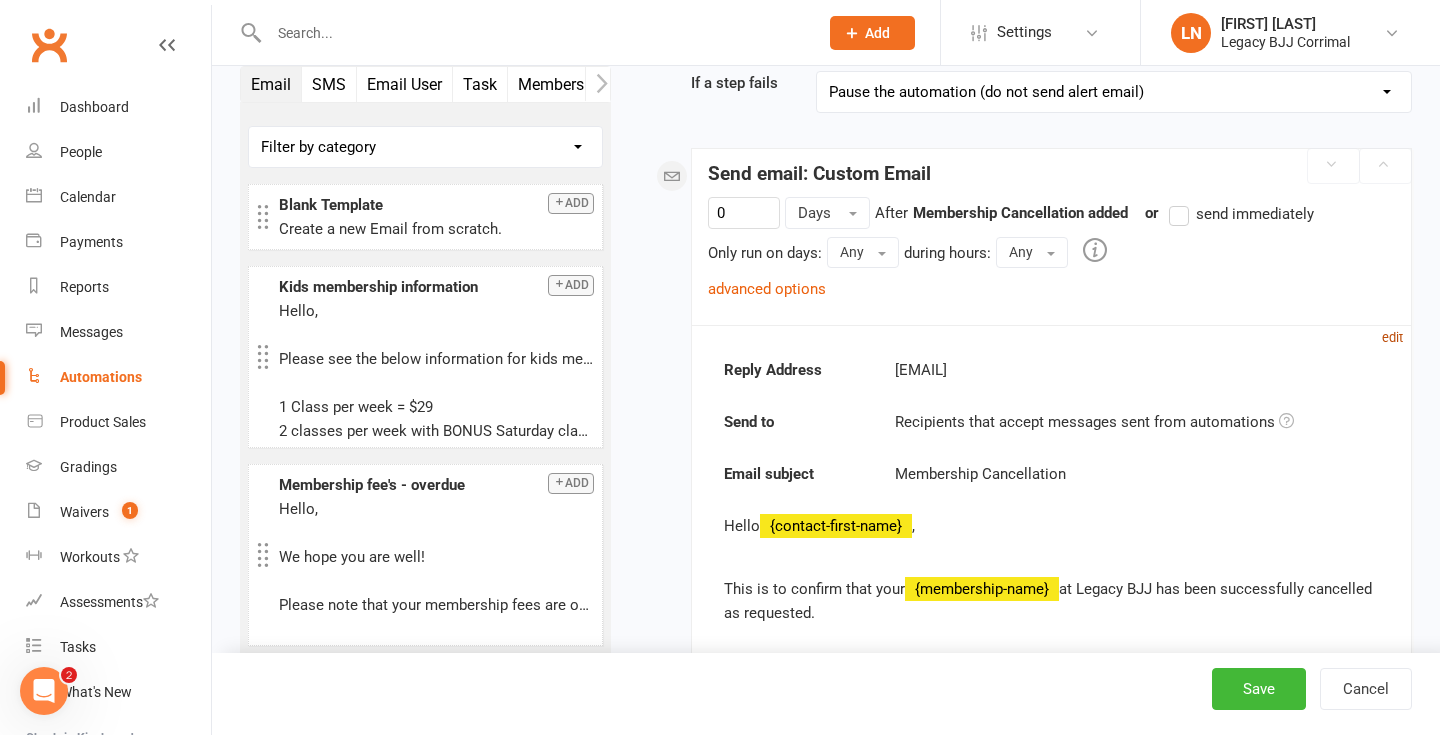click on "edit" at bounding box center (1392, 337) 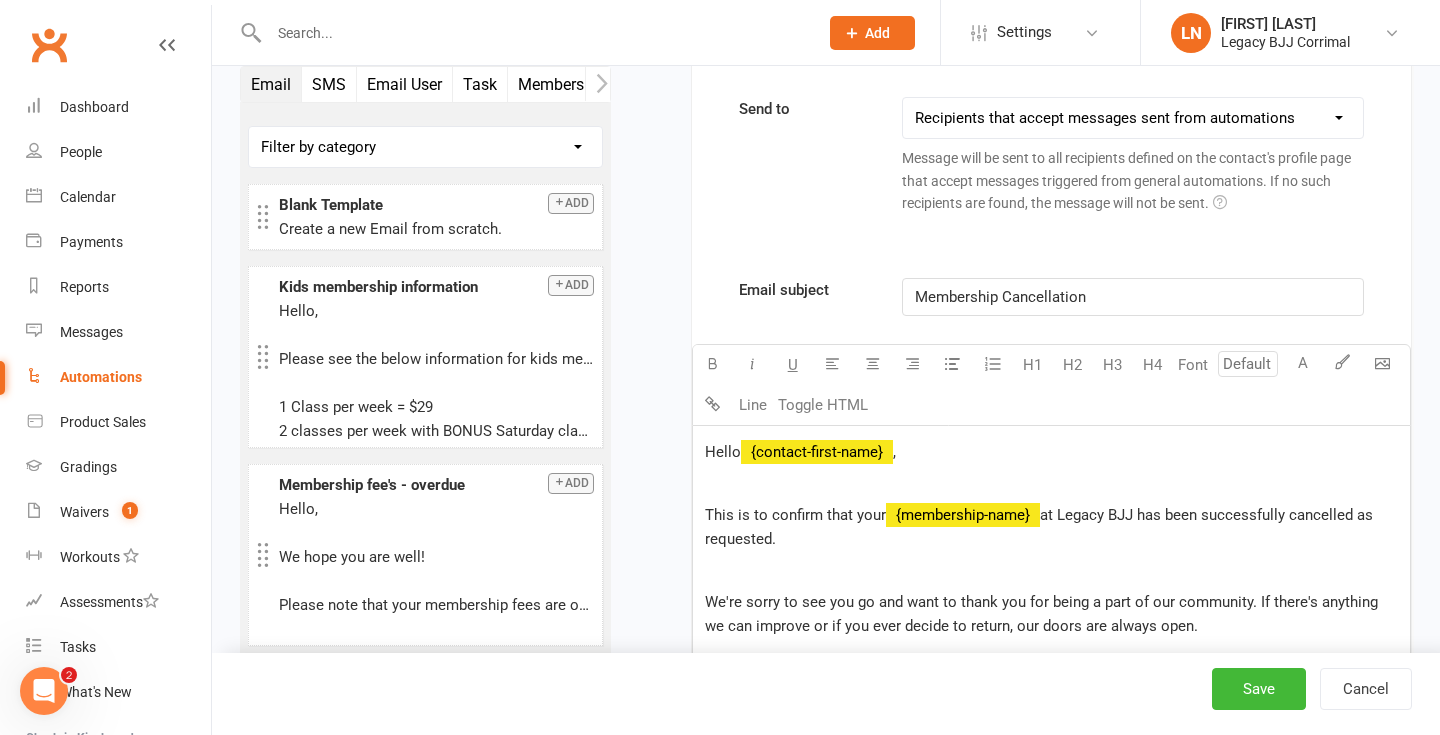 scroll, scrollTop: 644, scrollLeft: 0, axis: vertical 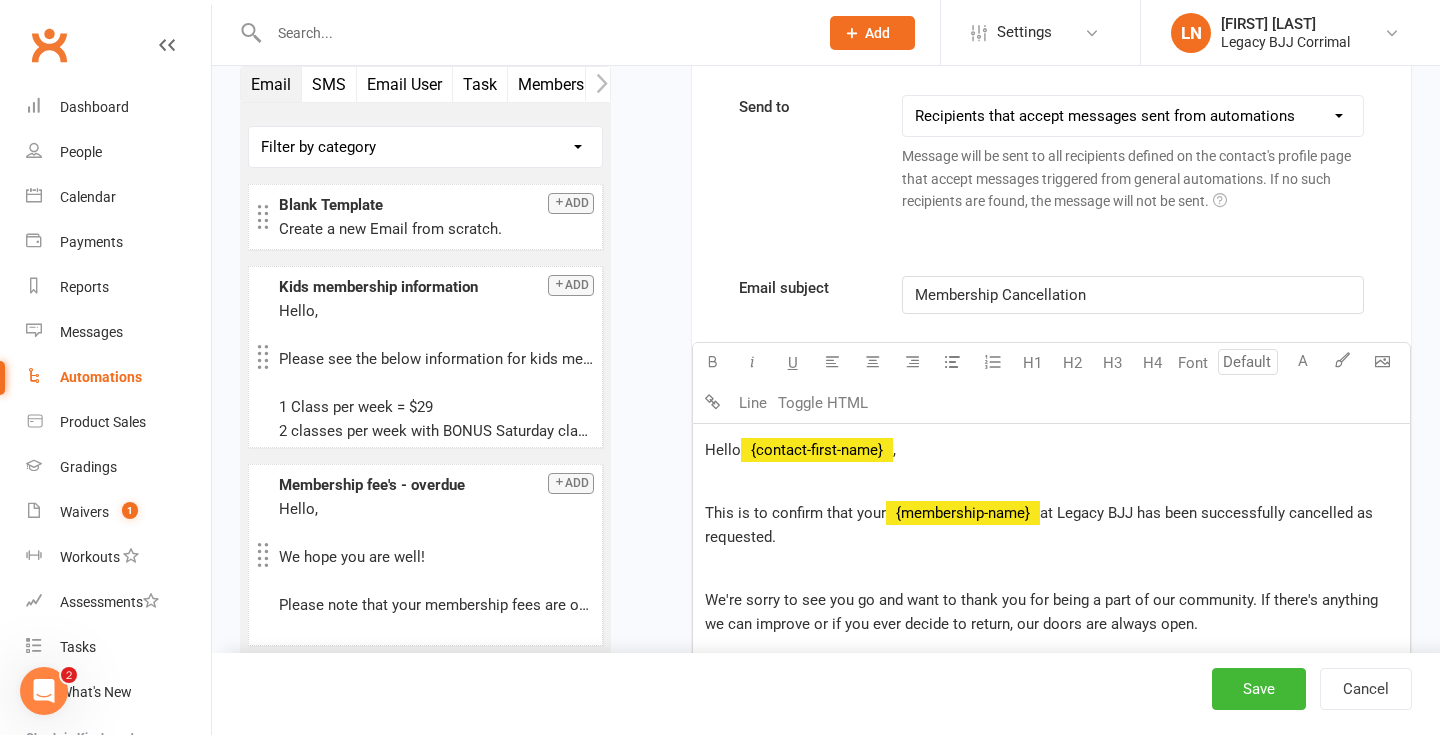 click on "at Legacy BJJ has been successfully cancelled as requested." at bounding box center (1041, 525) 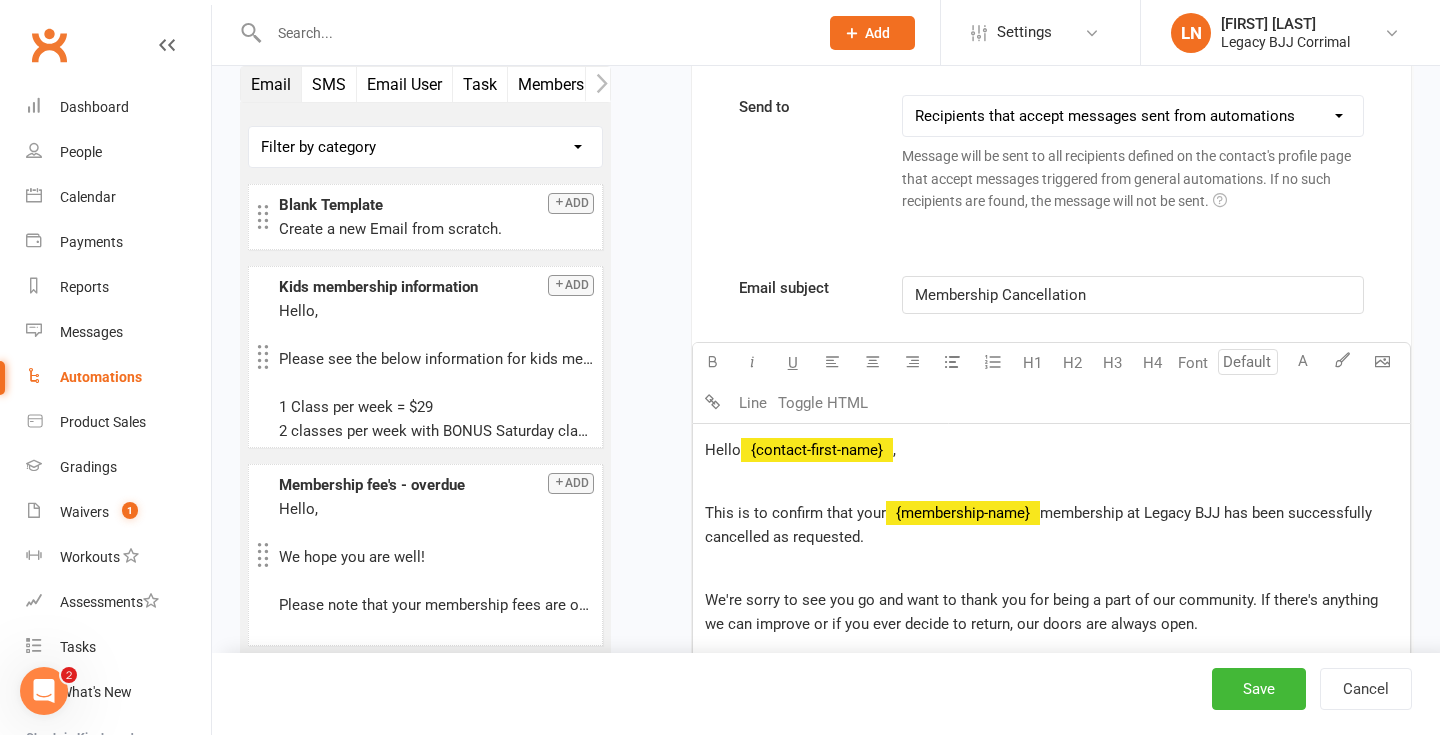 click on "membership at Legacy BJJ has been successfully cancelled as requested." at bounding box center (1040, 525) 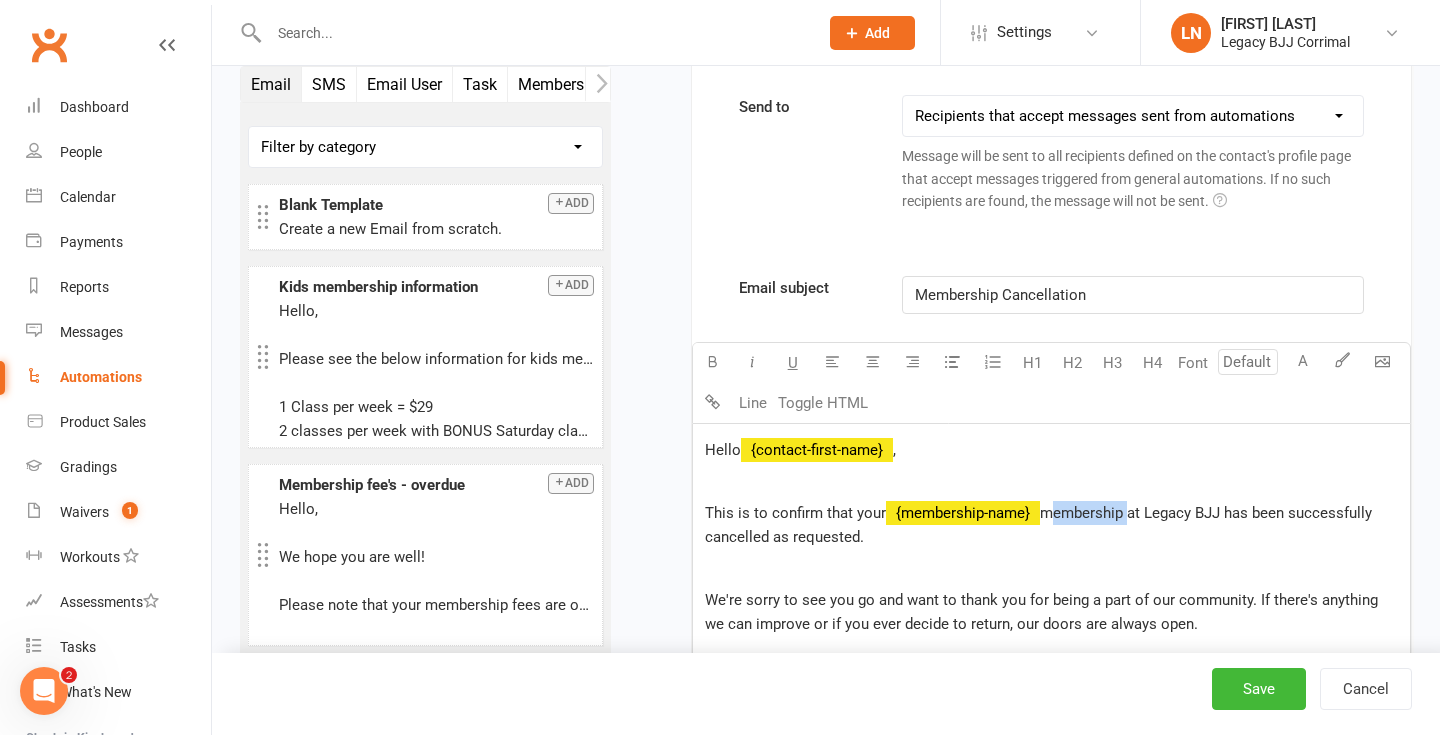 drag, startPoint x: 1049, startPoint y: 511, endPoint x: 1127, endPoint y: 511, distance: 78 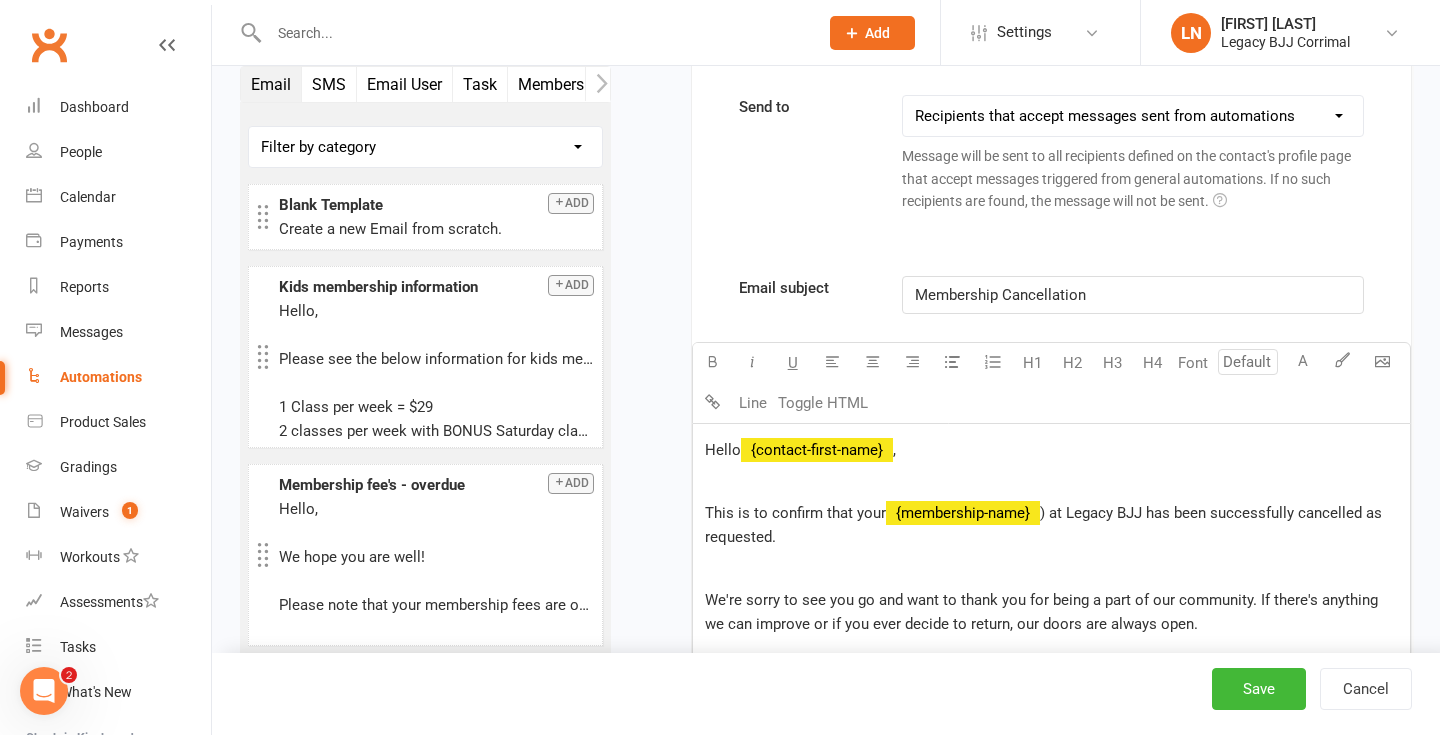 click on "This is to confirm that your" at bounding box center (795, 513) 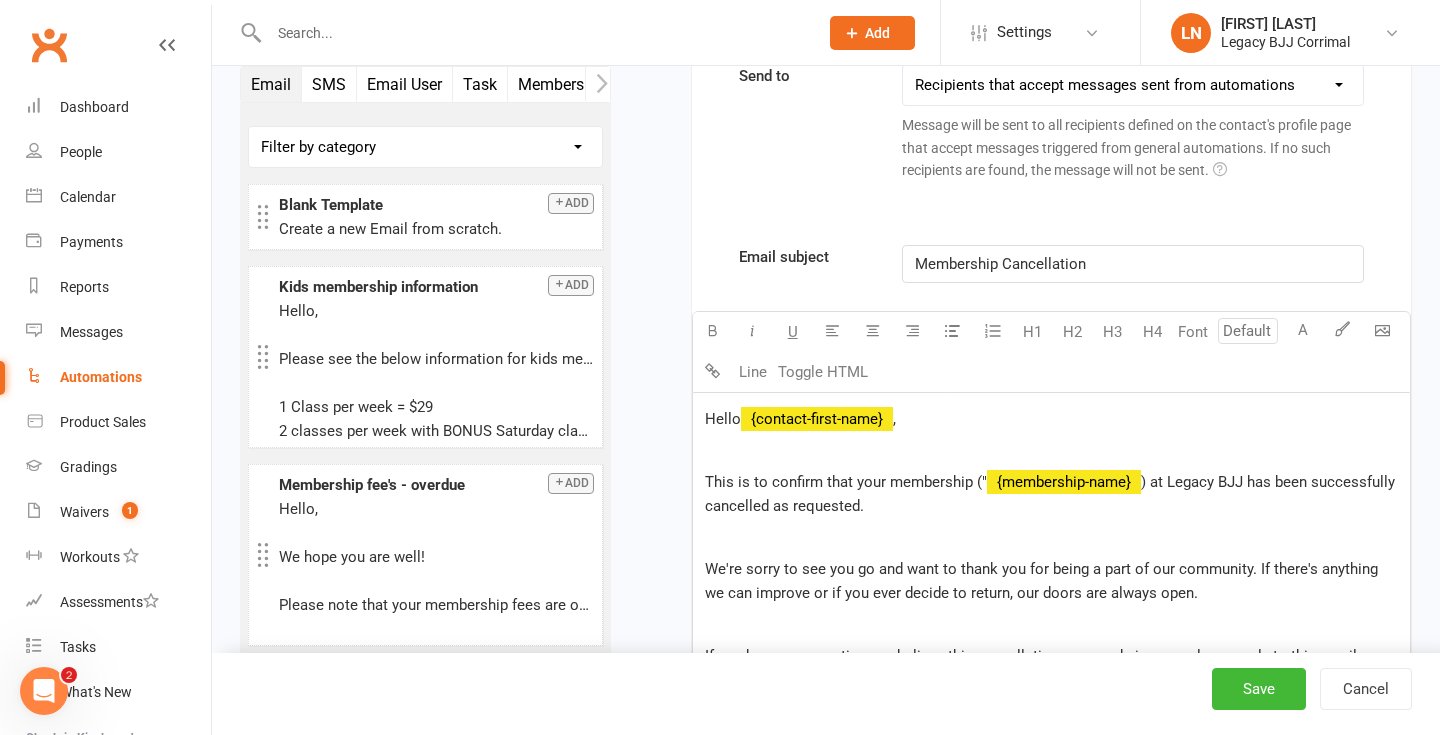 scroll, scrollTop: 677, scrollLeft: 0, axis: vertical 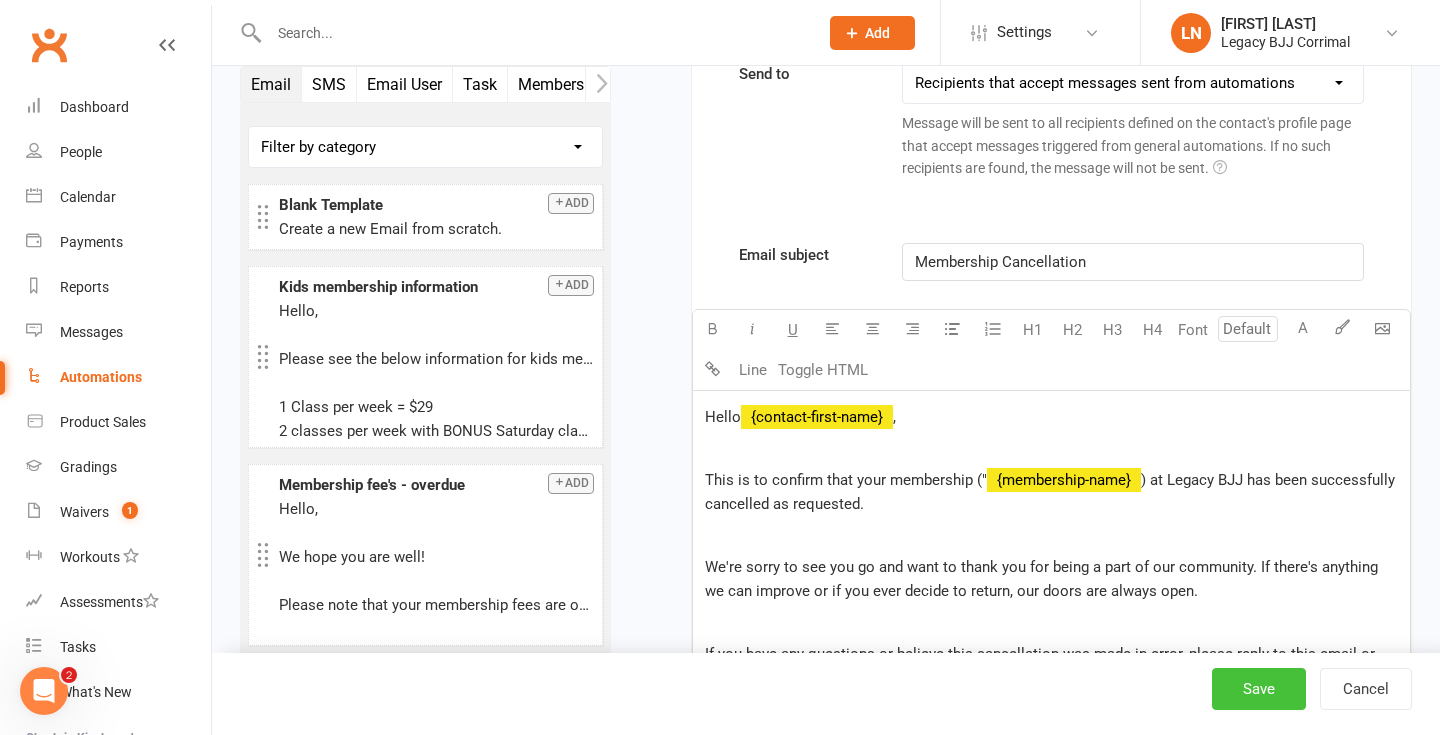 click on "Save" at bounding box center (1259, 689) 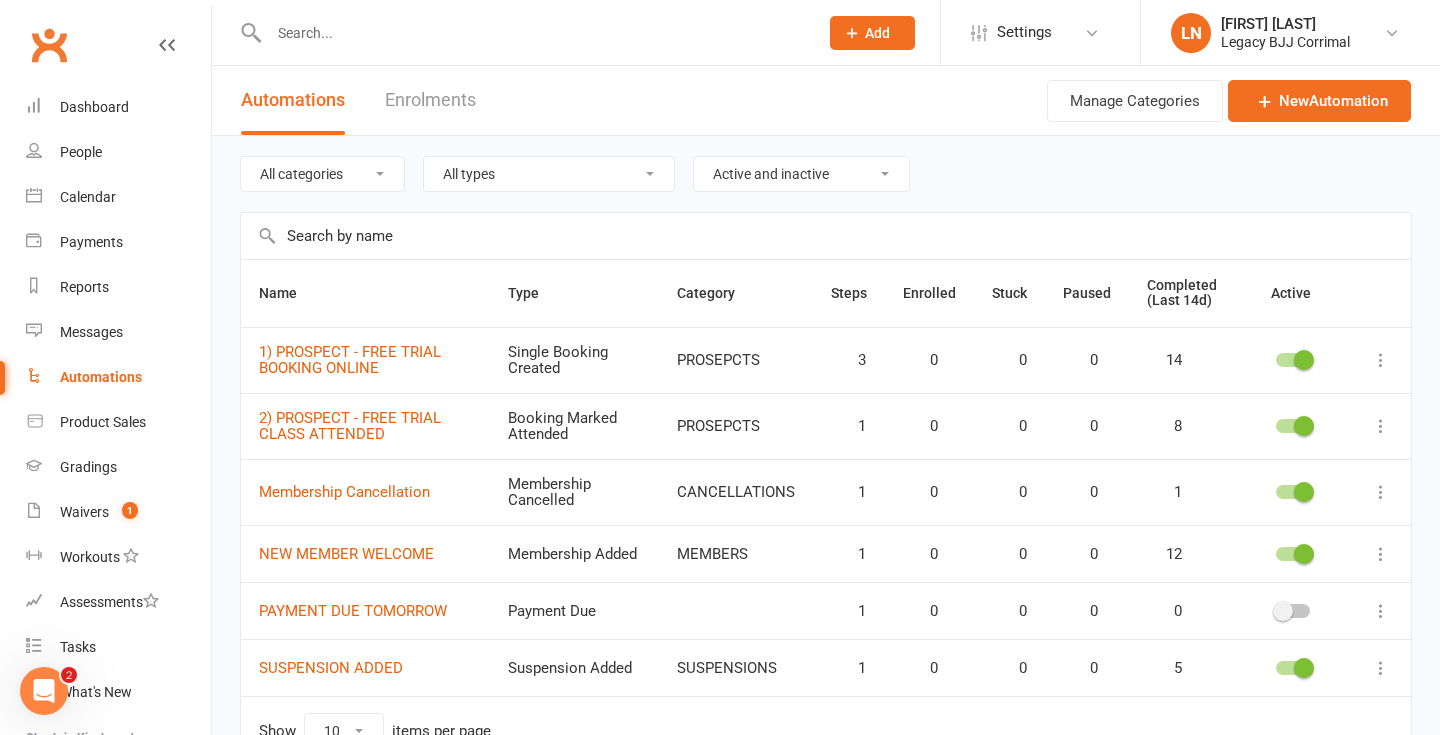 scroll, scrollTop: 116, scrollLeft: 0, axis: vertical 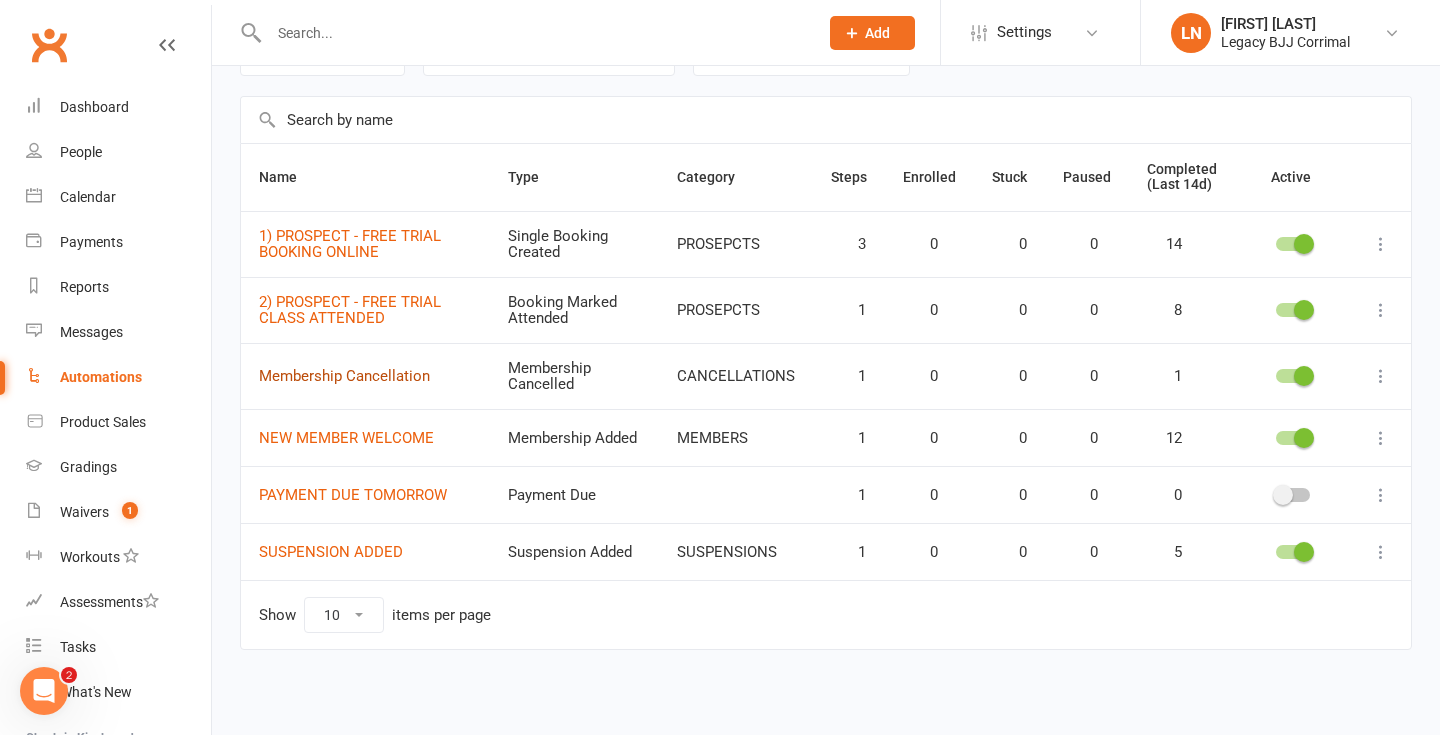 click on "Membership Cancellation" at bounding box center (344, 376) 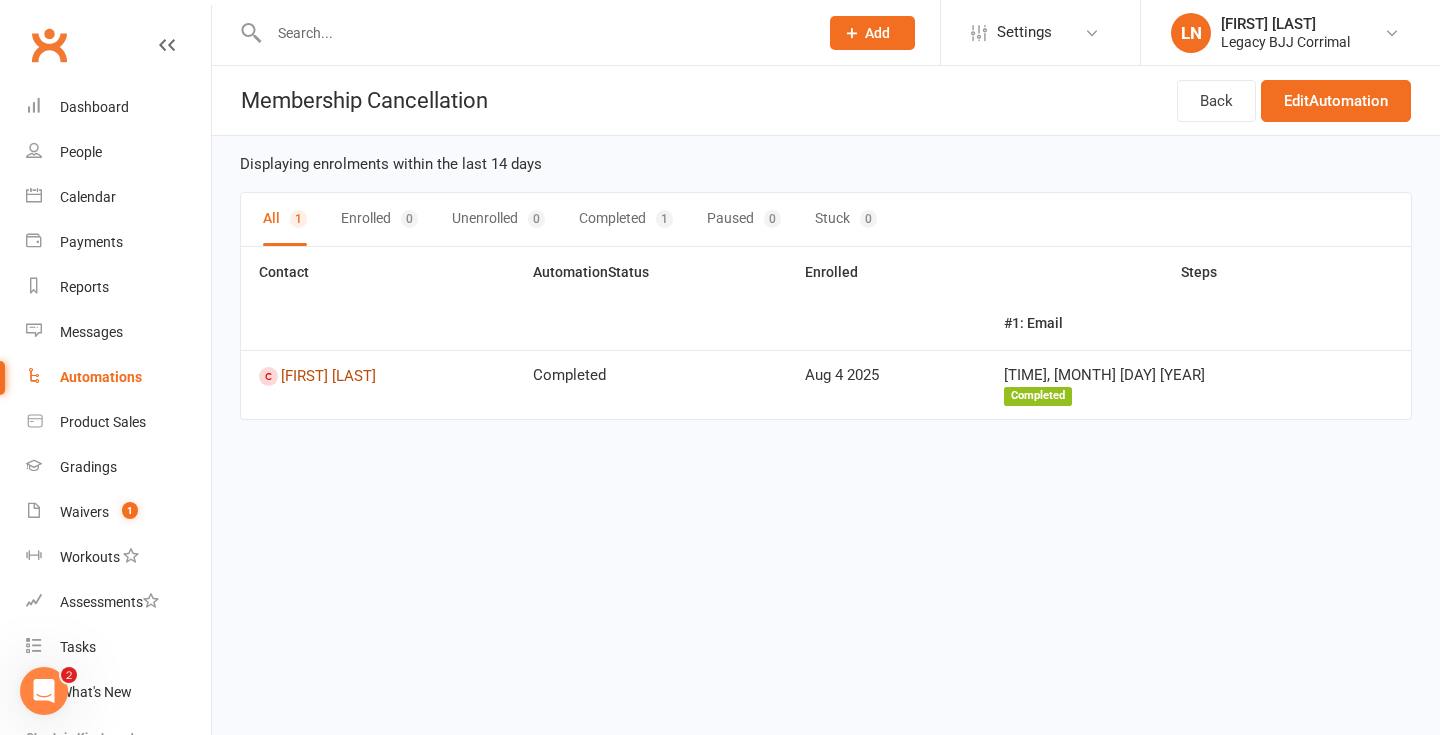 click on "[FIRST] [LAST]" at bounding box center [378, 376] 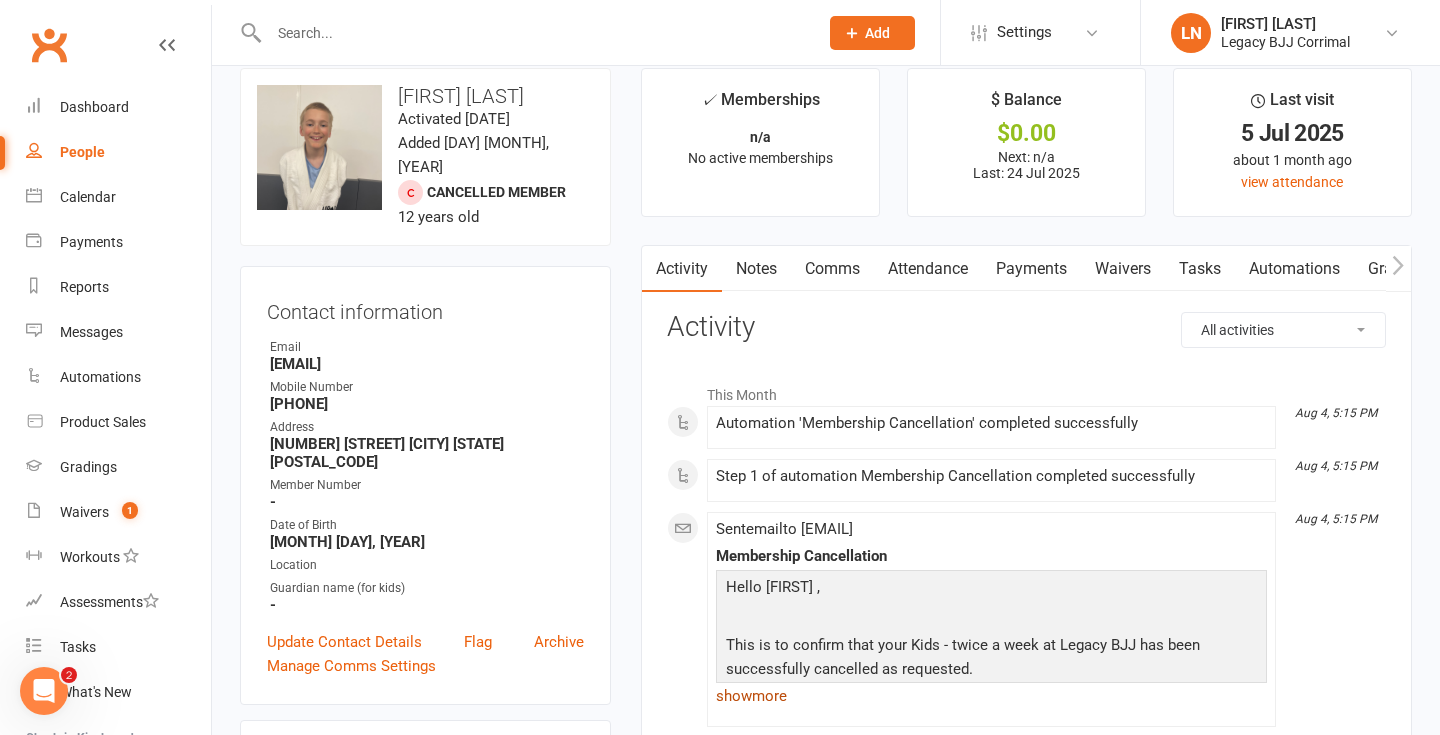 scroll, scrollTop: 5, scrollLeft: 0, axis: vertical 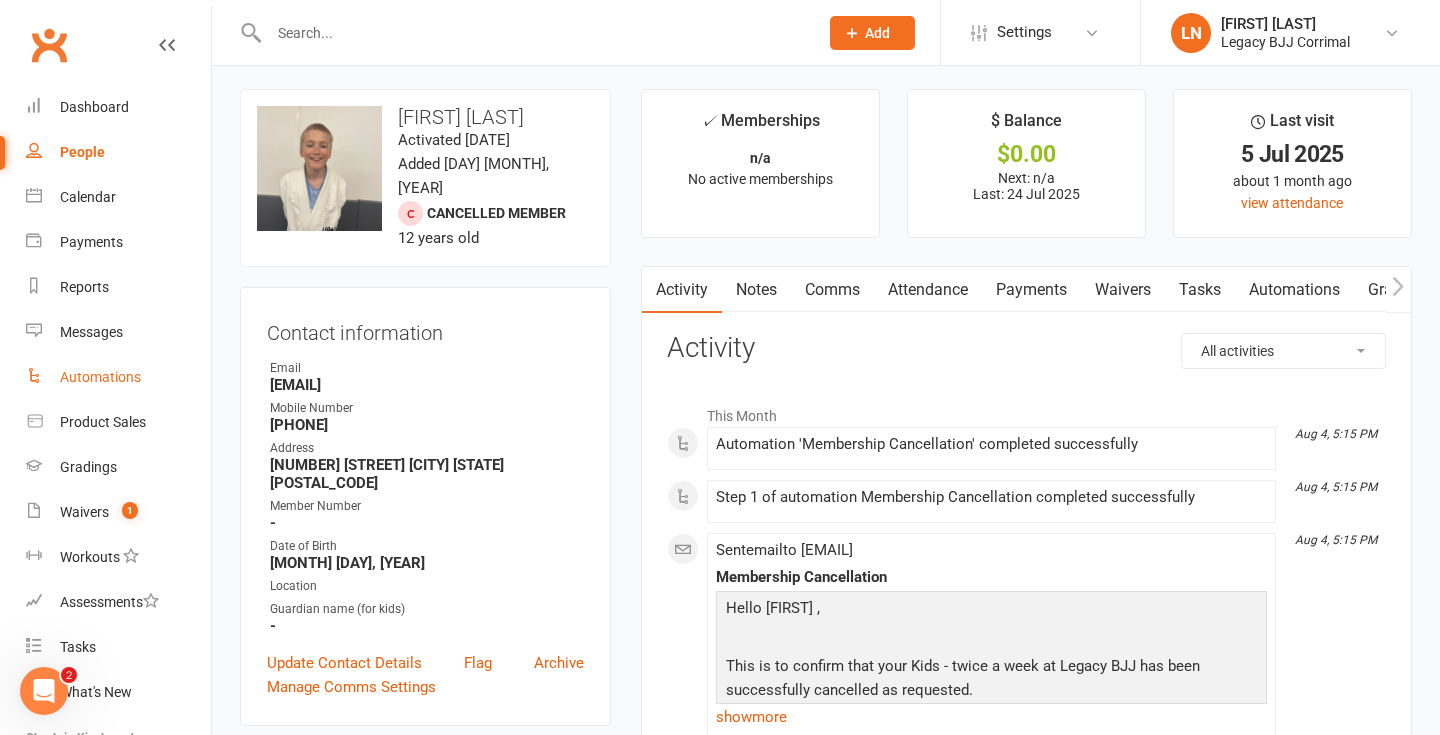 click on "Automations" at bounding box center (100, 377) 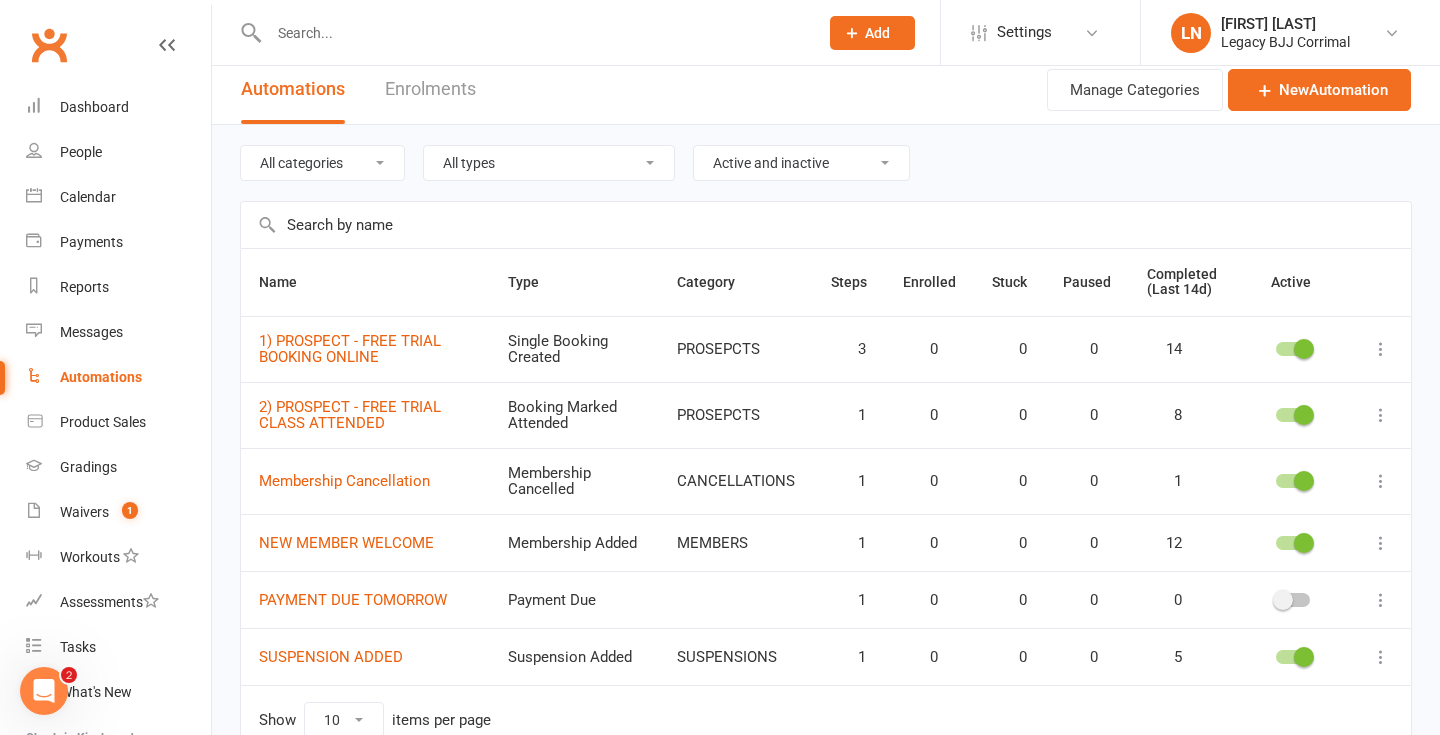 scroll, scrollTop: 15, scrollLeft: 0, axis: vertical 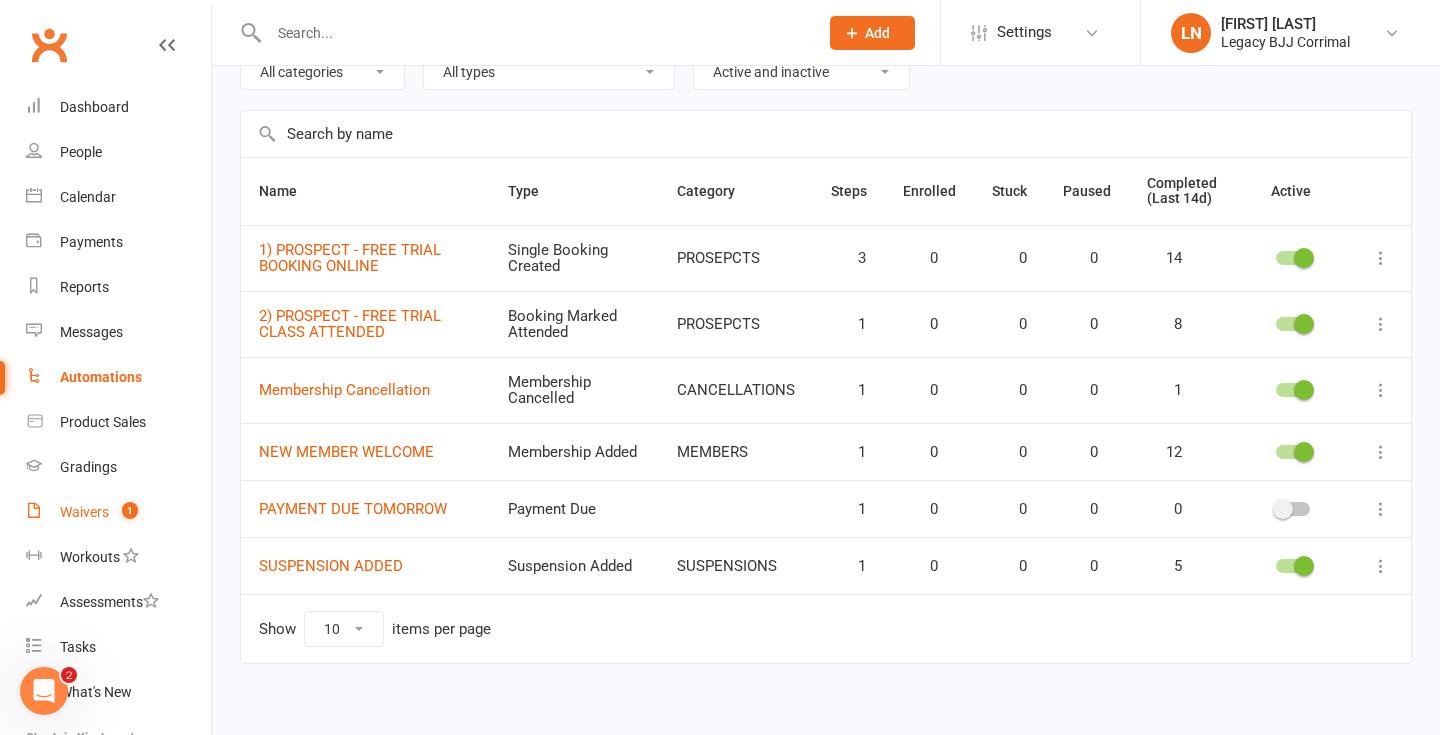 click on "Waivers   1" at bounding box center [118, 512] 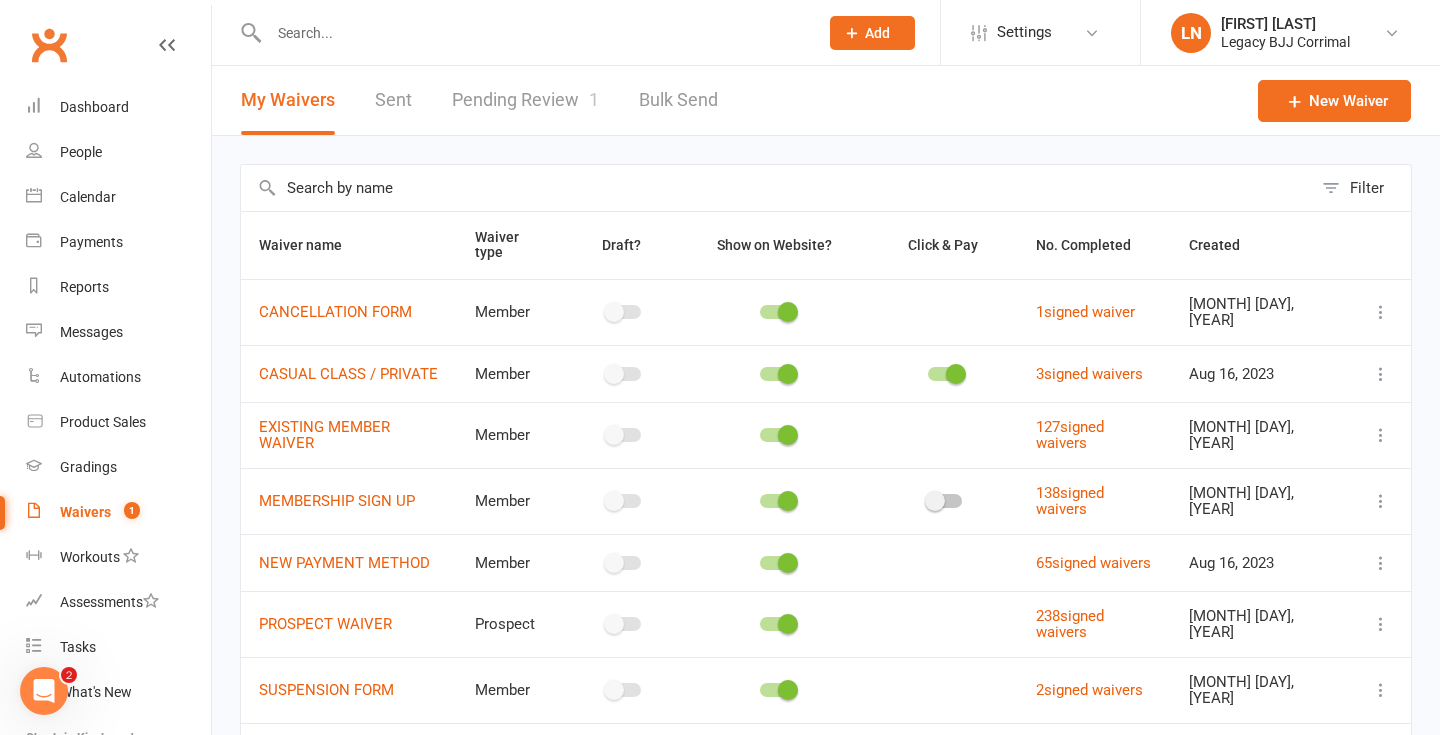 click on "Pending Review 1" at bounding box center [525, 100] 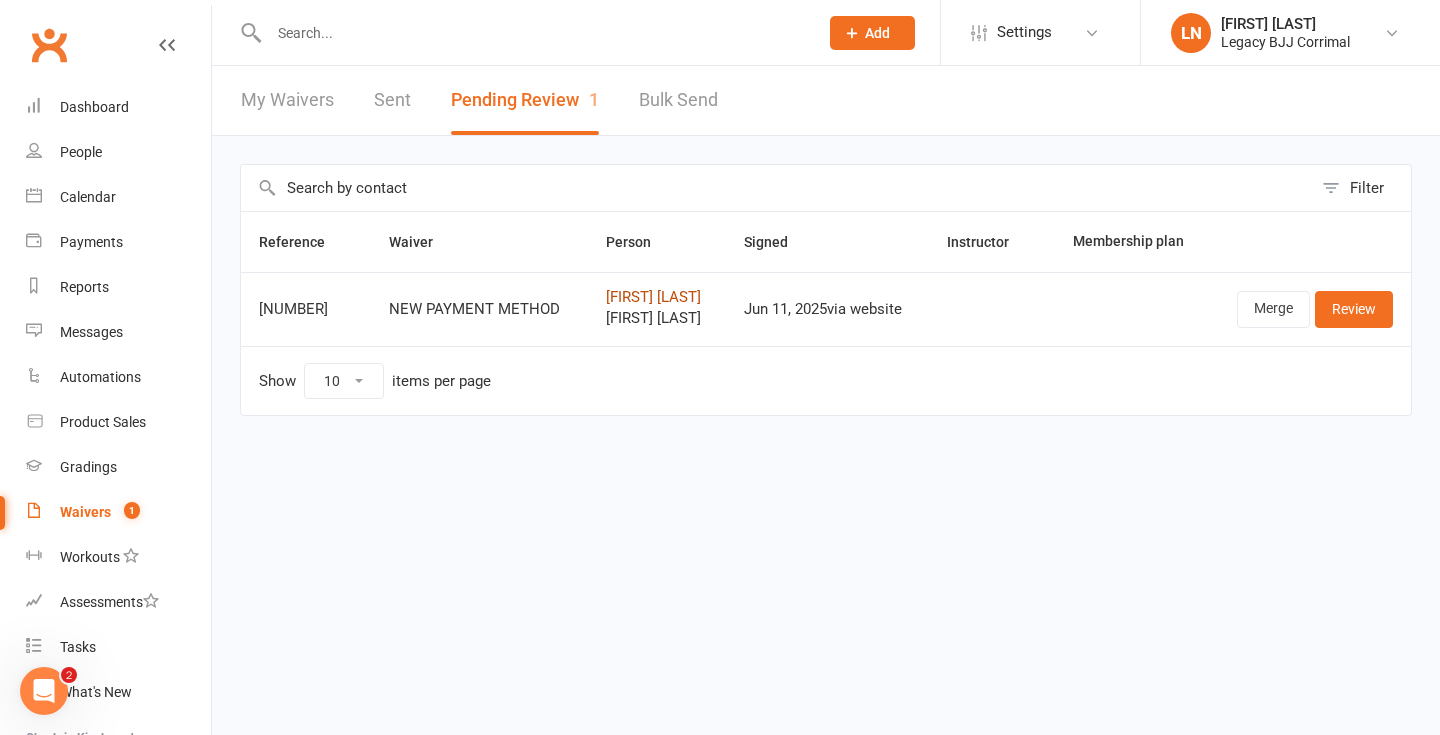 click on "[FIRST] [LAST]" at bounding box center [656, 297] 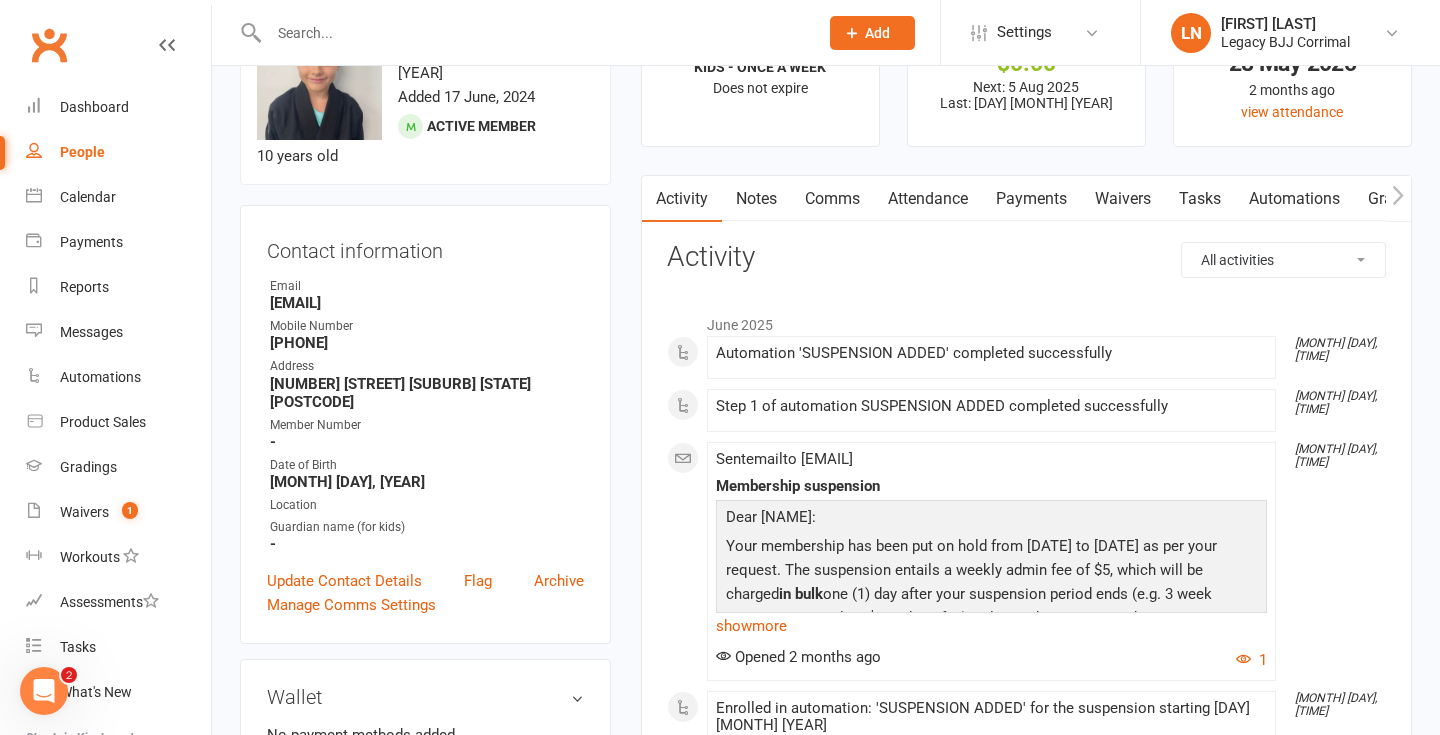 scroll, scrollTop: 122, scrollLeft: 0, axis: vertical 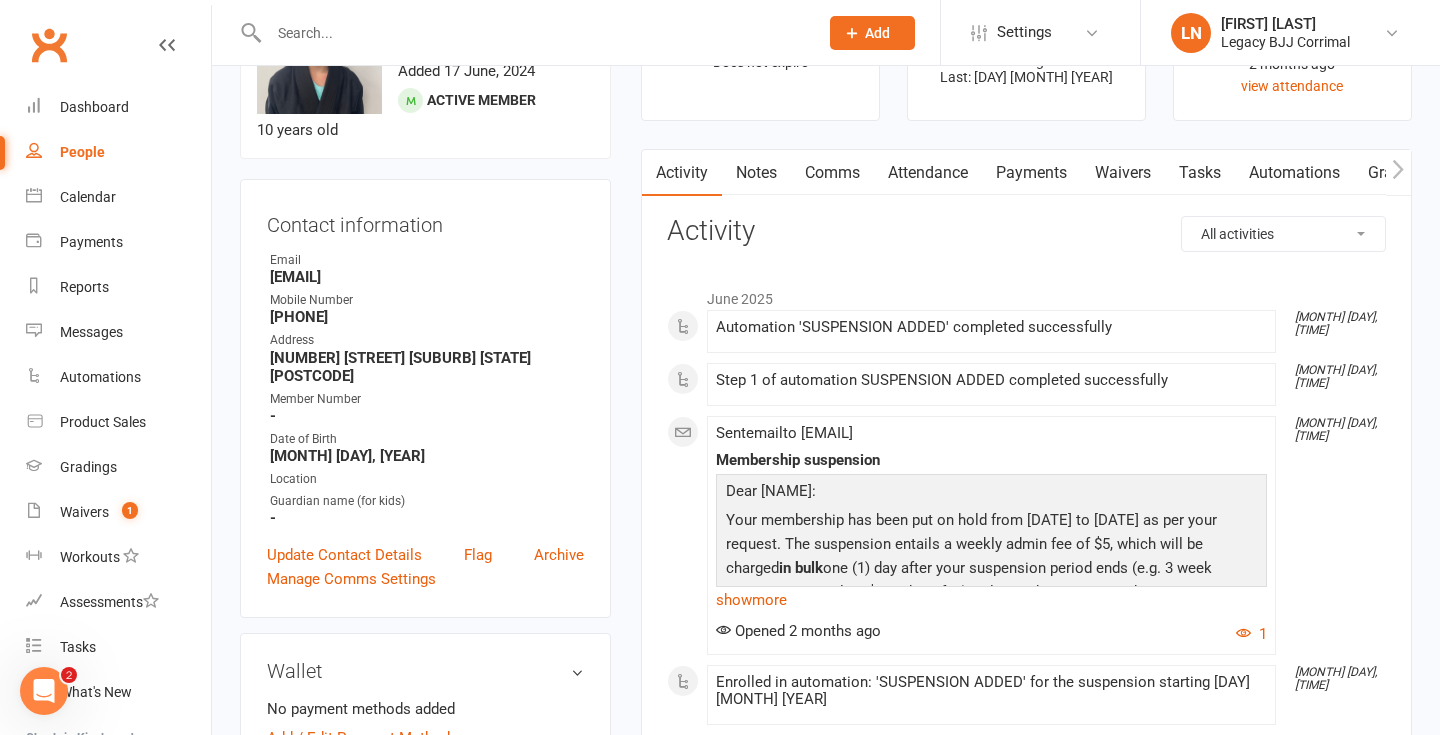 click on "Payments" at bounding box center (1031, 173) 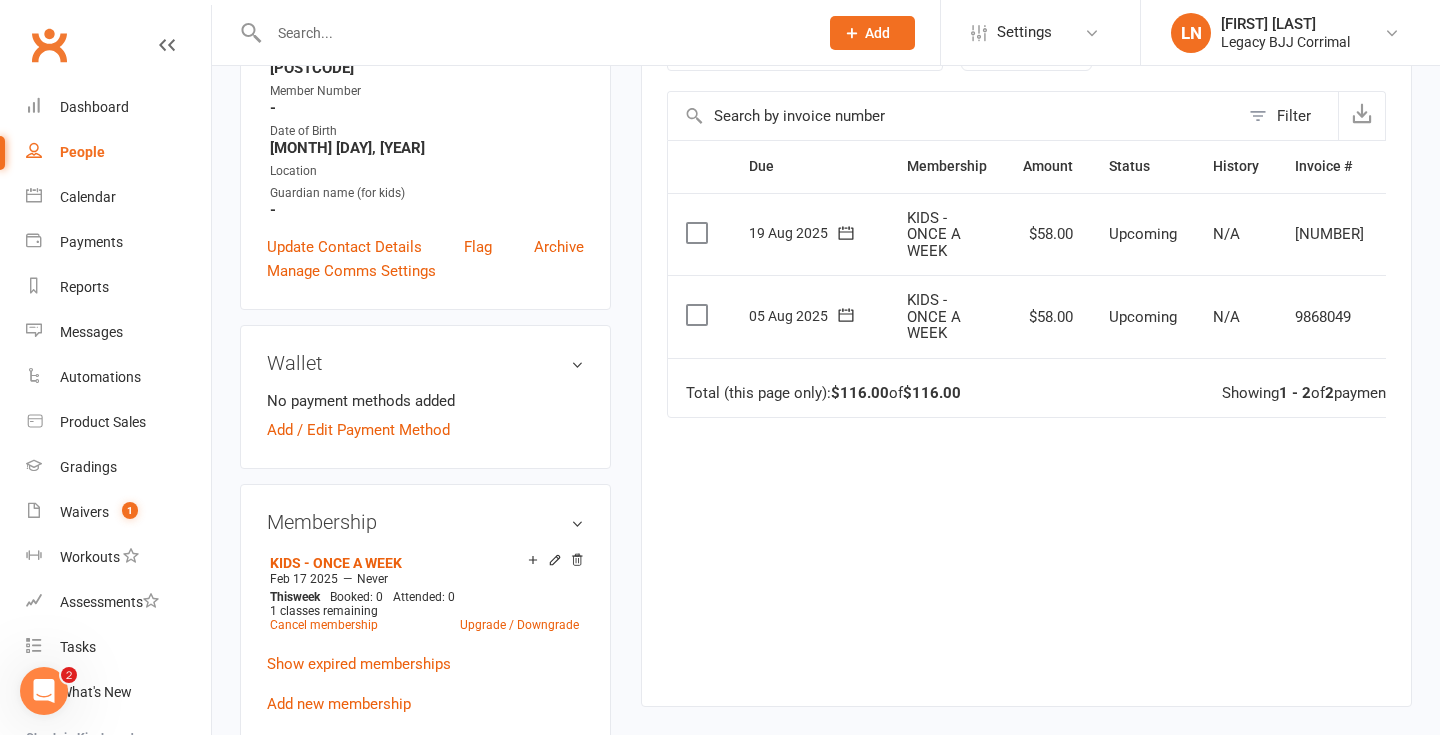 scroll, scrollTop: 0, scrollLeft: 0, axis: both 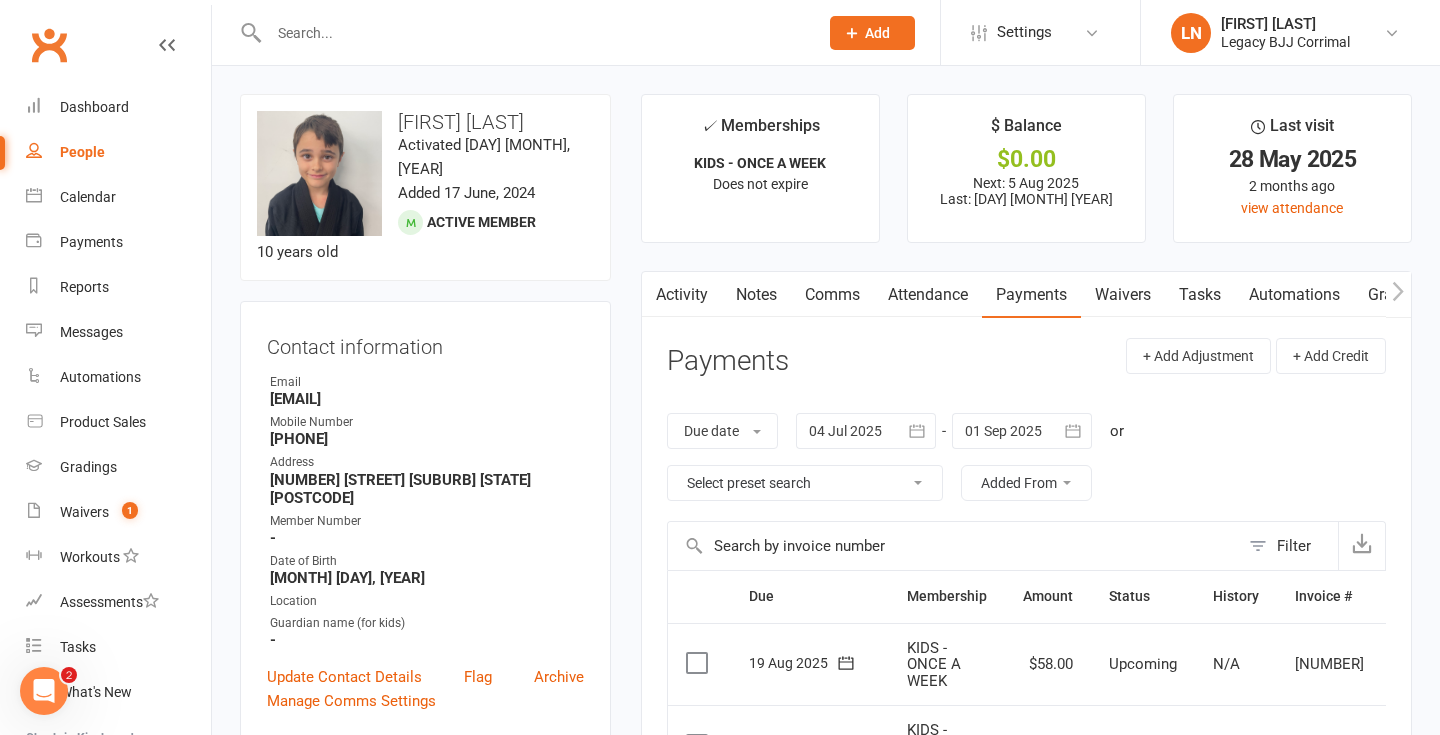 click on "Waivers" at bounding box center [1123, 295] 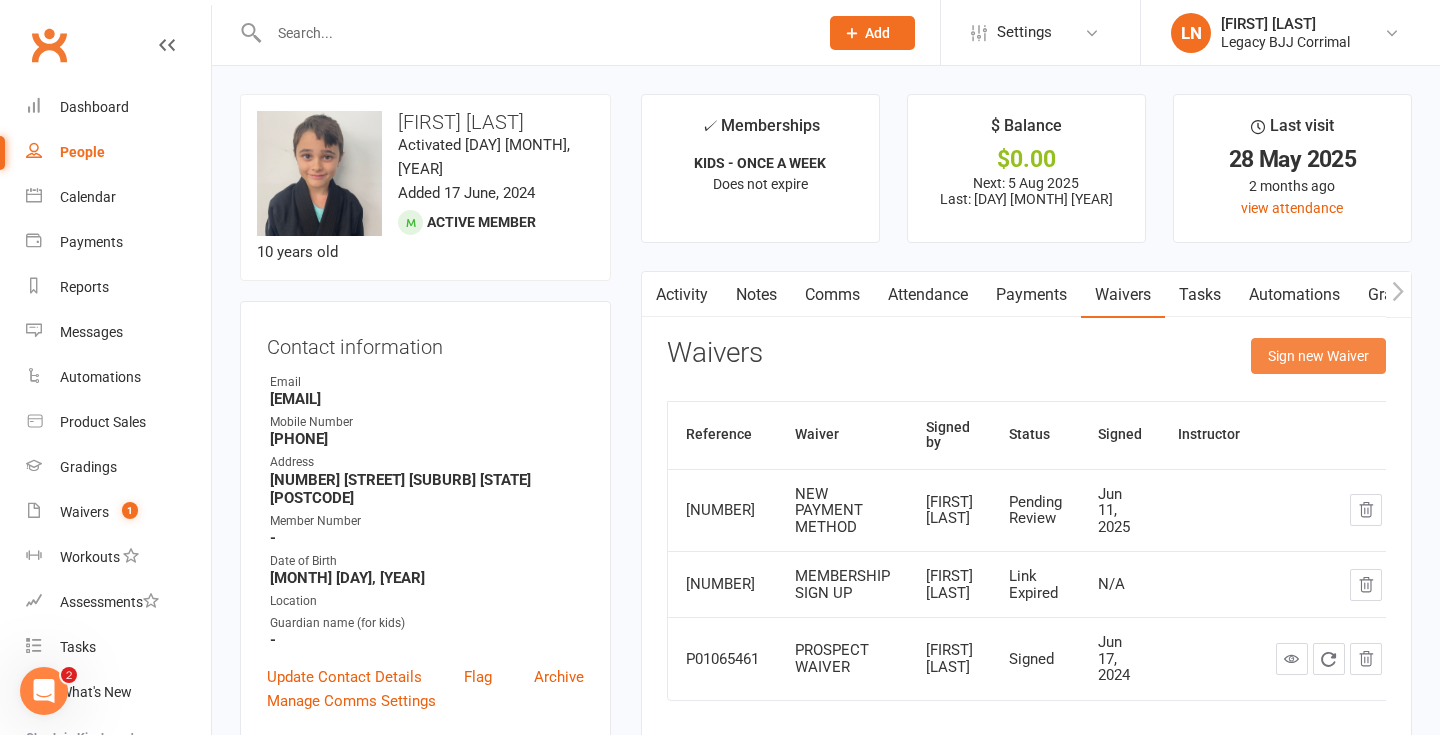 click on "Sign new Waiver" 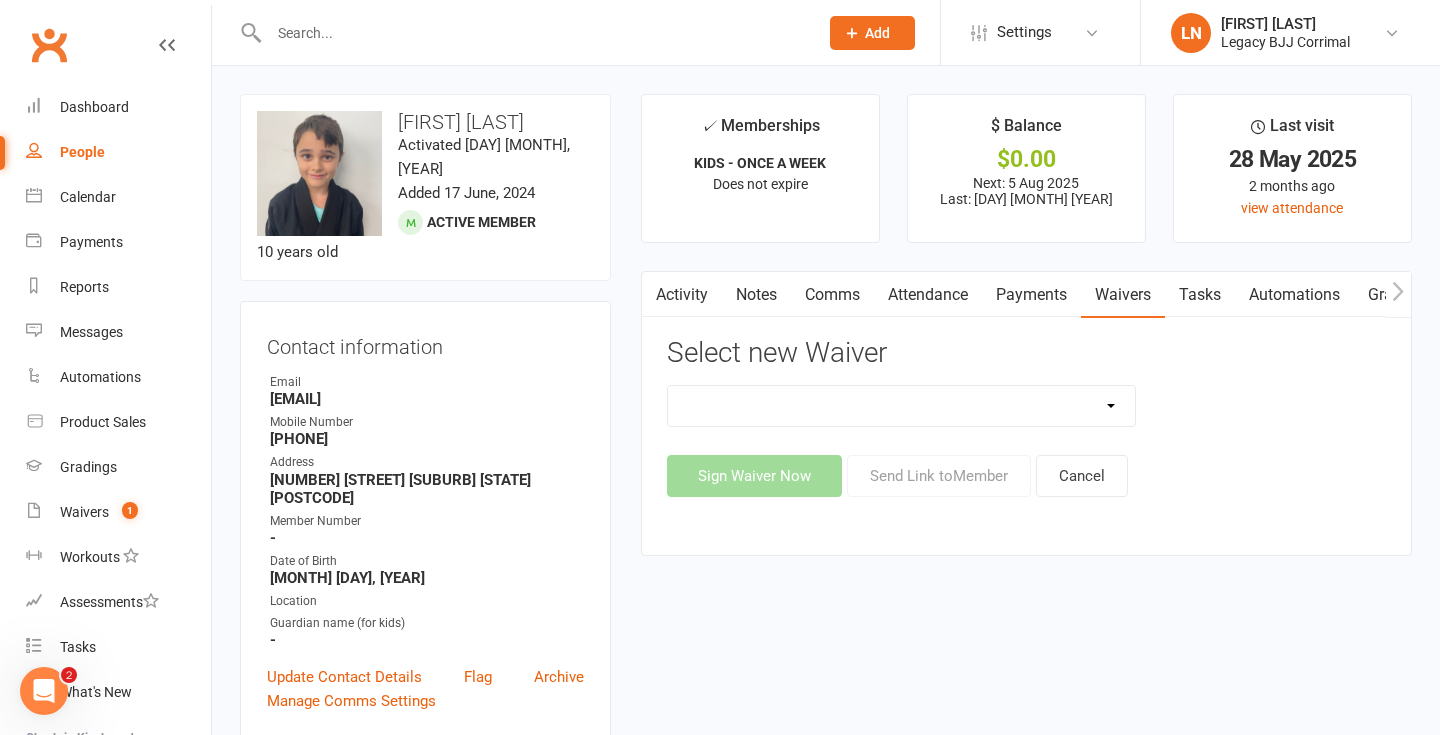 click on "CANCELLATION FORM CASUAL CLASS / PRIVATE EXISTING MEMBER WAIVER MEMBERSHIP SIGN UP NEW PAYMENT METHOD PROSPECT WAIVER SUSPENSION FORM" 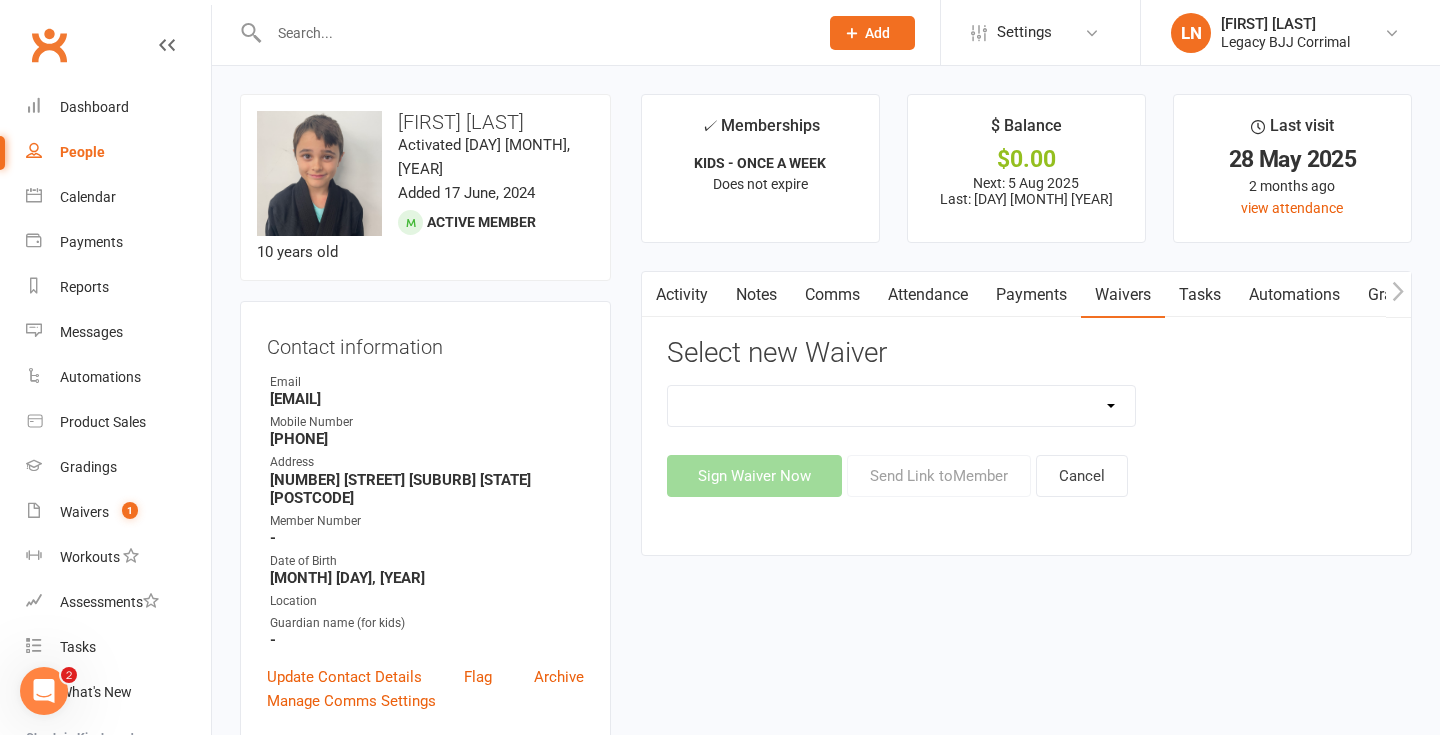 select on "[NUMBER]" 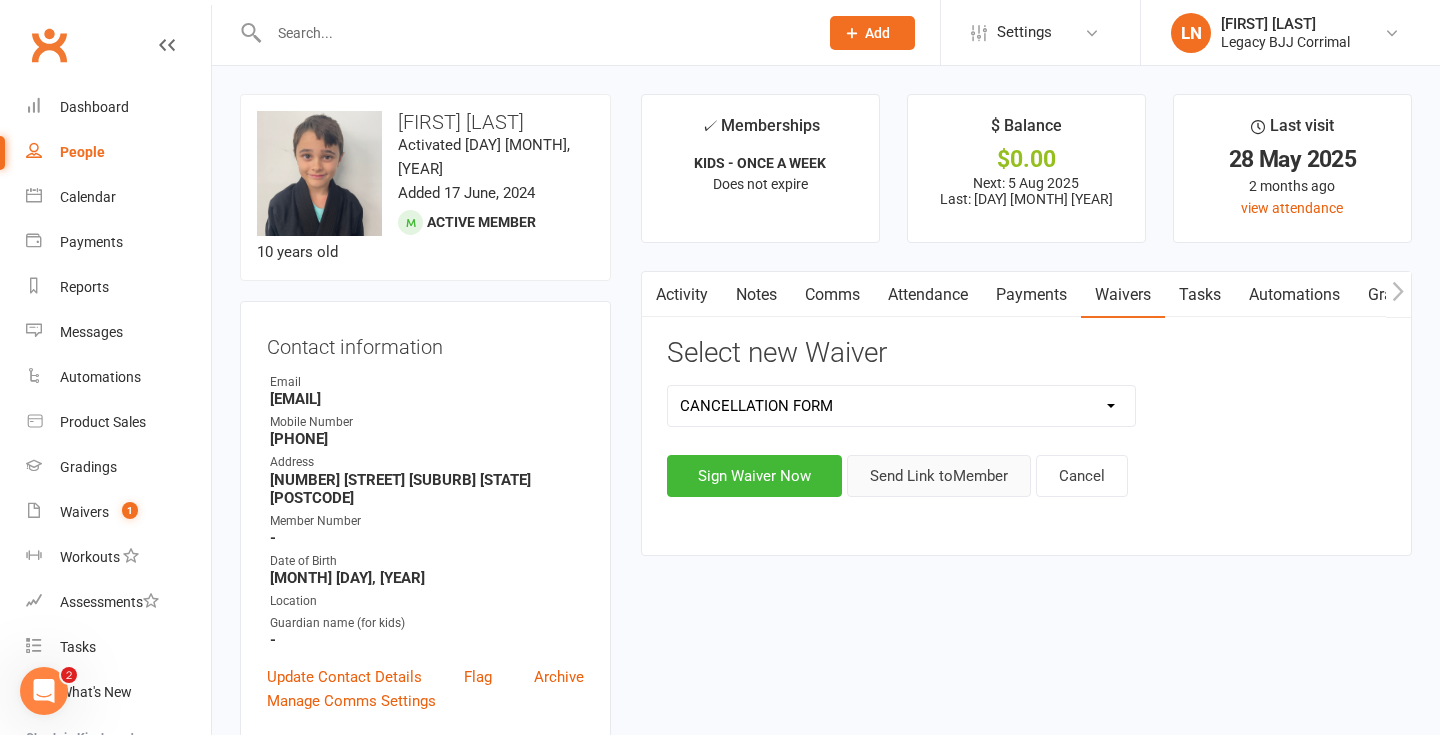 click on "Send Link to  Member" 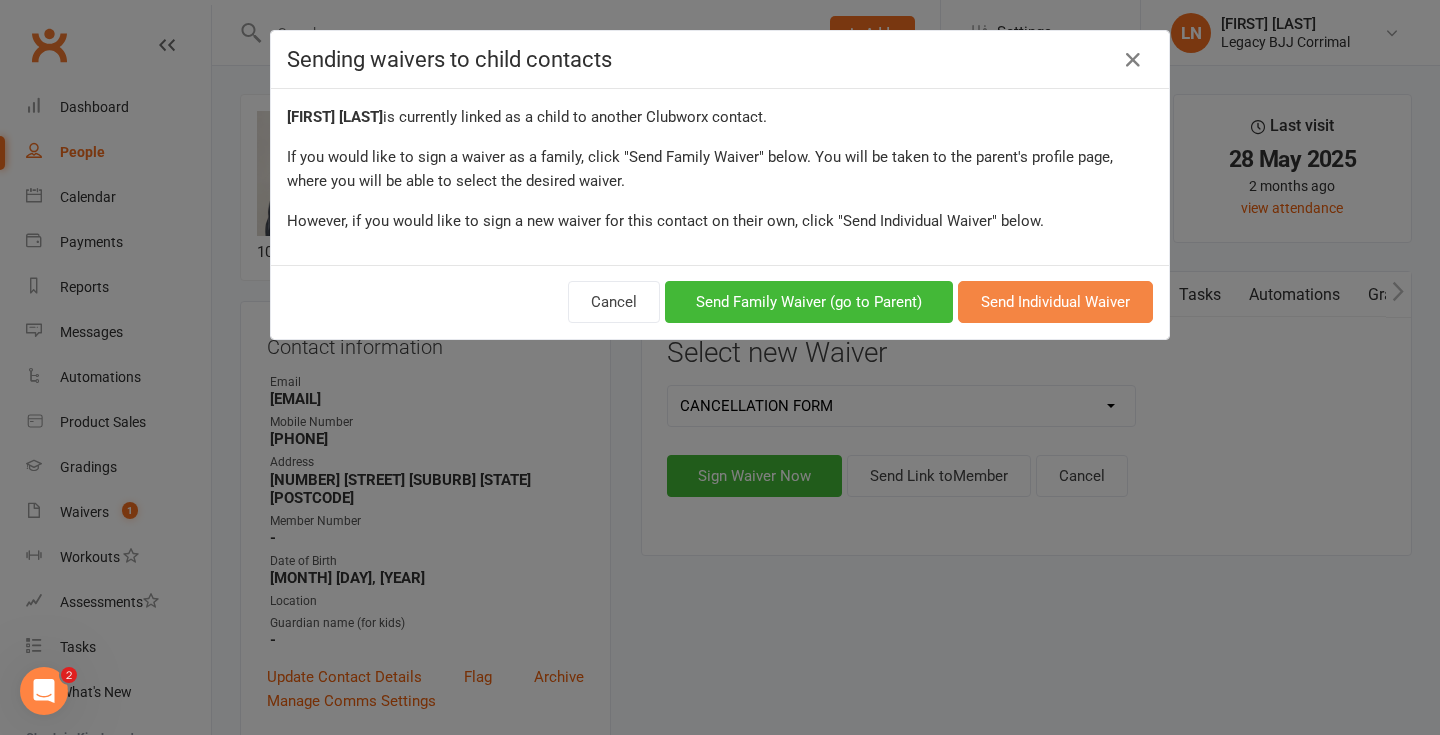 click on "Send Individual Waiver" at bounding box center (1055, 302) 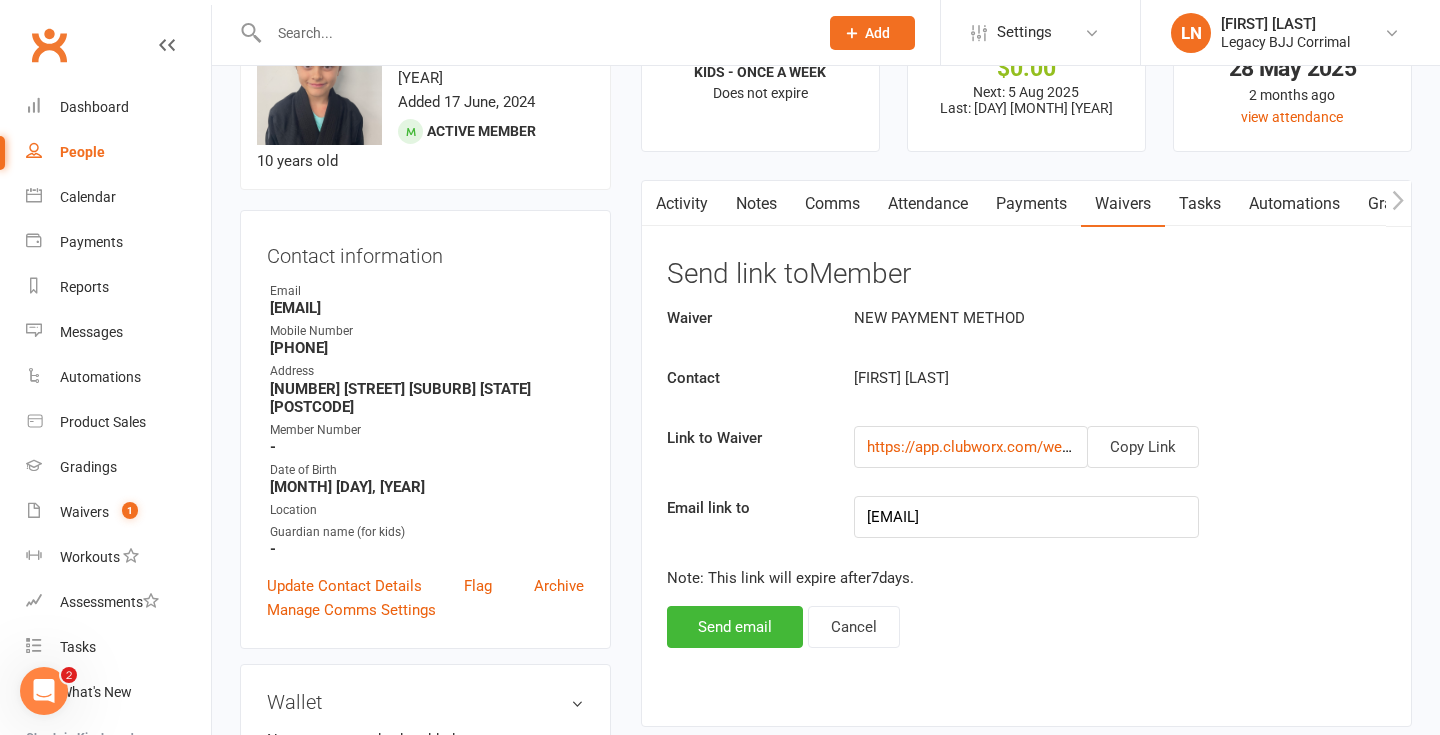 scroll, scrollTop: 96, scrollLeft: 0, axis: vertical 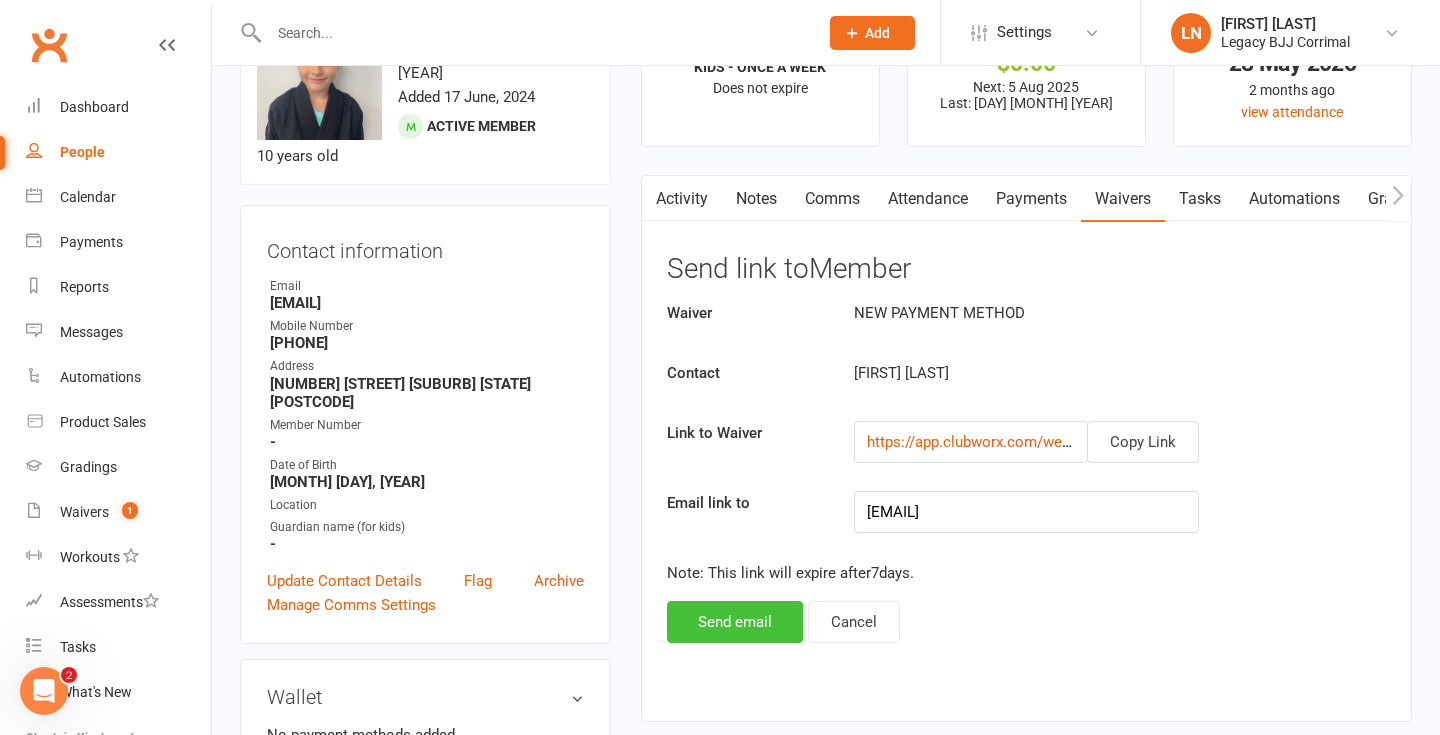 click on "Send email" 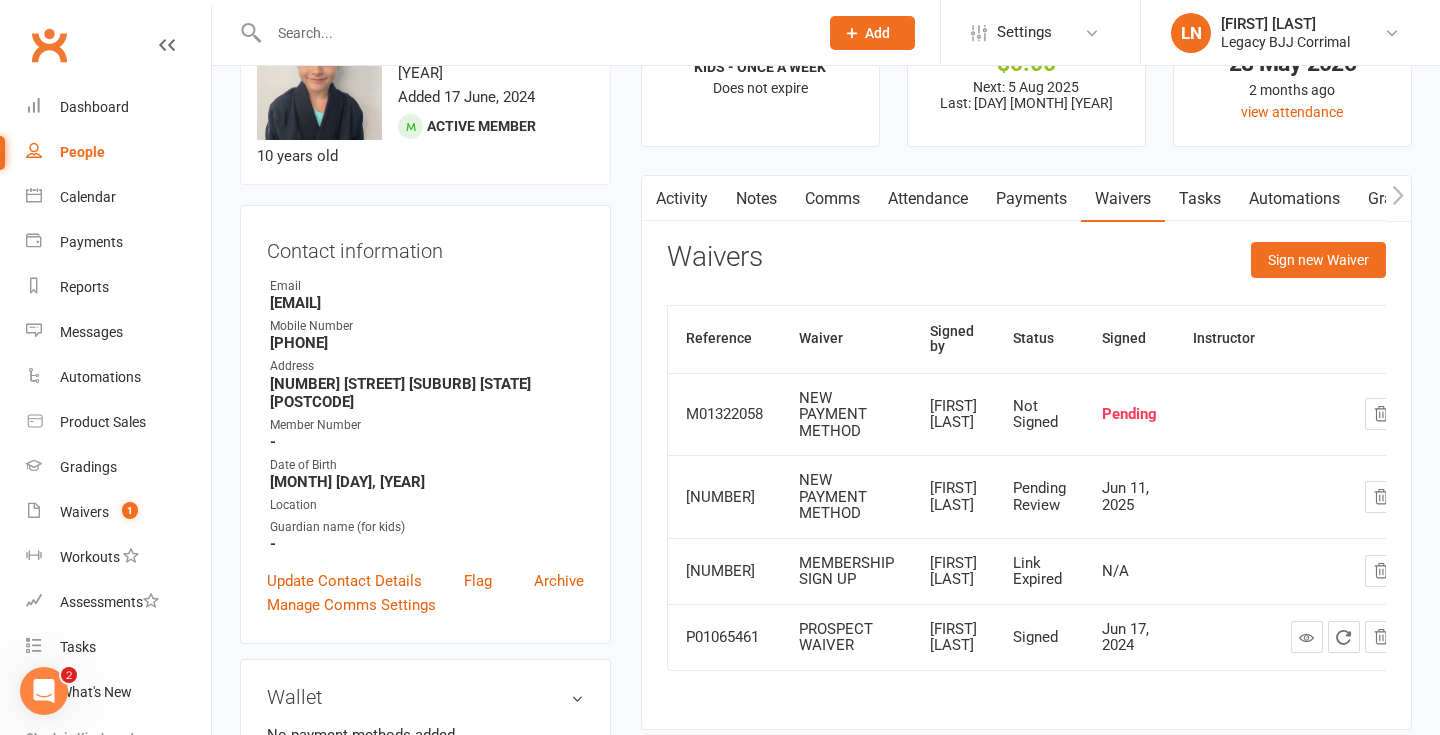 click at bounding box center [533, 33] 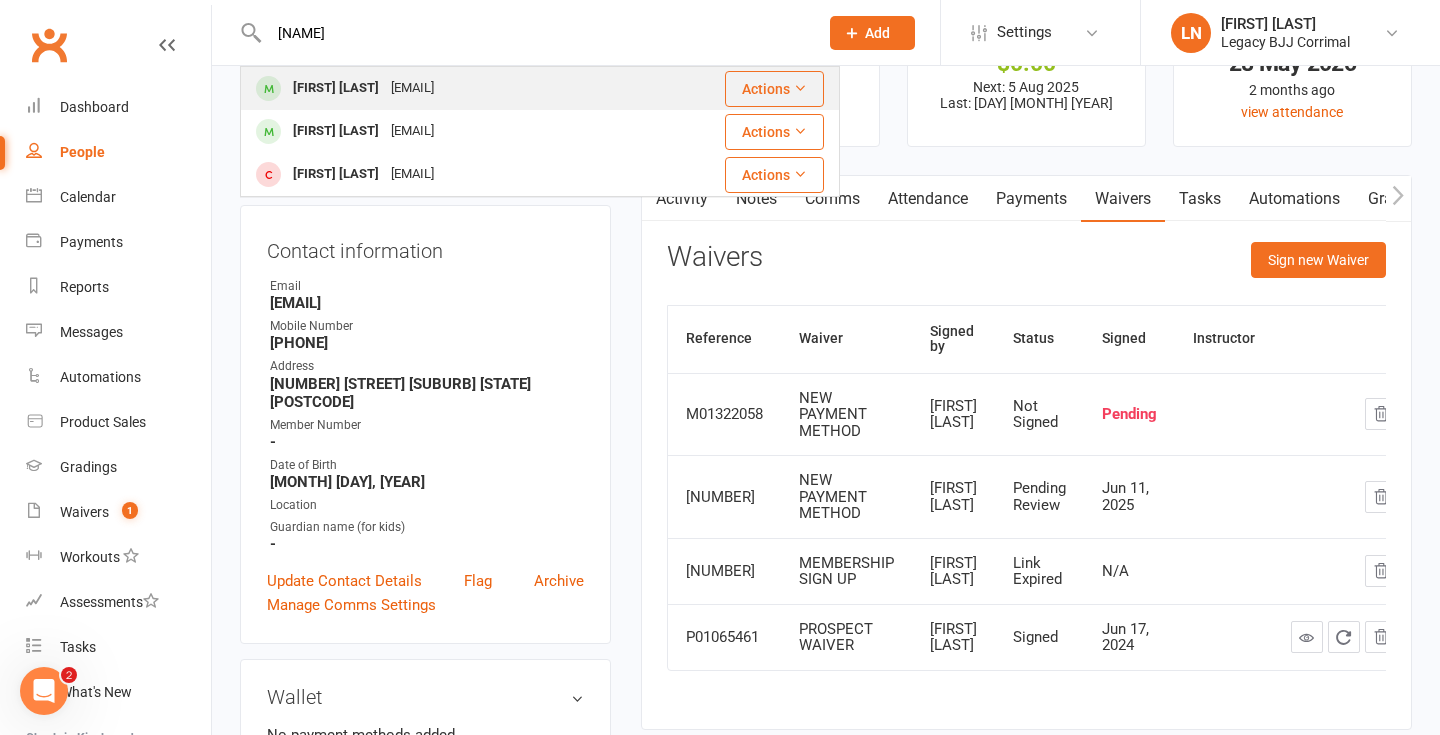type on "[NAME]" 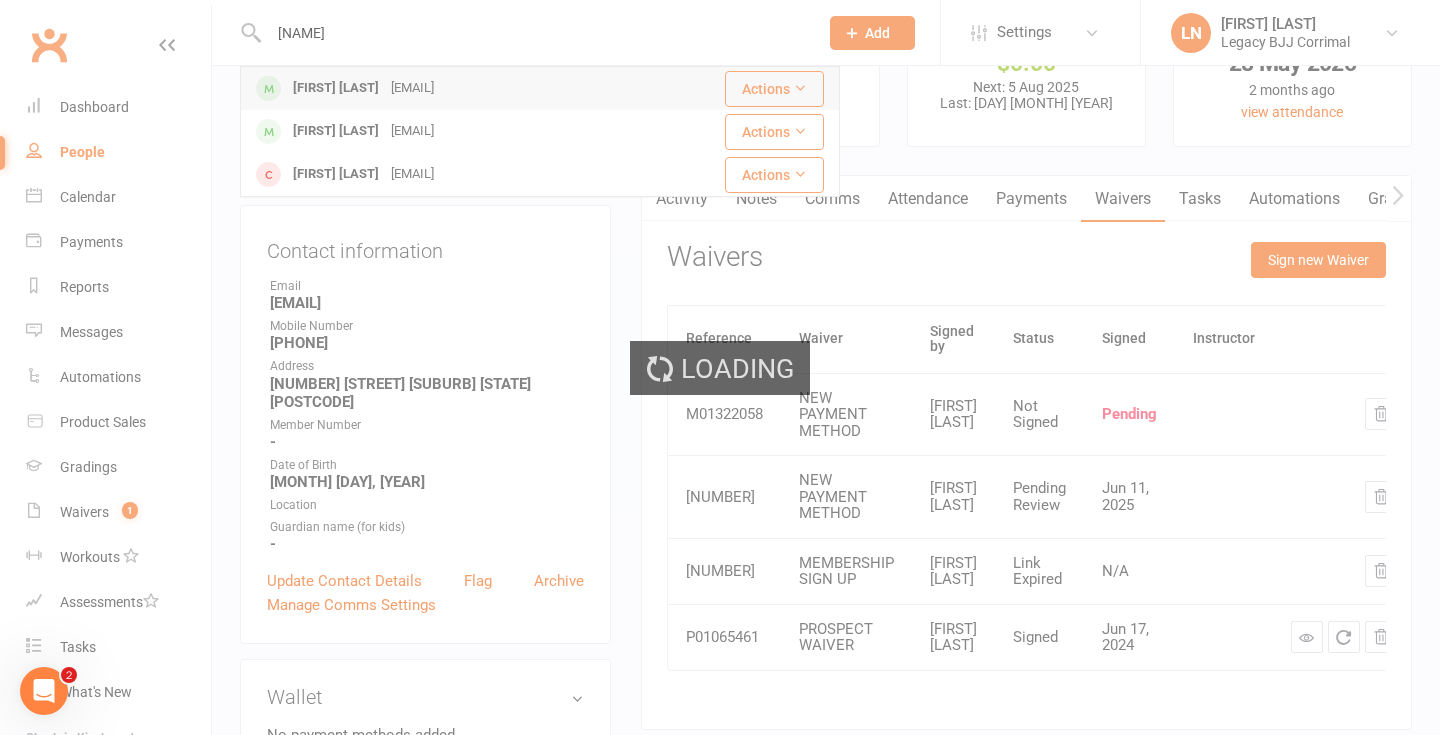 type 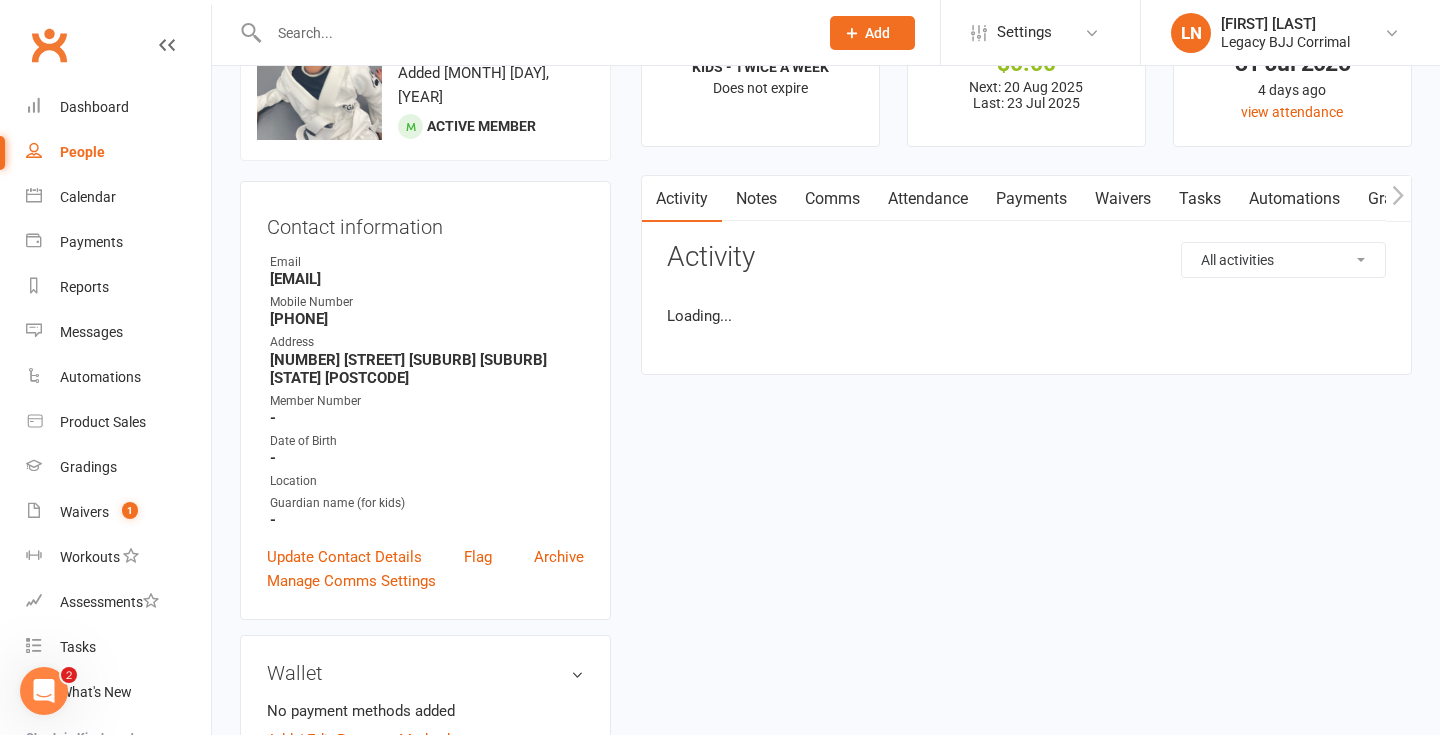 scroll, scrollTop: 0, scrollLeft: 0, axis: both 